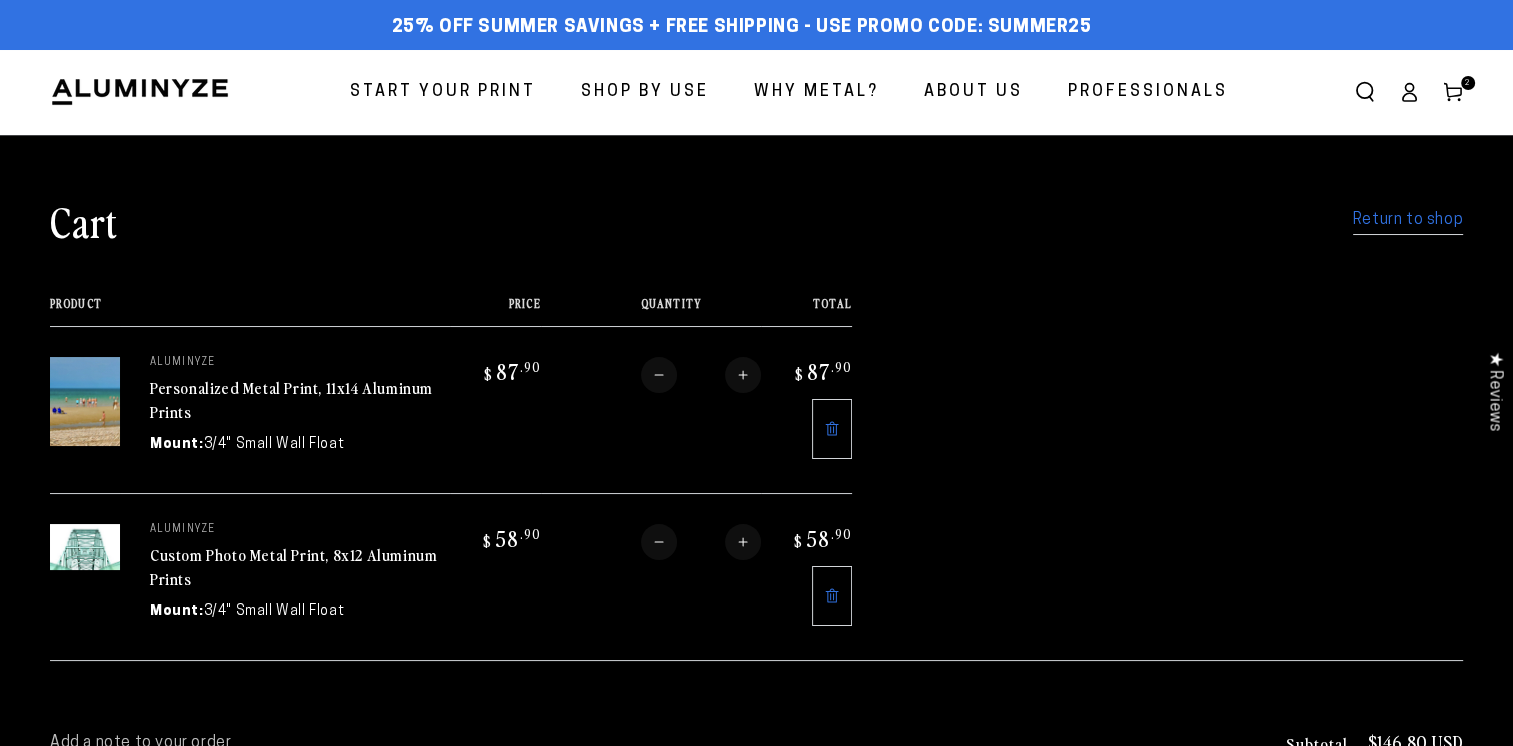 scroll, scrollTop: 0, scrollLeft: 0, axis: both 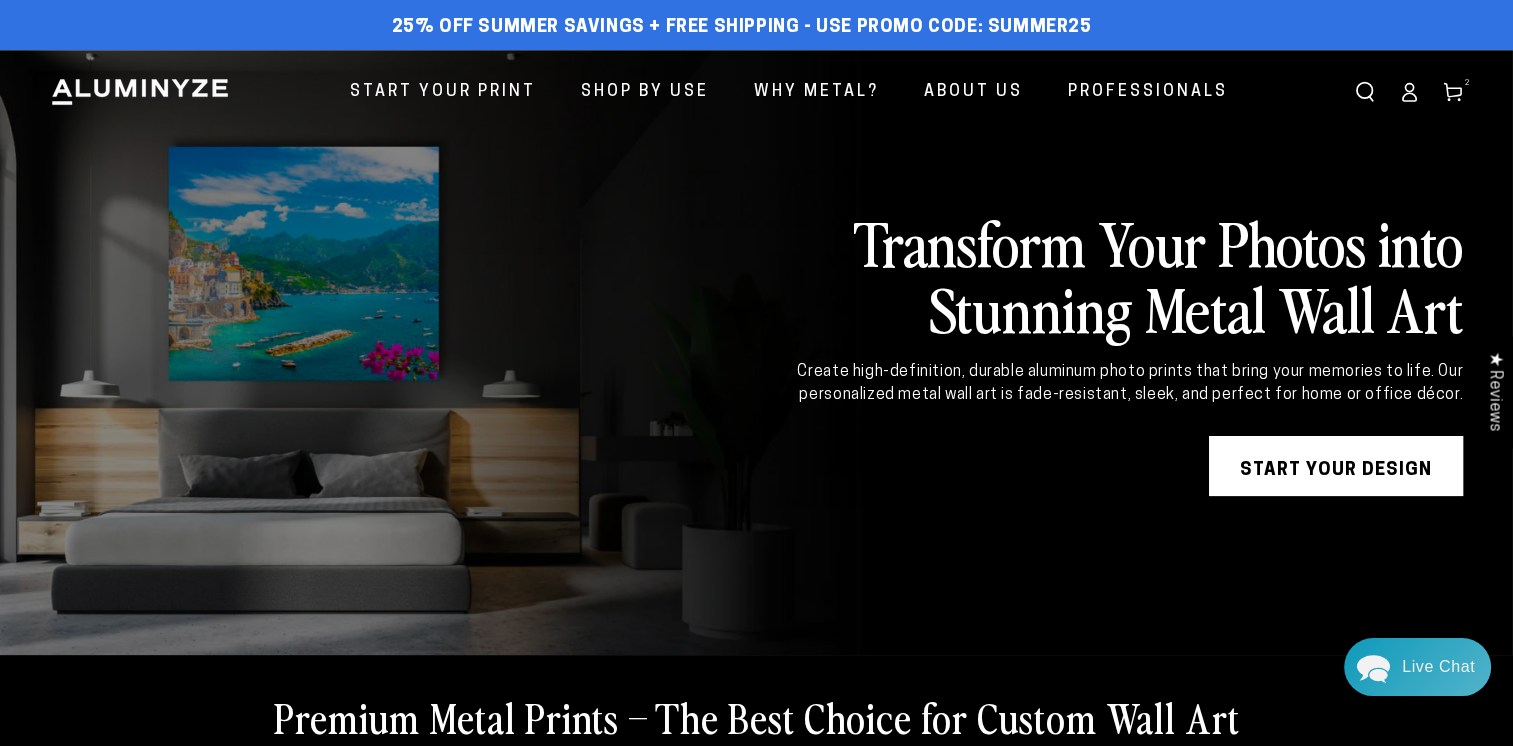 click 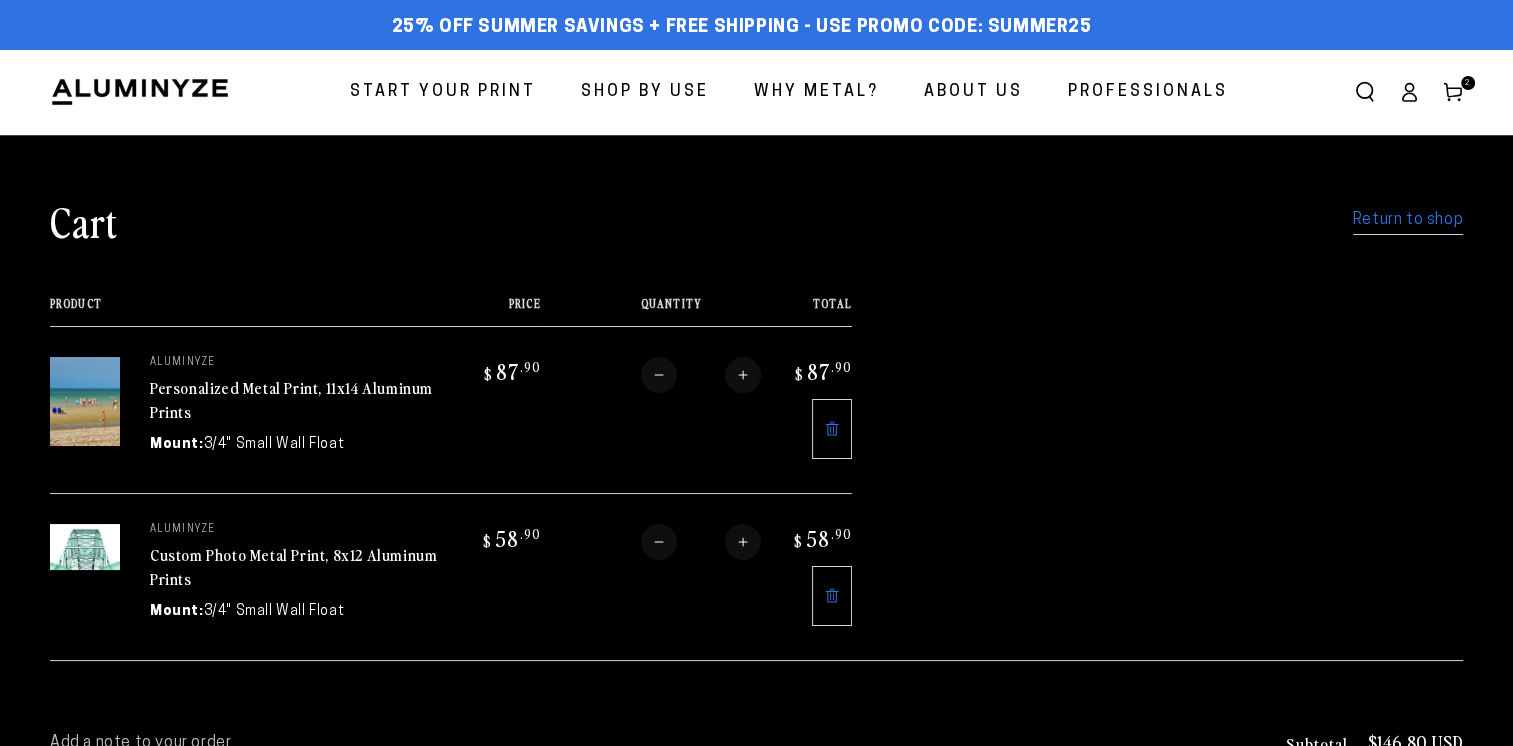 scroll, scrollTop: 0, scrollLeft: 0, axis: both 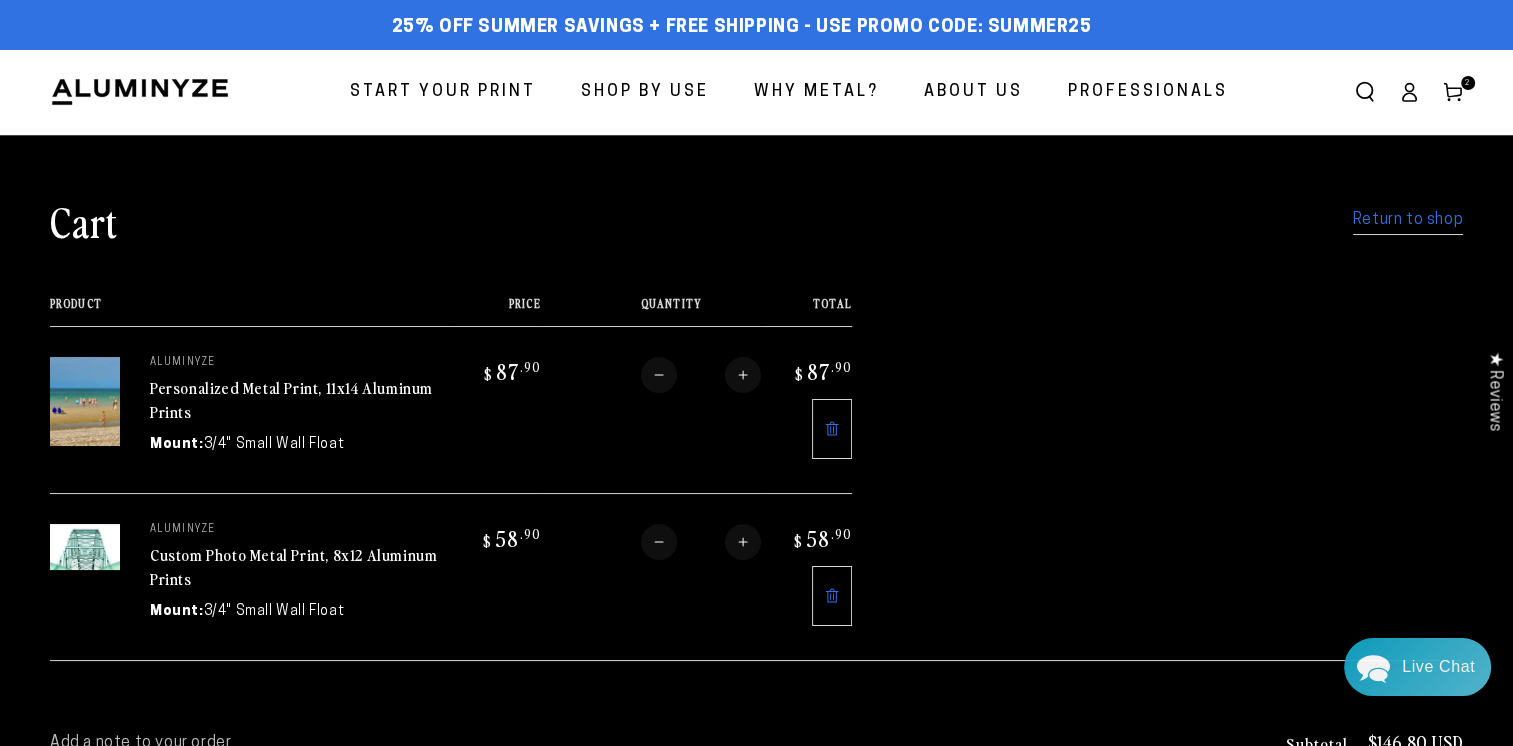 click on "Start Your Print" at bounding box center [443, 92] 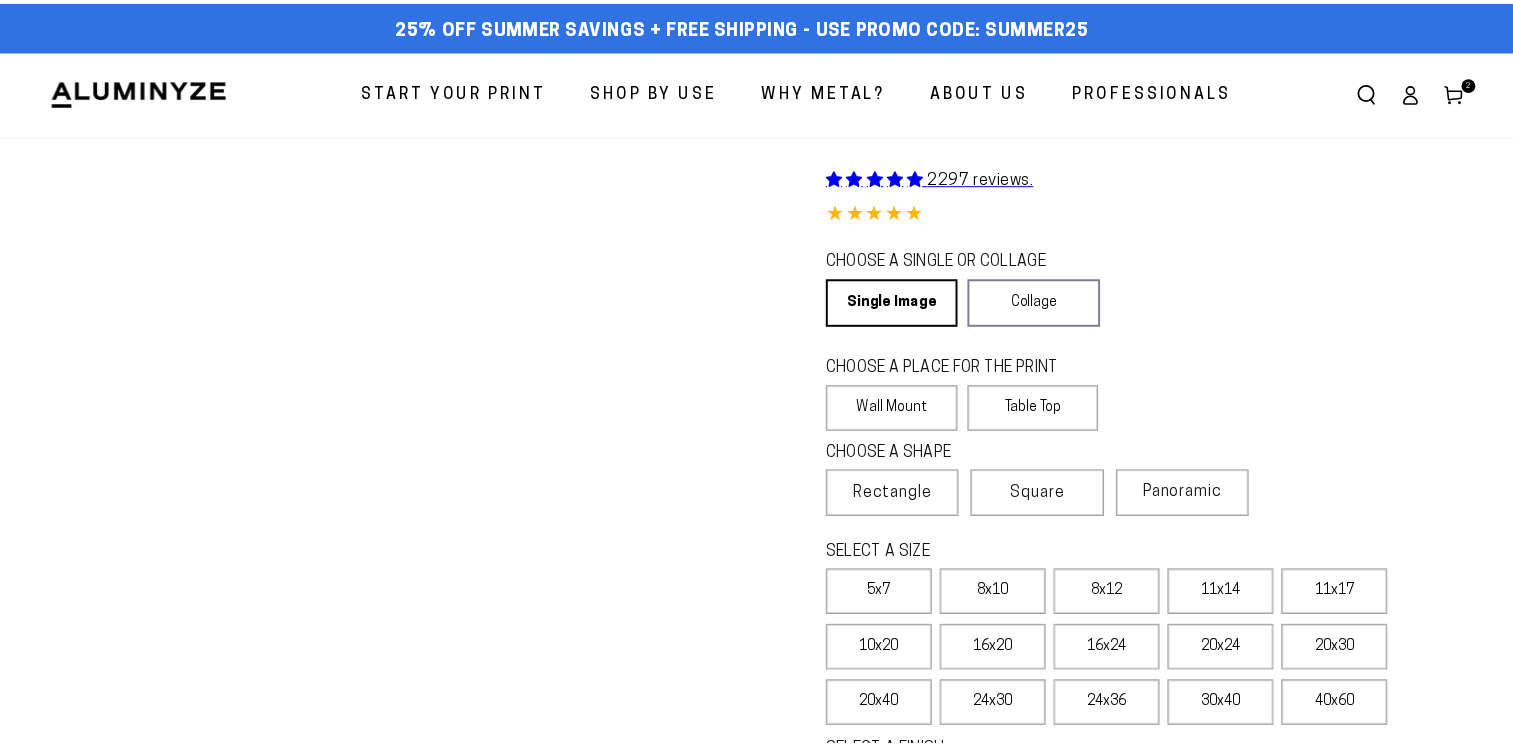 scroll, scrollTop: 0, scrollLeft: 0, axis: both 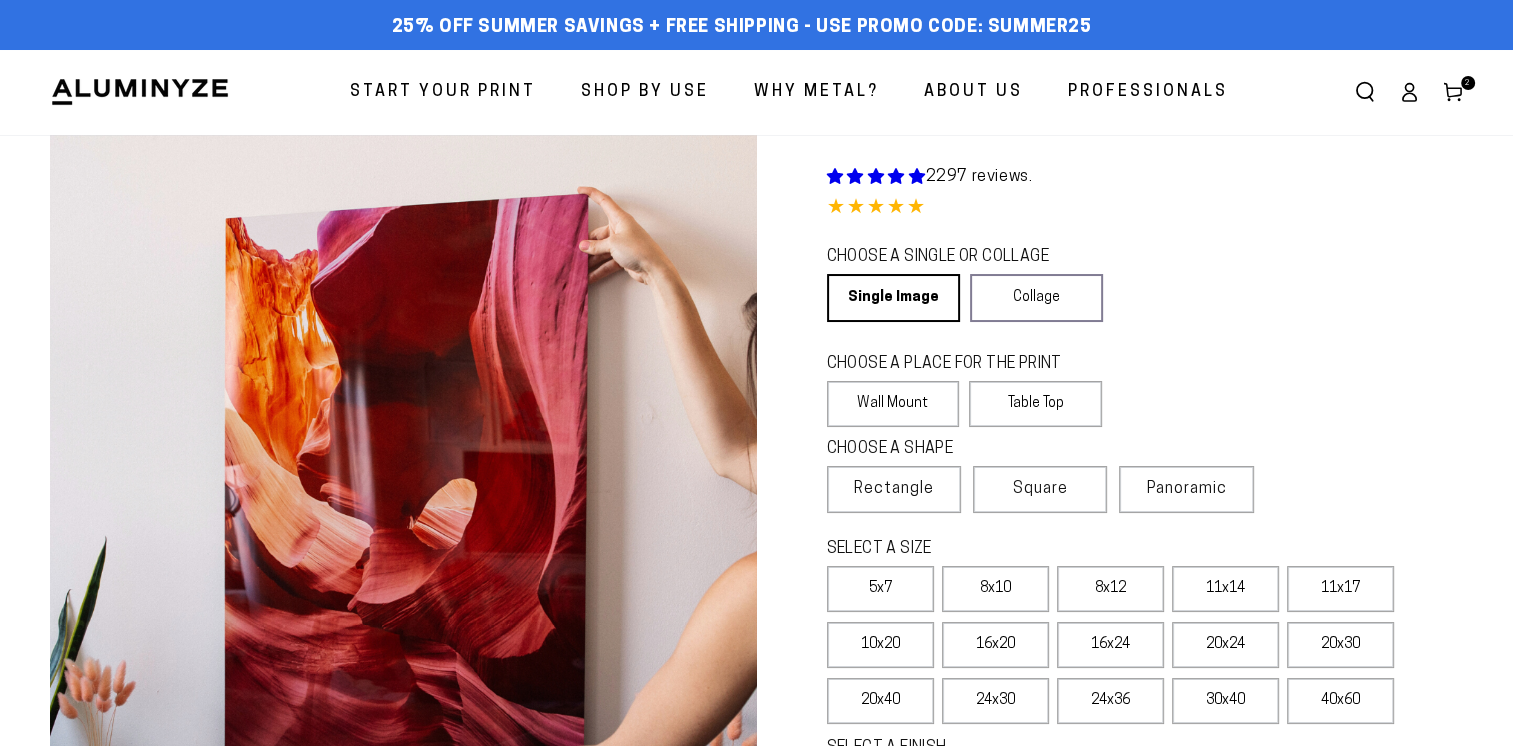 select on "**********" 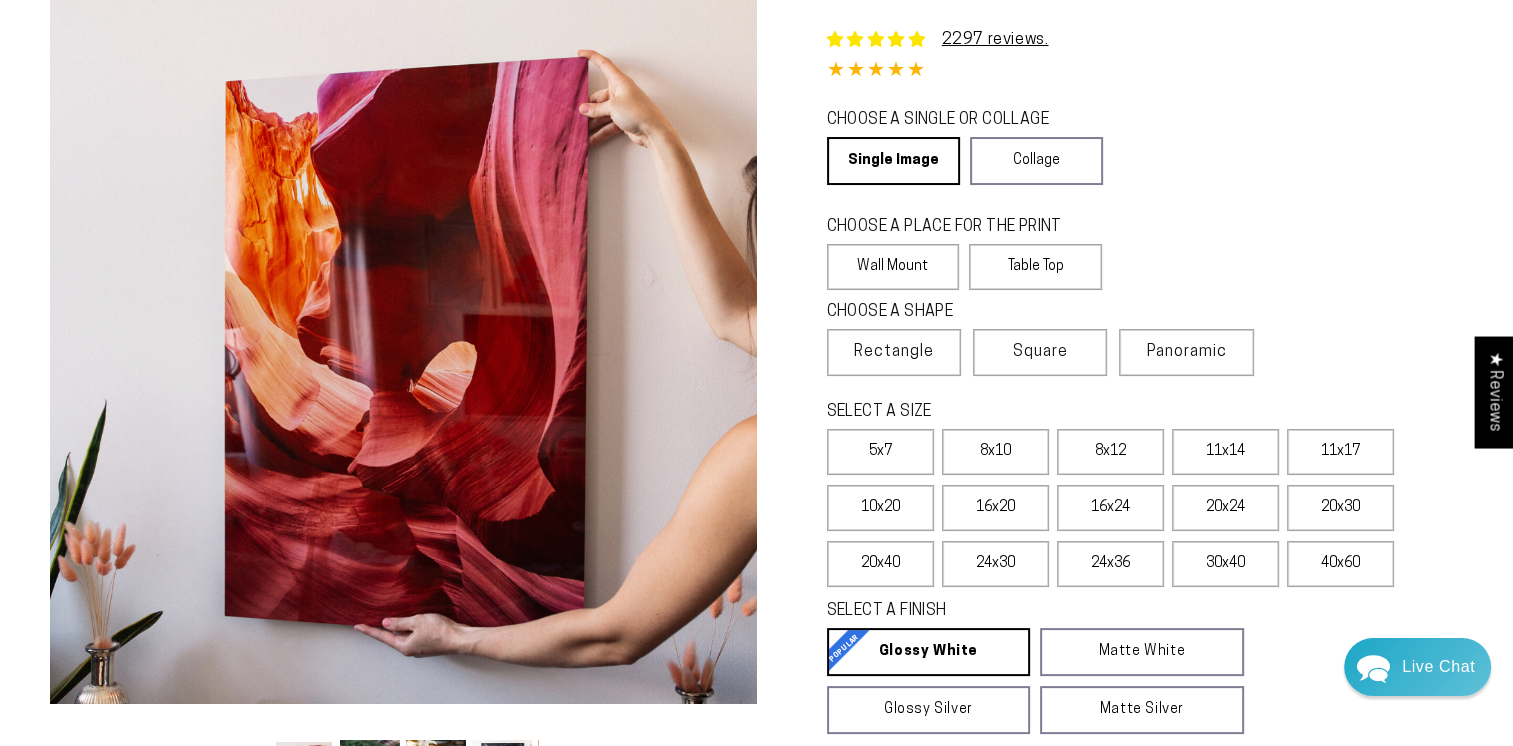 scroll, scrollTop: 140, scrollLeft: 0, axis: vertical 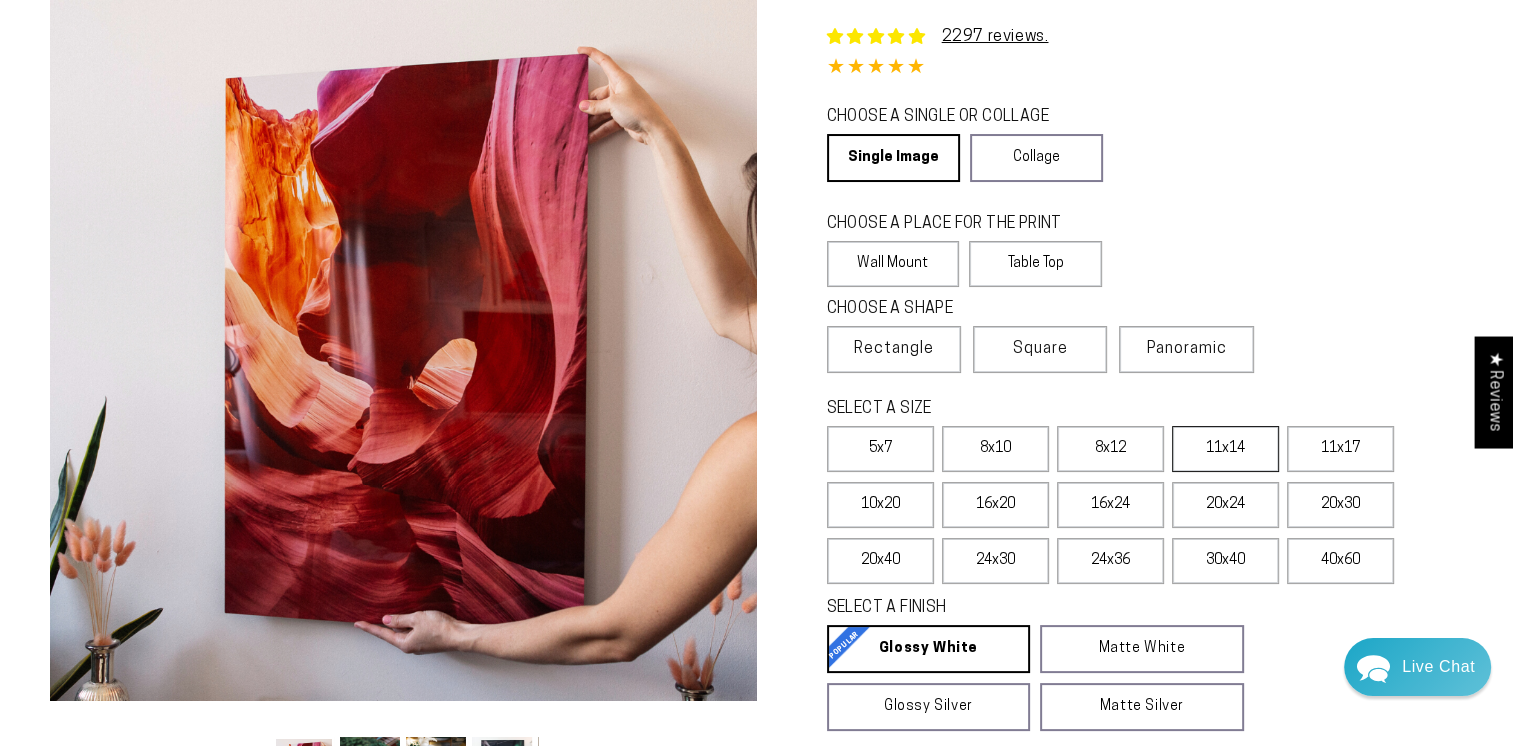 click on "11x14" at bounding box center [1225, 449] 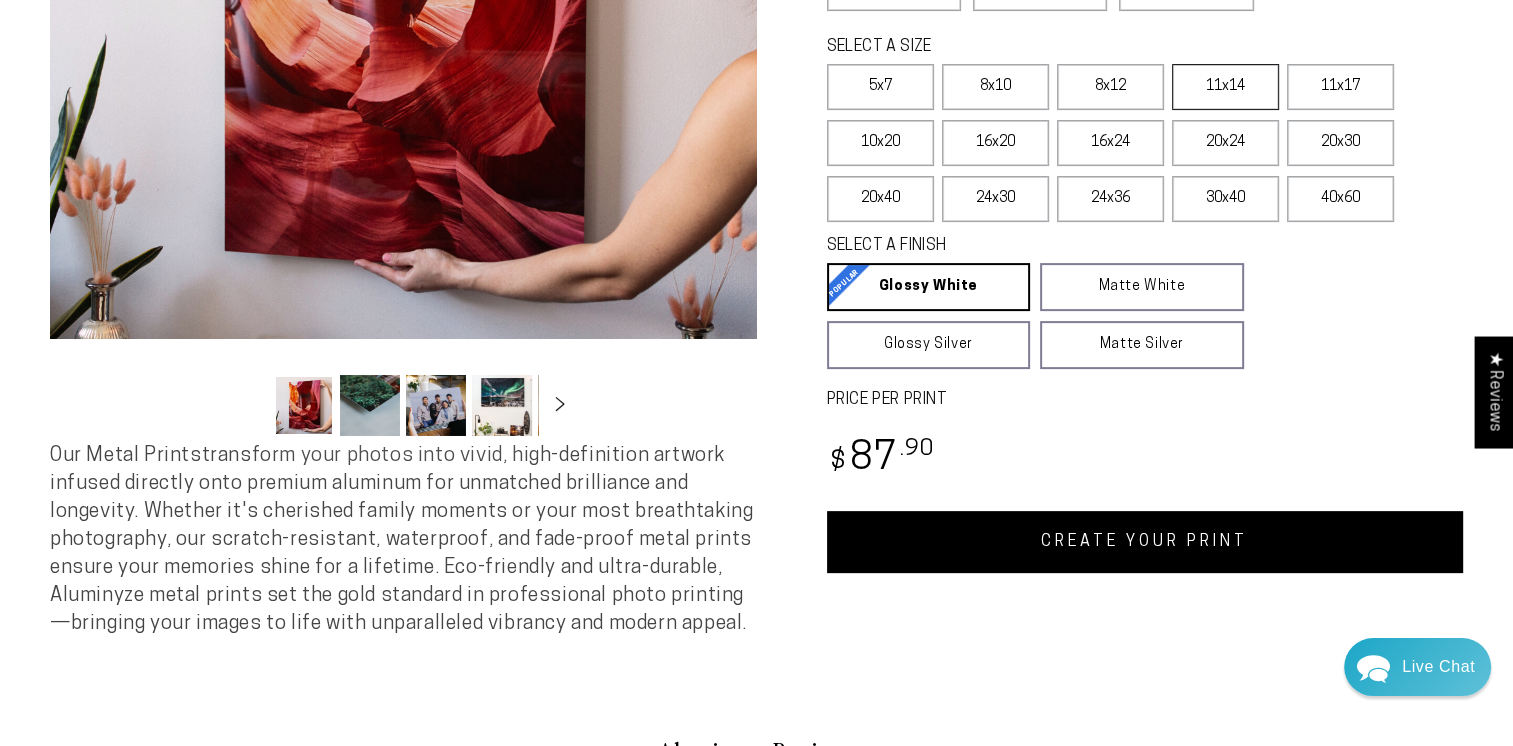 scroll, scrollTop: 508, scrollLeft: 0, axis: vertical 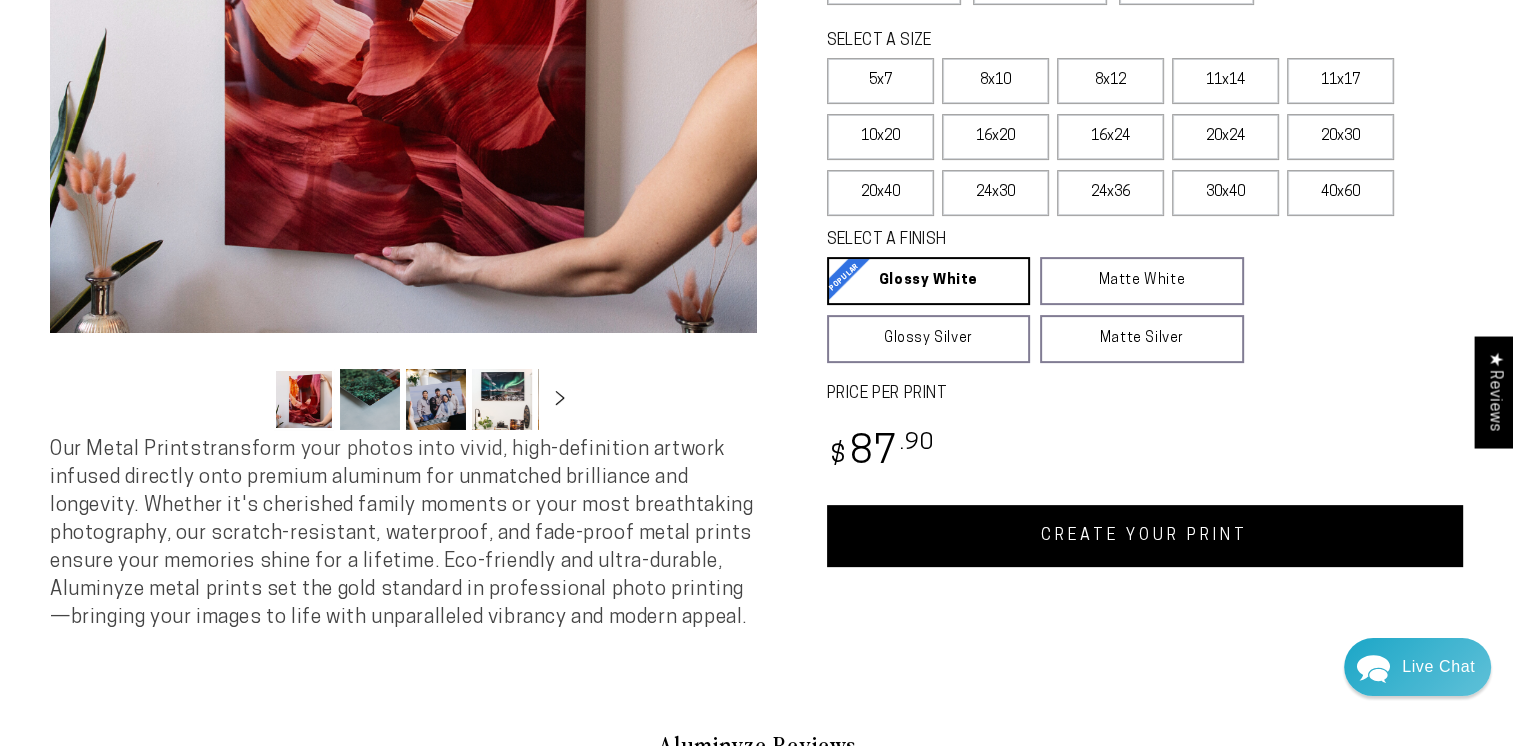 click on "CREATE YOUR PRINT" at bounding box center (1145, 536) 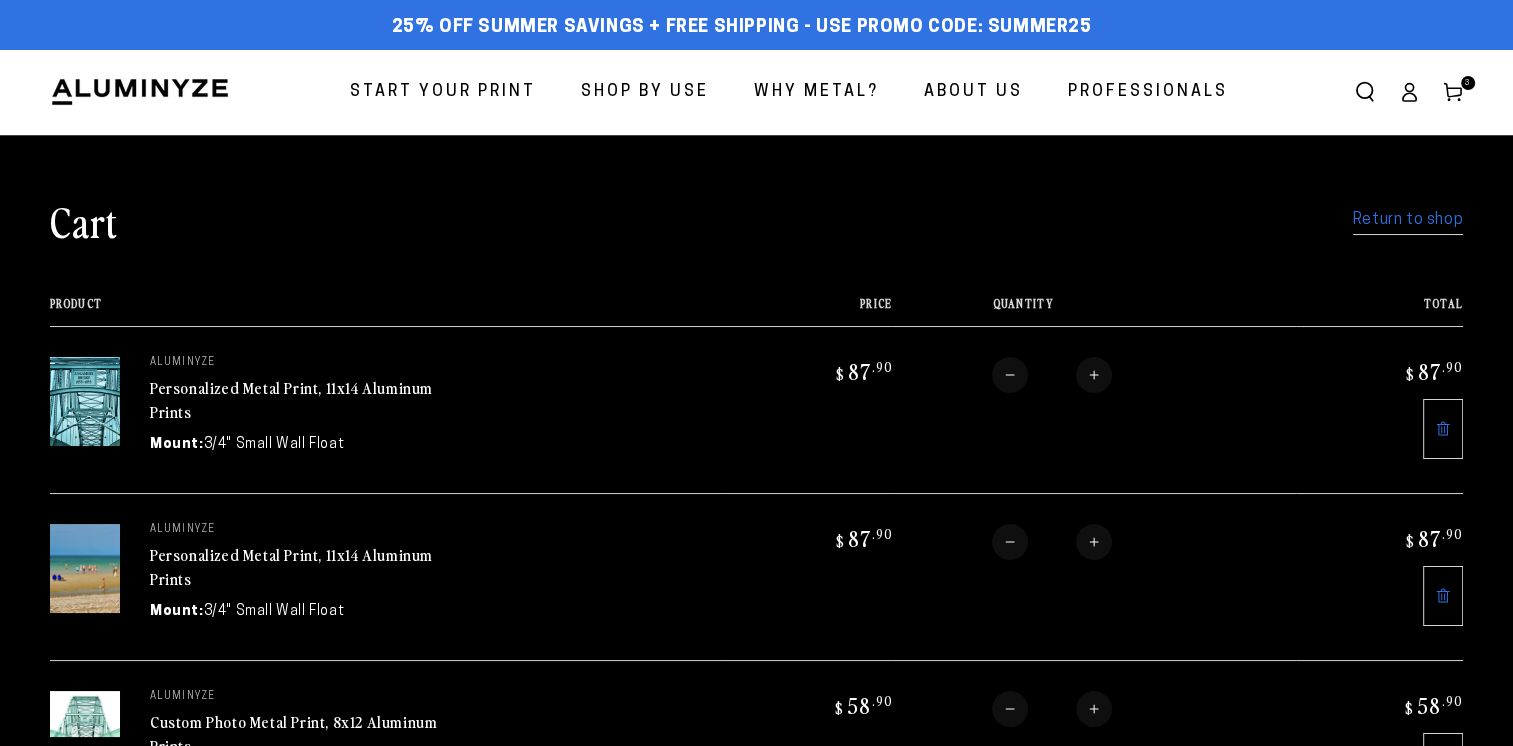 scroll, scrollTop: 0, scrollLeft: 0, axis: both 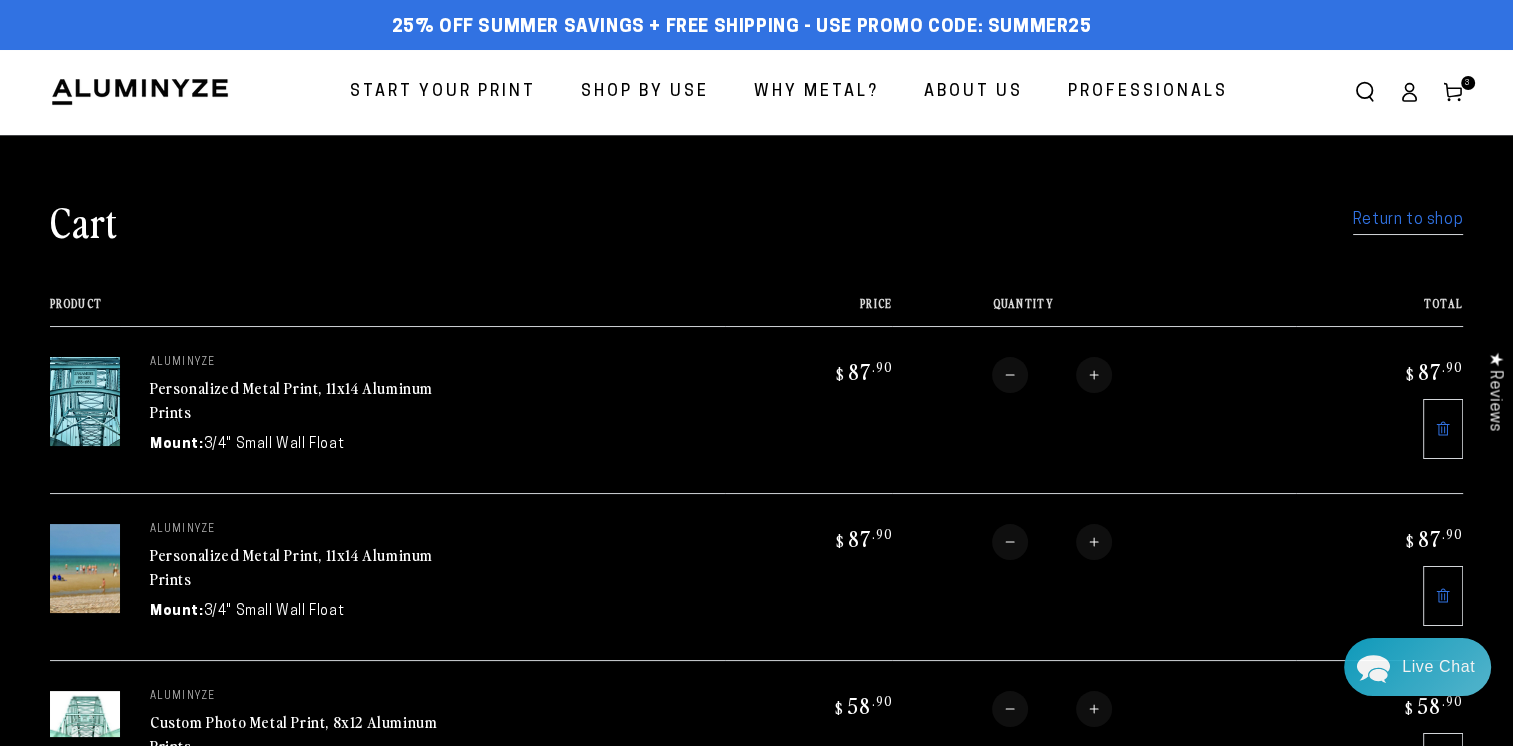 click on "Start Your Print" at bounding box center [443, 92] 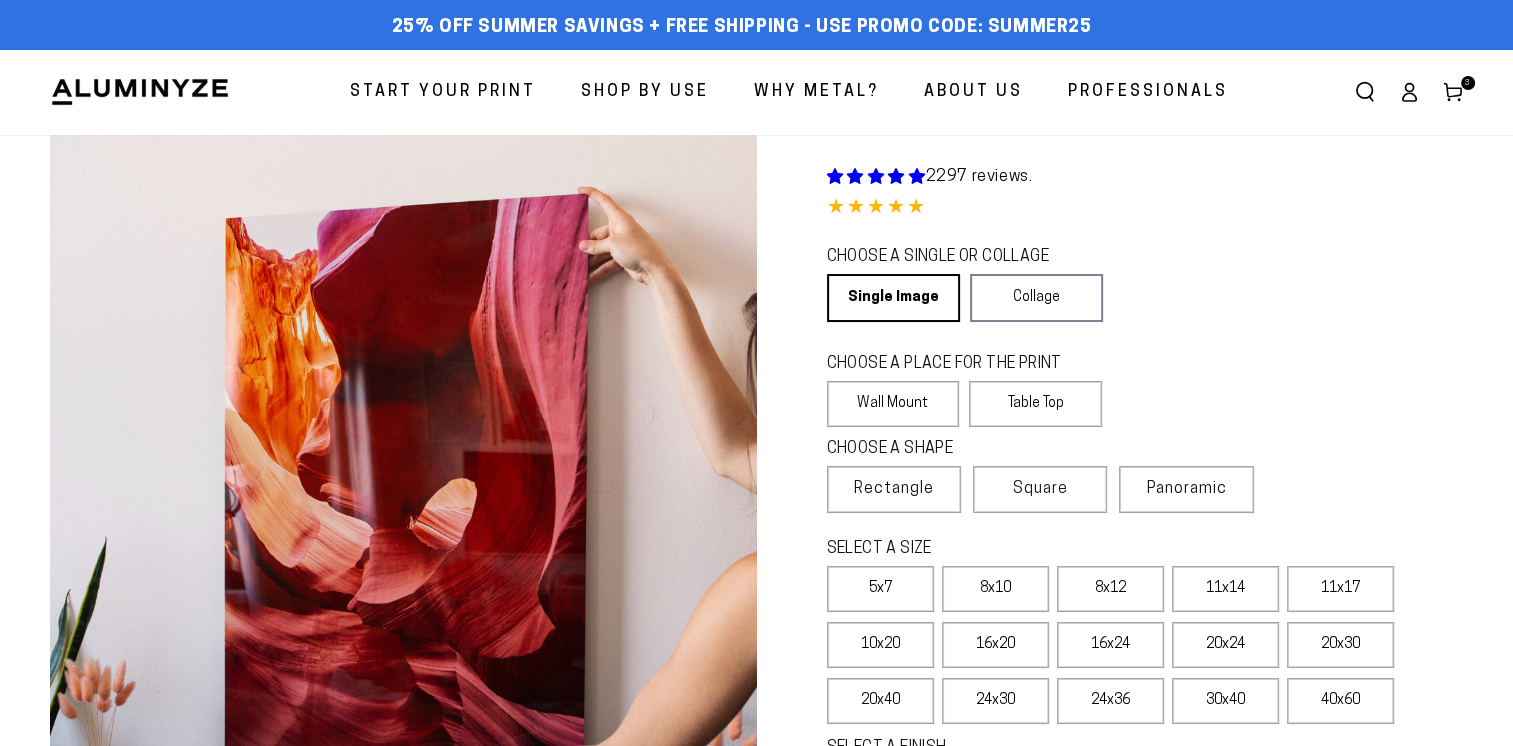scroll, scrollTop: 0, scrollLeft: 0, axis: both 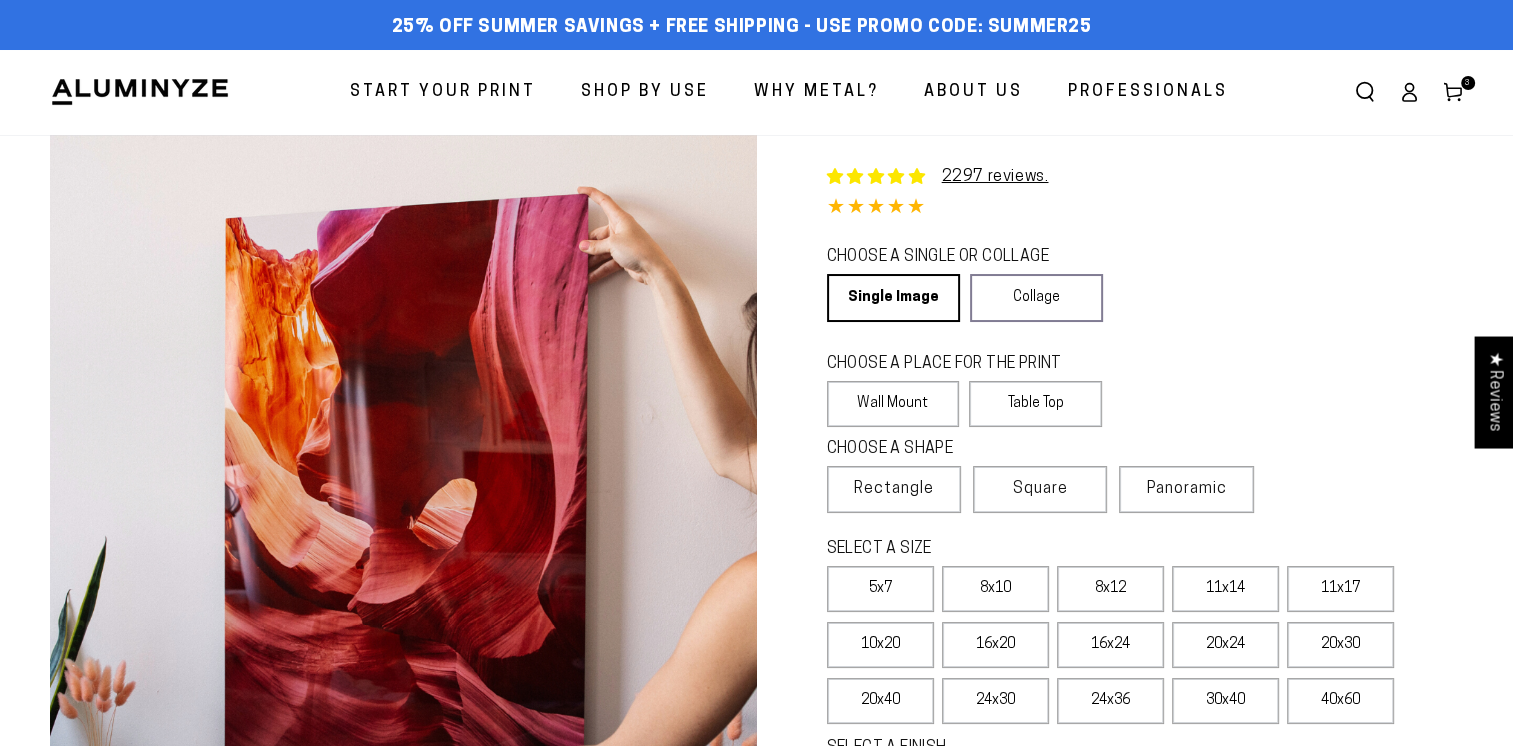select on "**********" 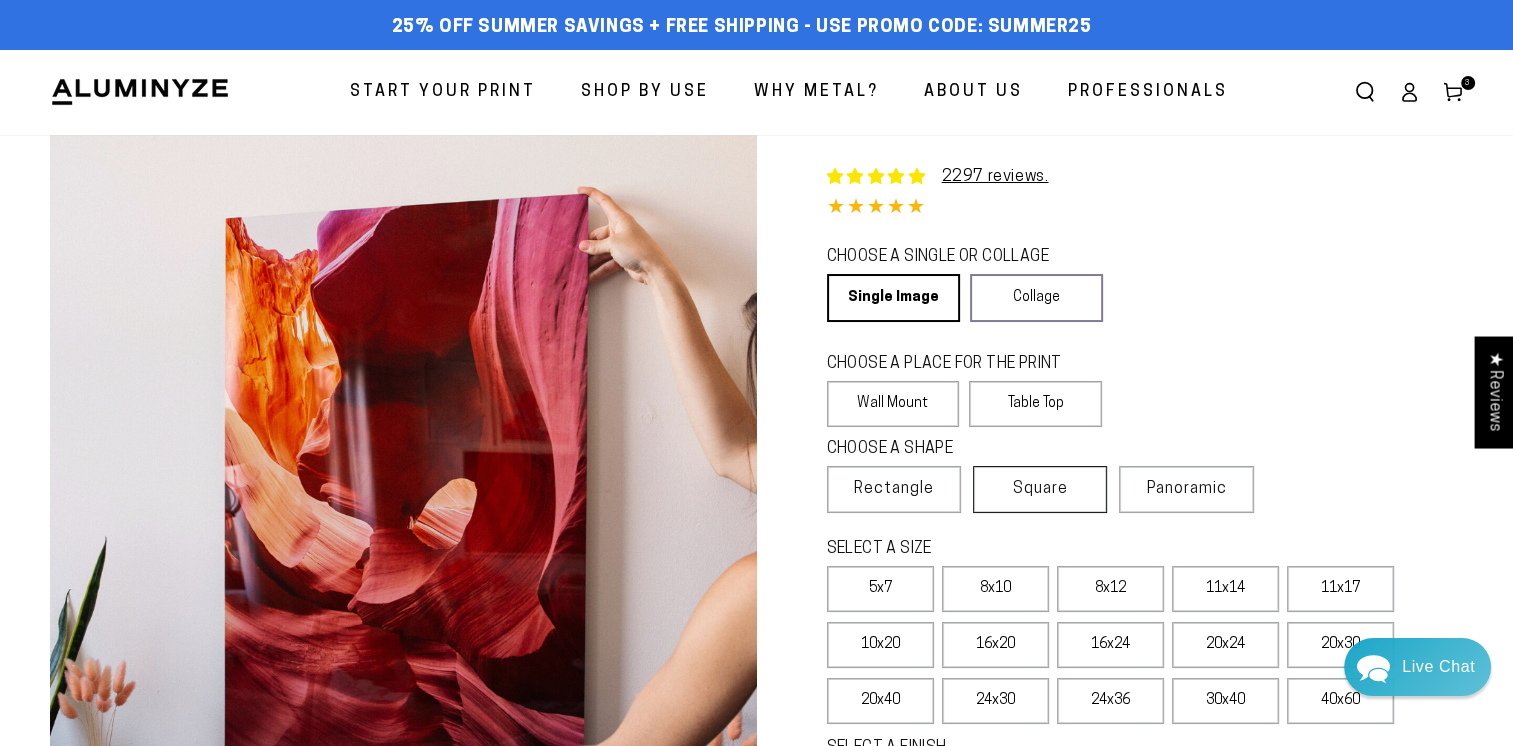 click on "Square" at bounding box center (1040, 489) 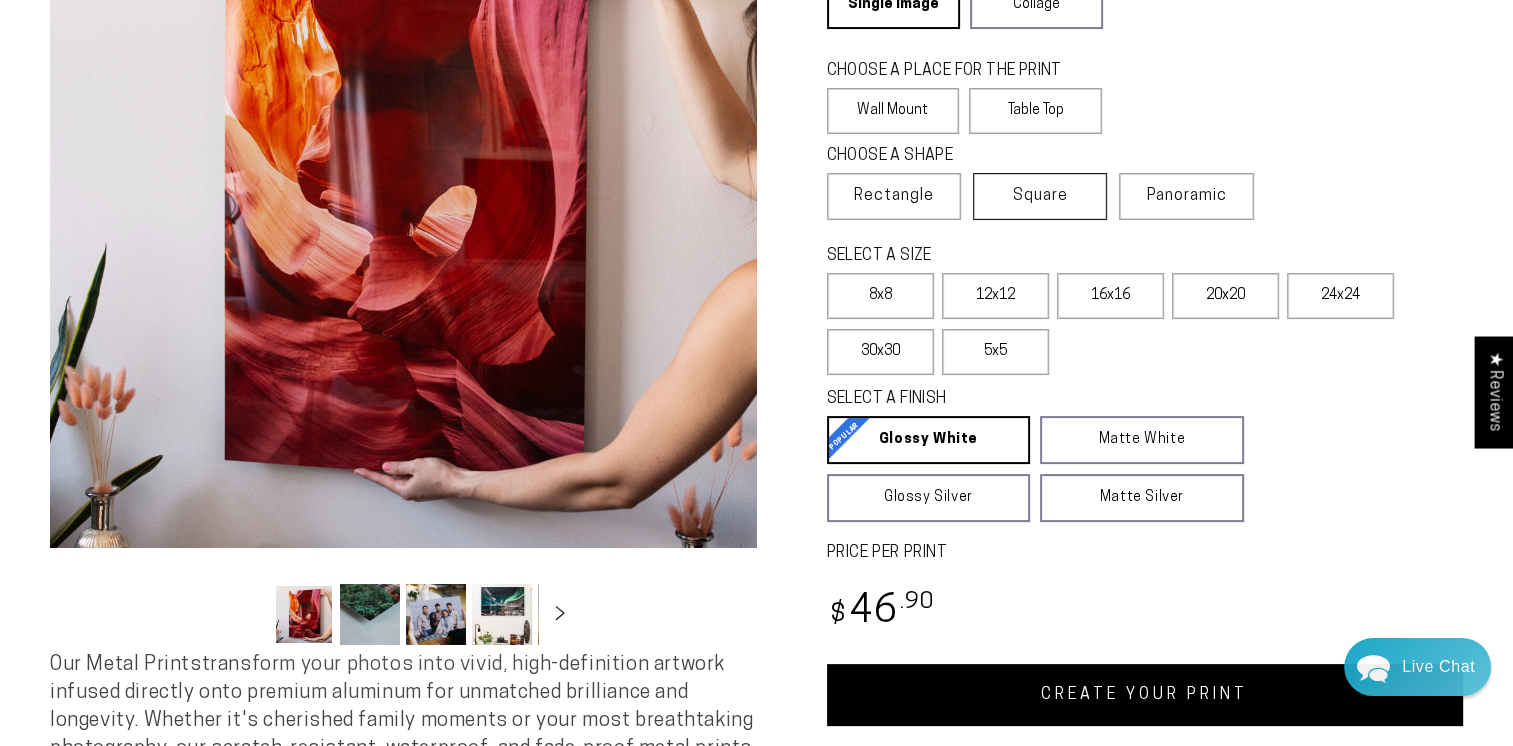 scroll, scrollTop: 300, scrollLeft: 0, axis: vertical 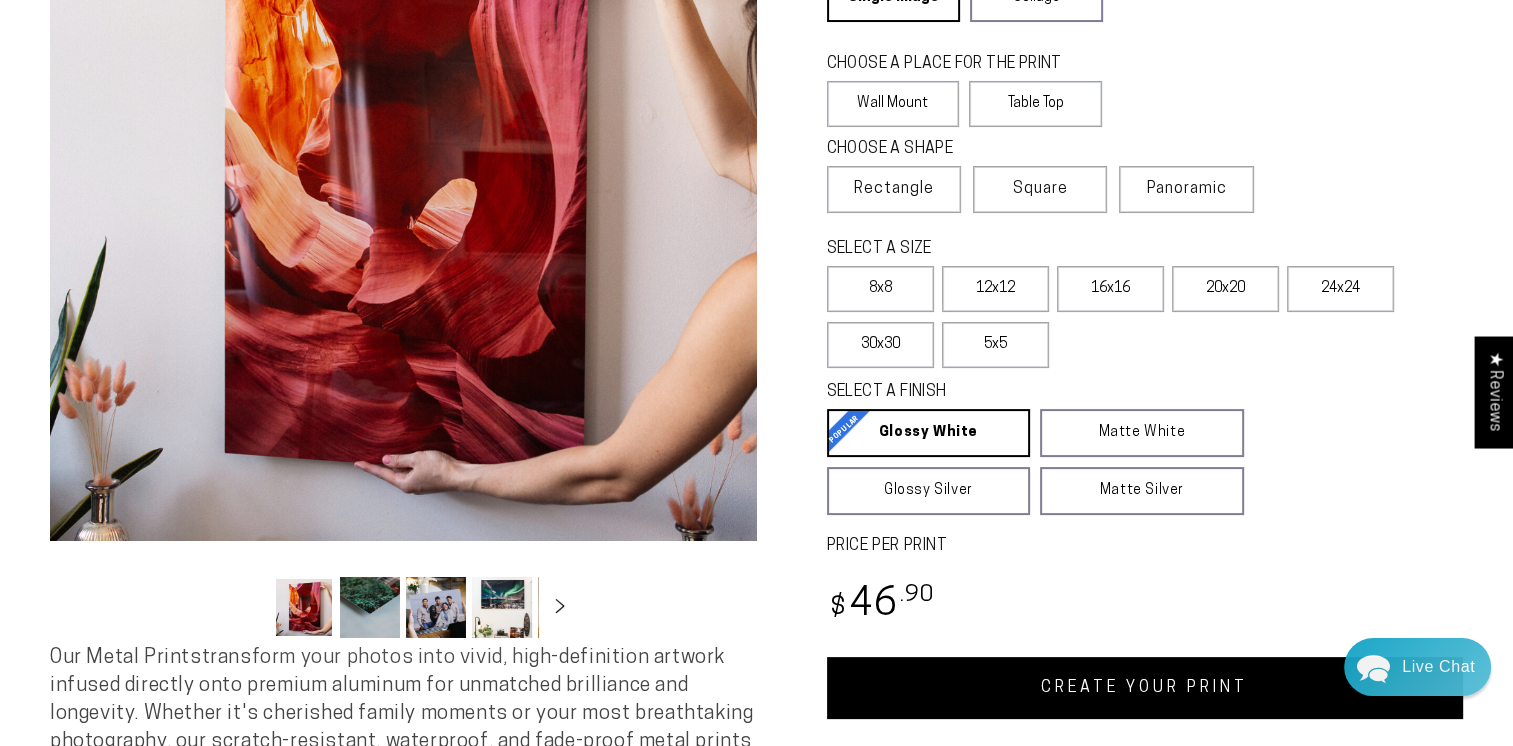 click on "CREATE YOUR PRINT" at bounding box center [1145, 688] 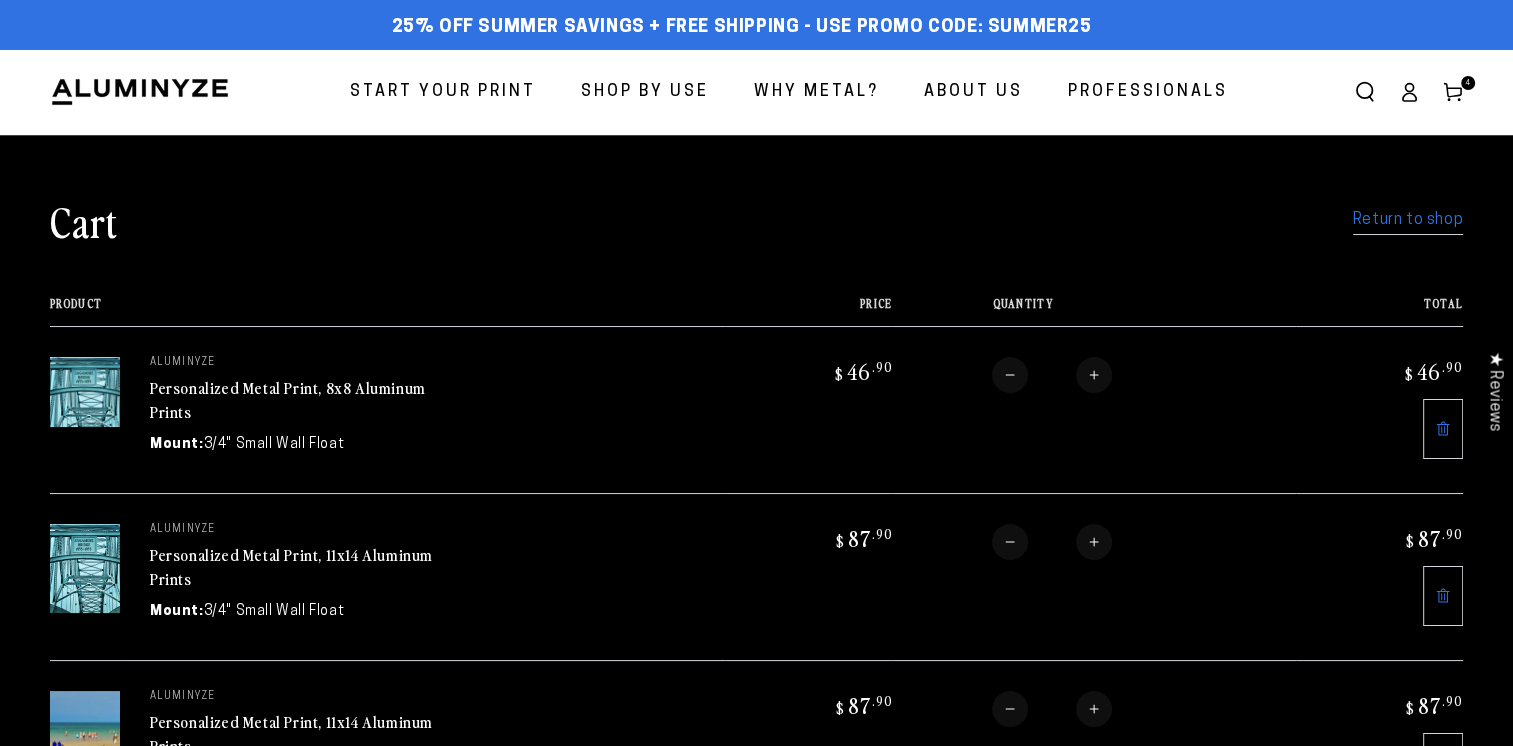 scroll, scrollTop: 0, scrollLeft: 0, axis: both 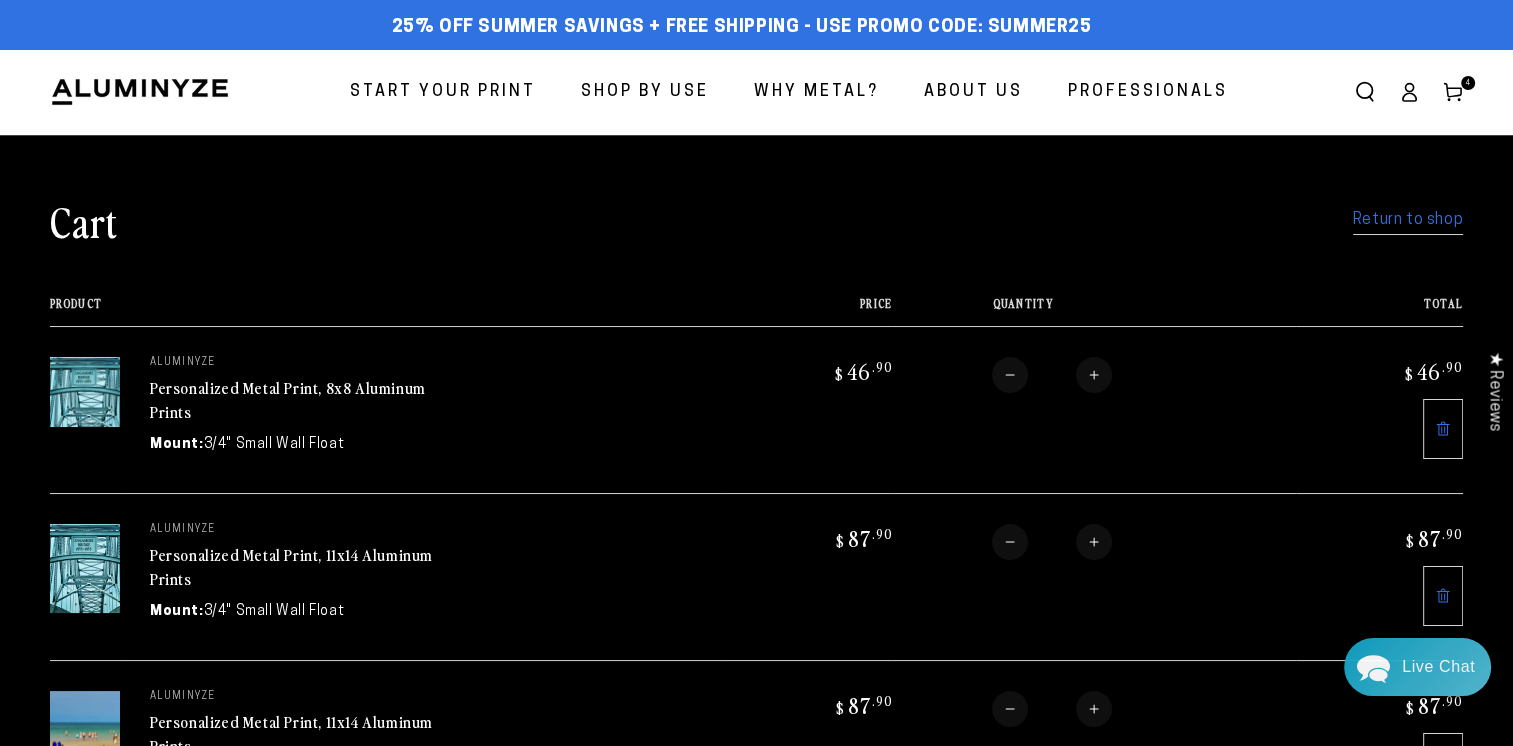 click on "Increase quantity for Personalized Metal Print, 8x8 Aluminum Prints" at bounding box center (1094, 375) 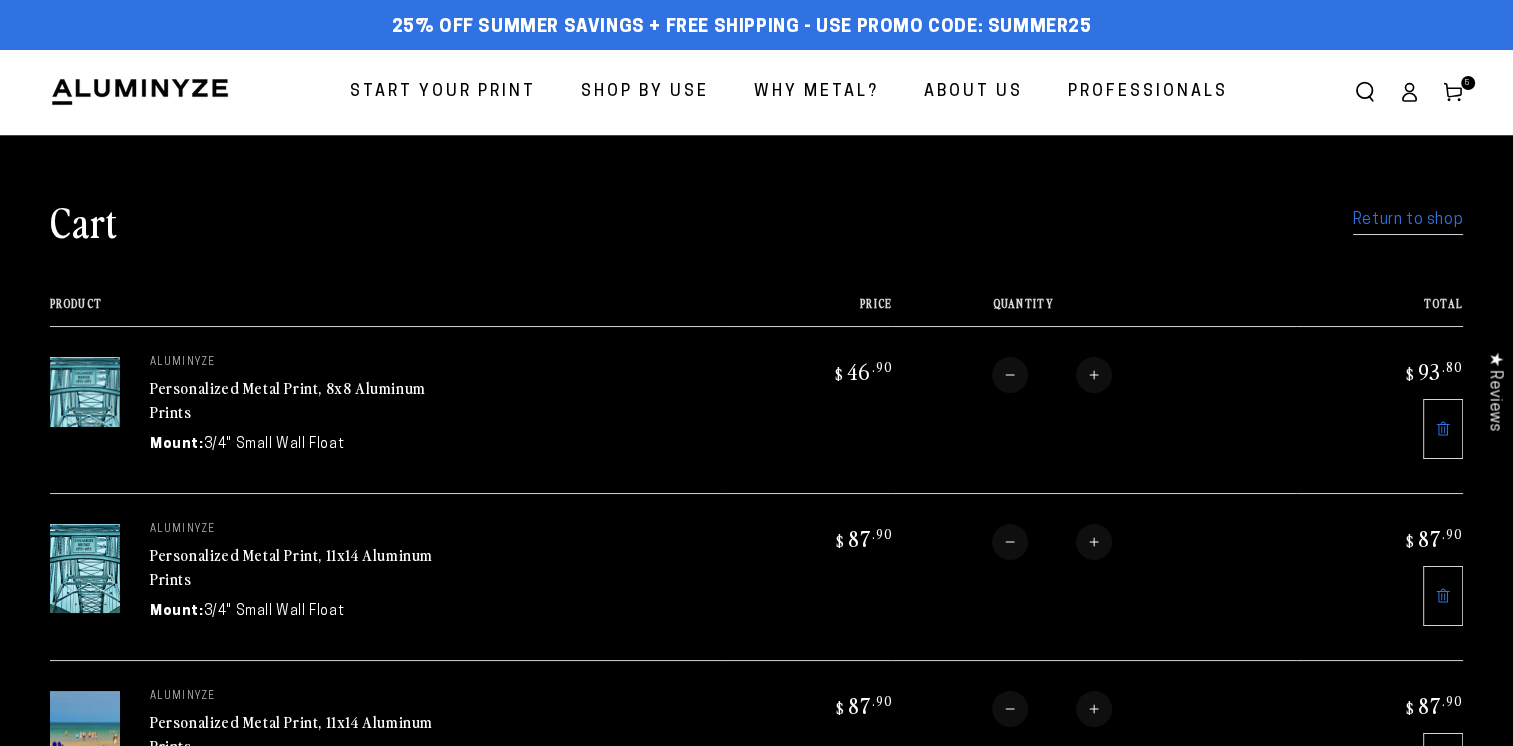 scroll, scrollTop: 0, scrollLeft: 0, axis: both 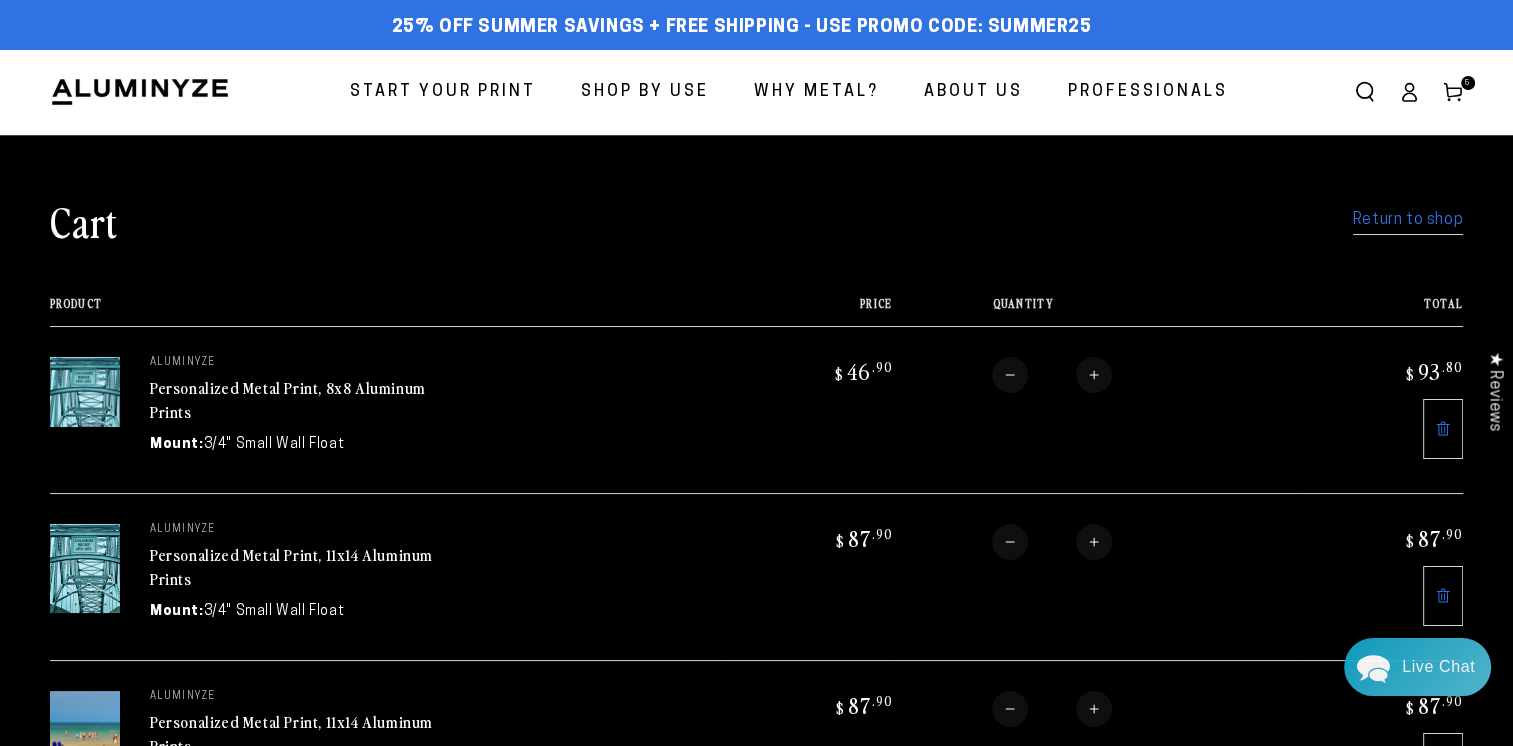 click on "Increase quantity for Personalized Metal Print, 8x8 Aluminum Prints" at bounding box center [1094, 375] 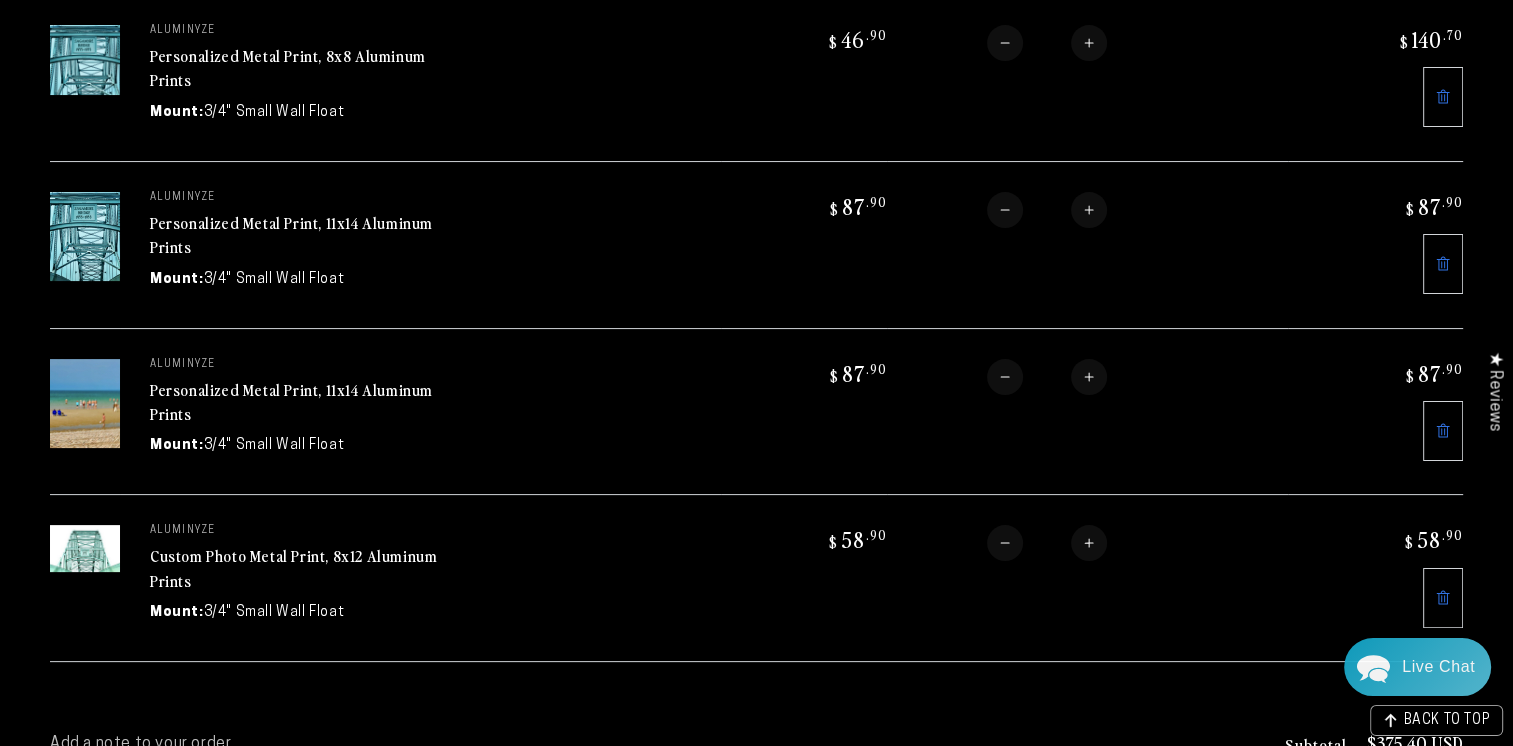 scroll, scrollTop: 320, scrollLeft: 0, axis: vertical 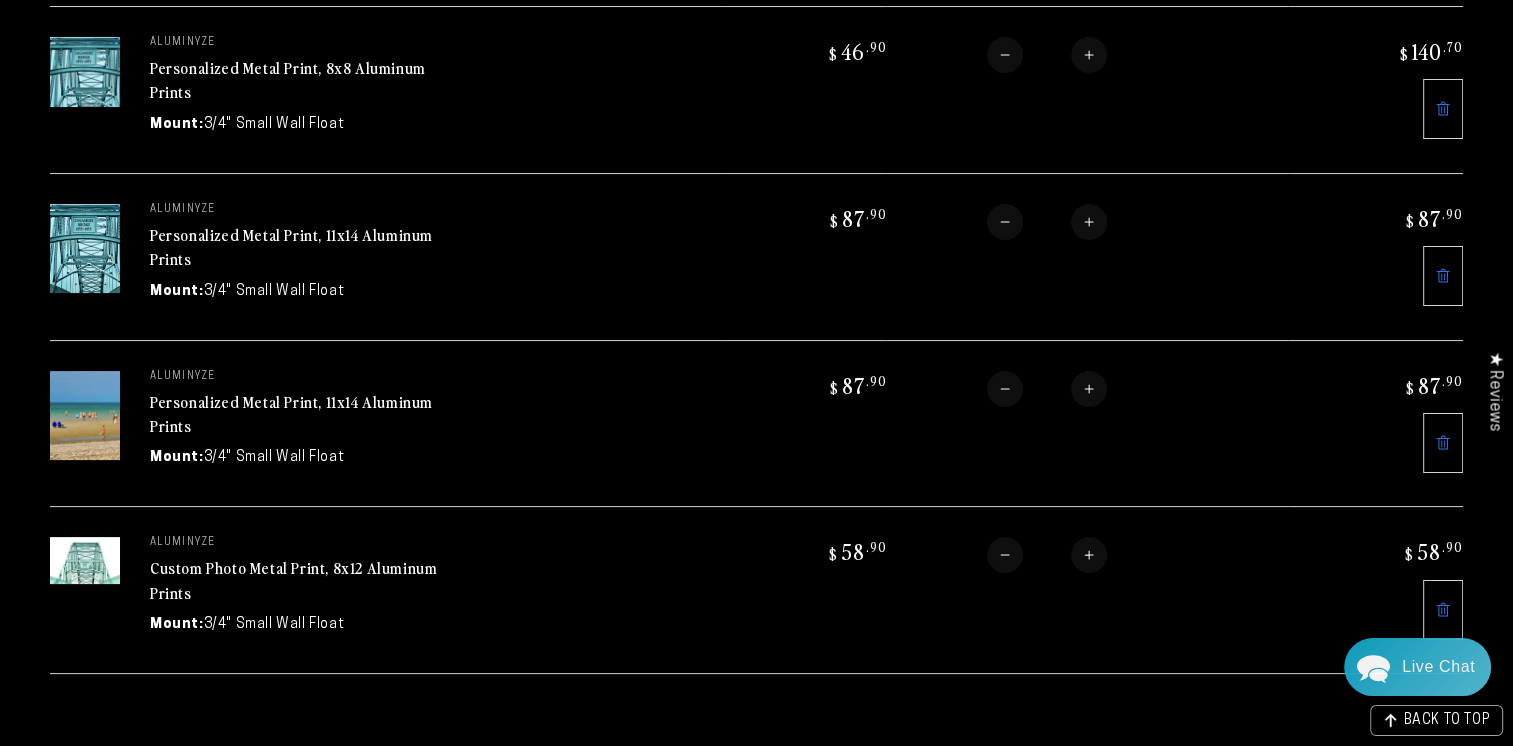 click at bounding box center [85, 415] 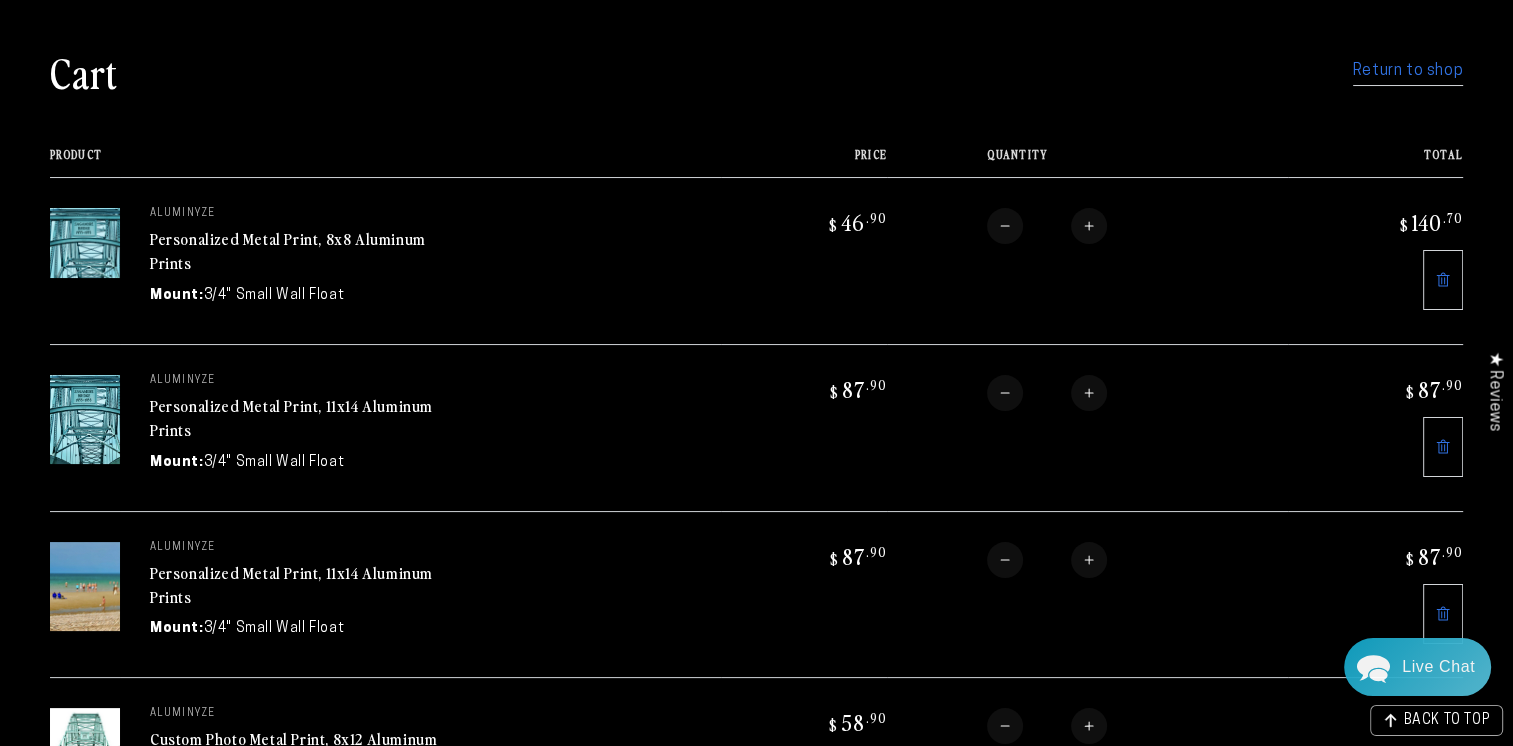 scroll, scrollTop: 0, scrollLeft: 0, axis: both 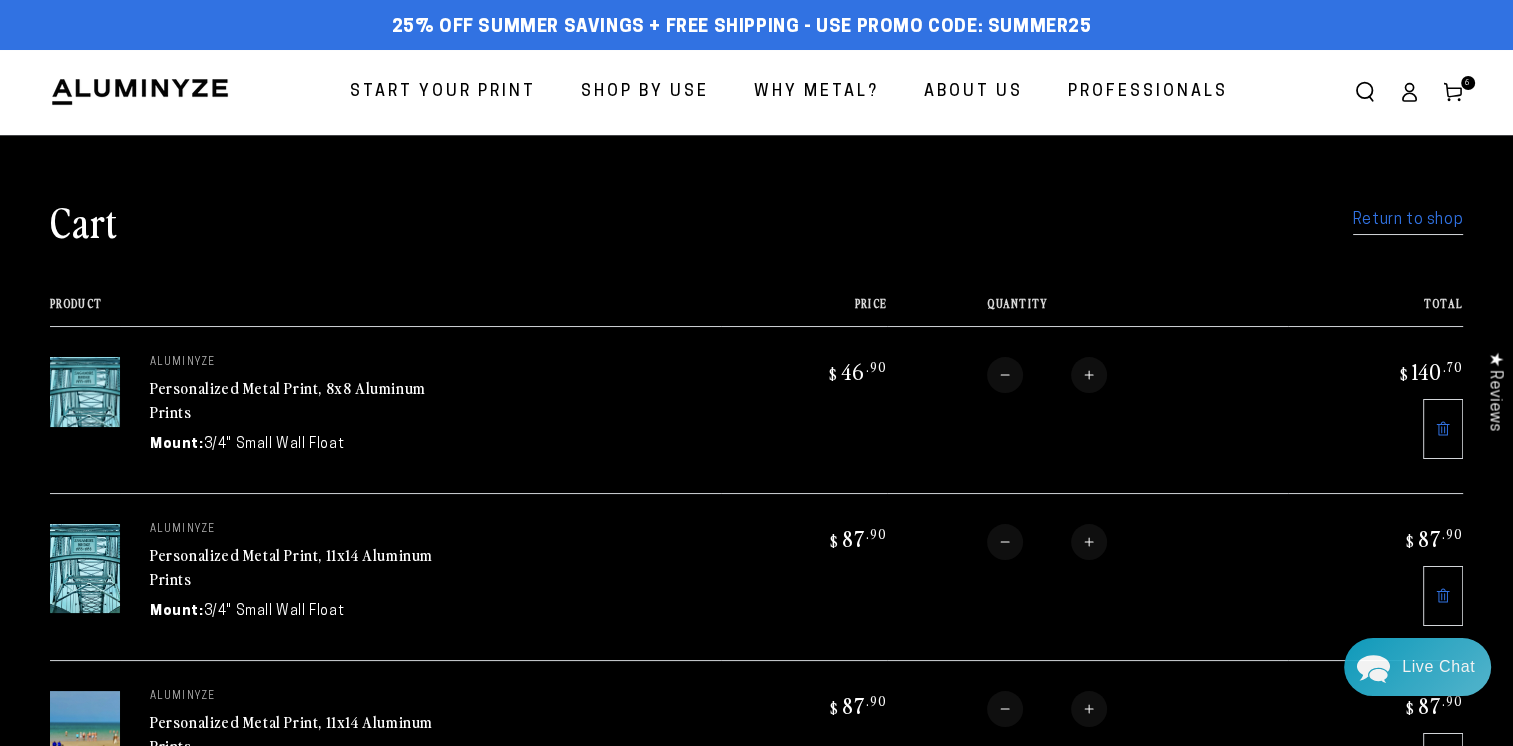 click on "Start Your Print" at bounding box center (443, 92) 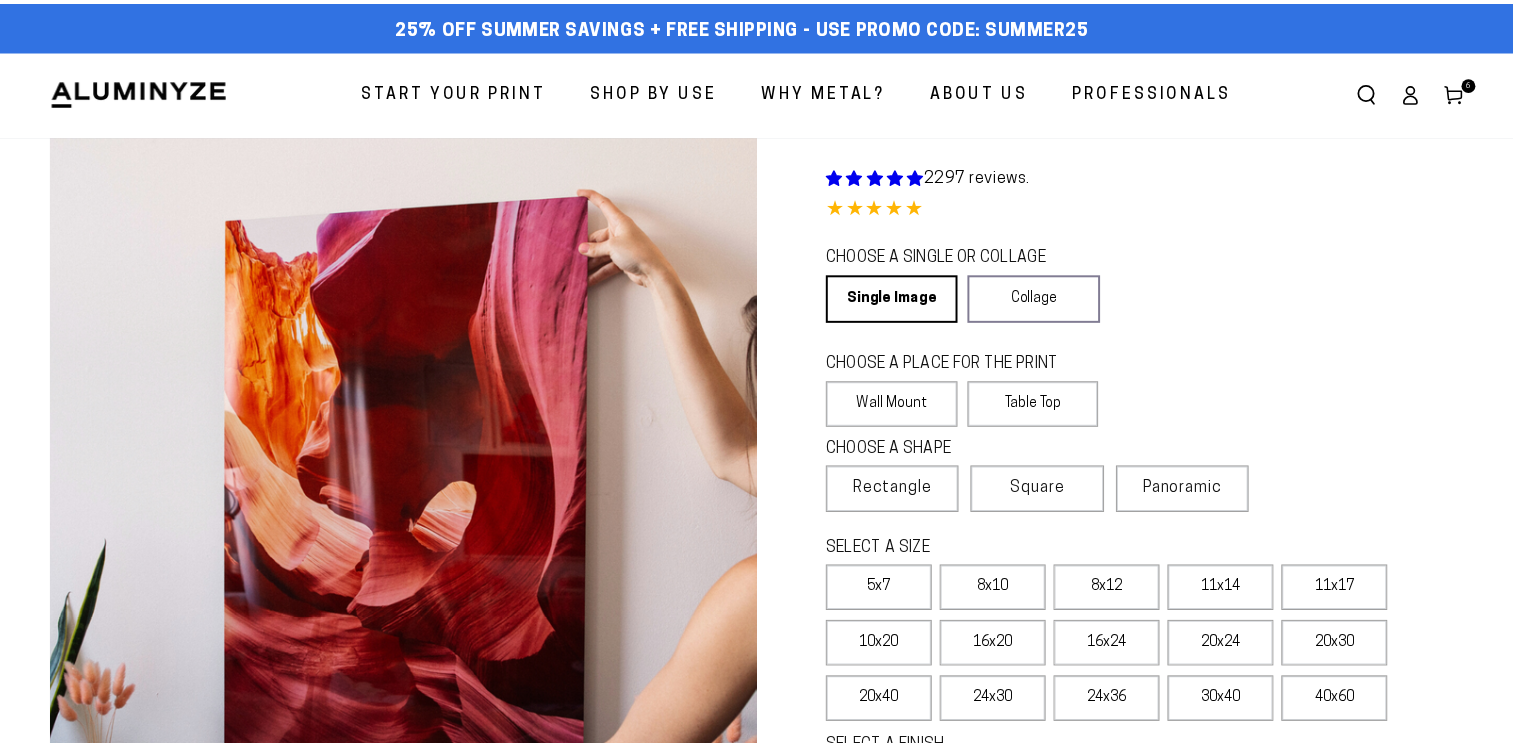 scroll, scrollTop: 0, scrollLeft: 0, axis: both 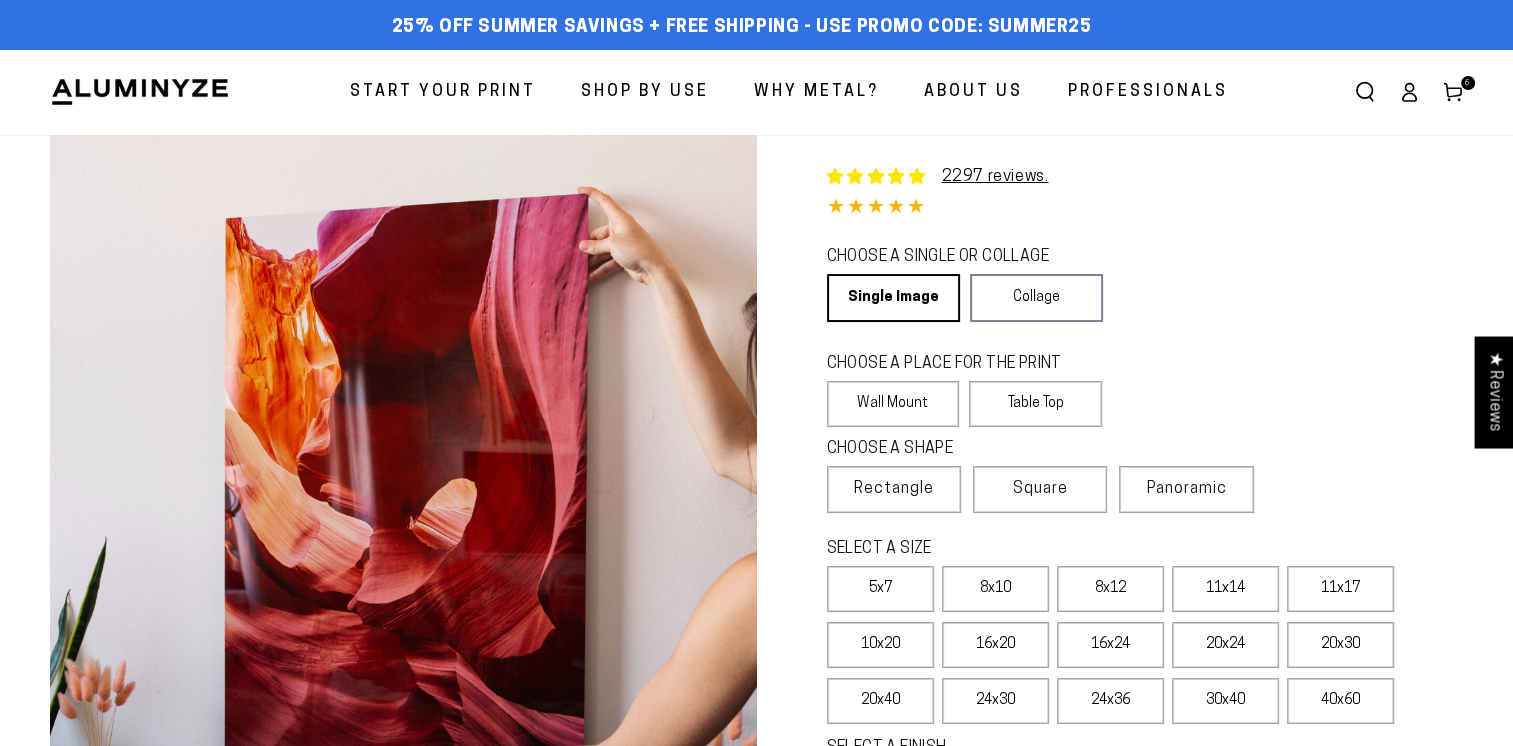 select on "**********" 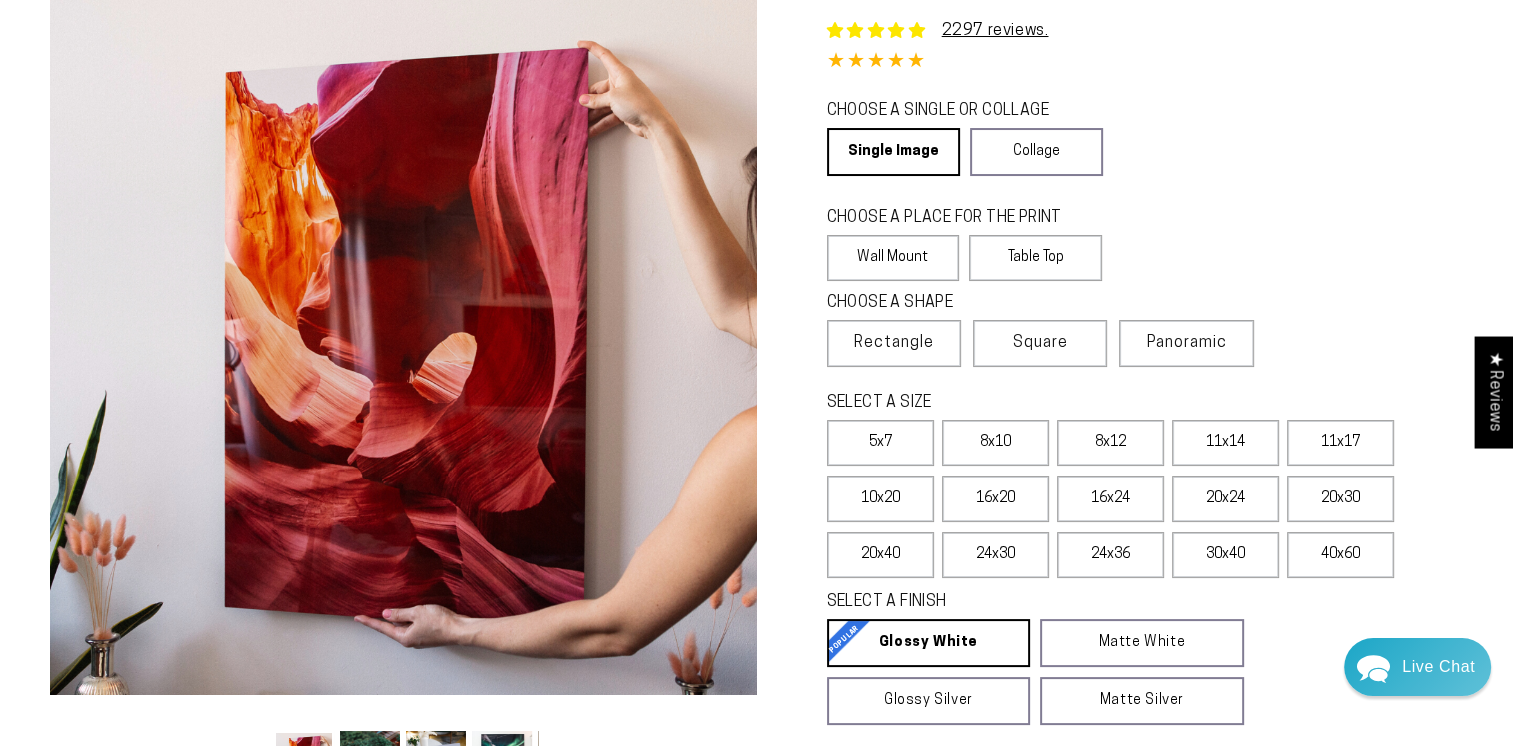 scroll, scrollTop: 168, scrollLeft: 0, axis: vertical 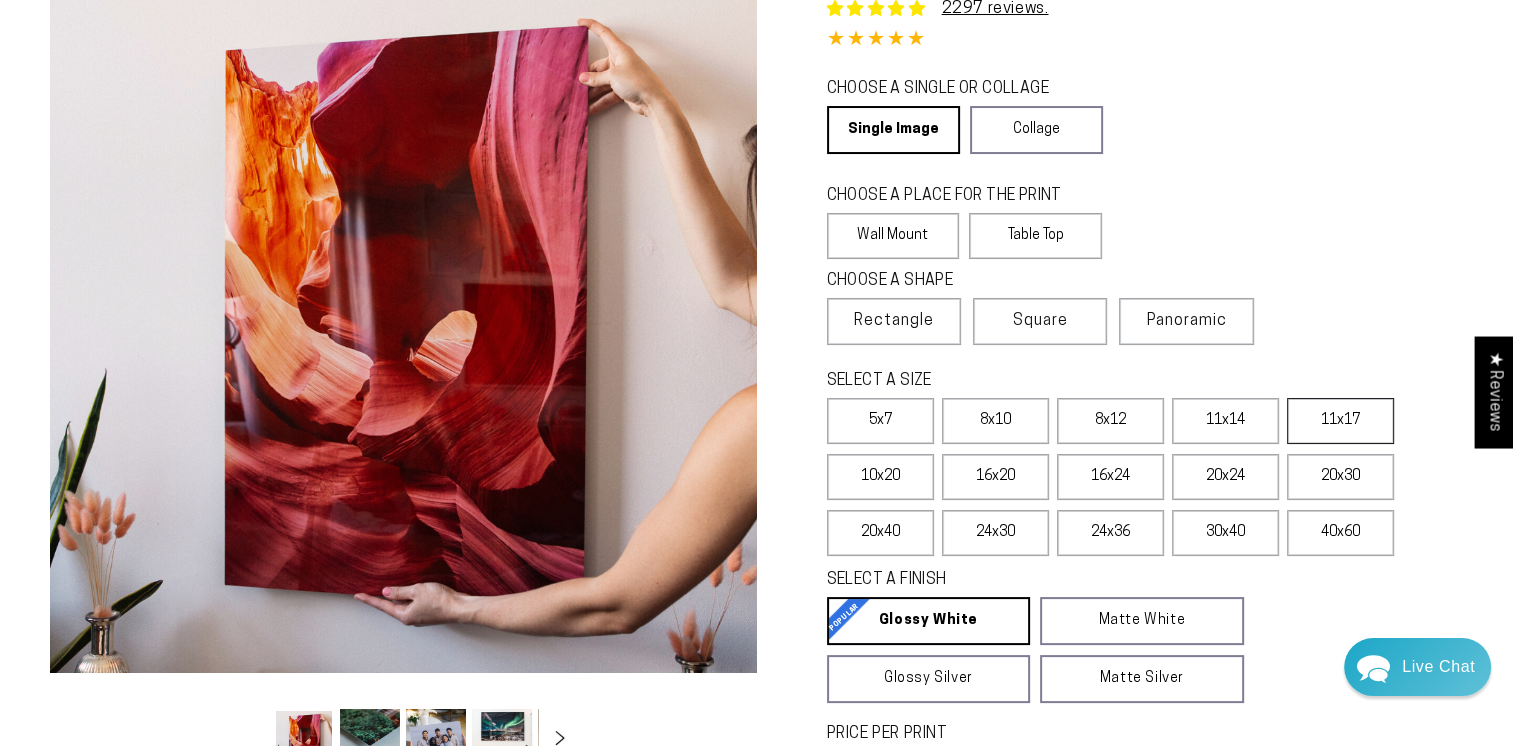 click on "11x17" at bounding box center (1340, 421) 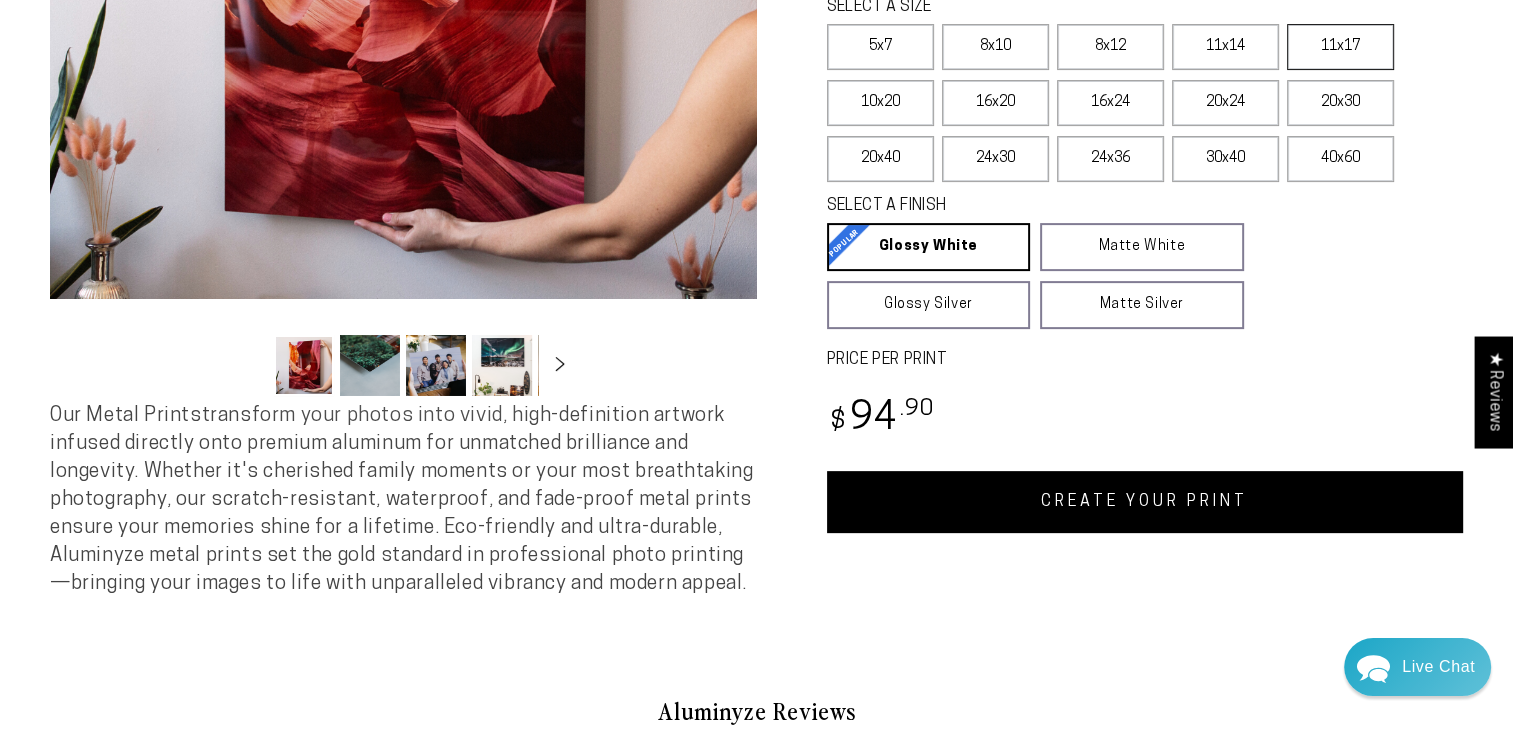 scroll, scrollTop: 552, scrollLeft: 0, axis: vertical 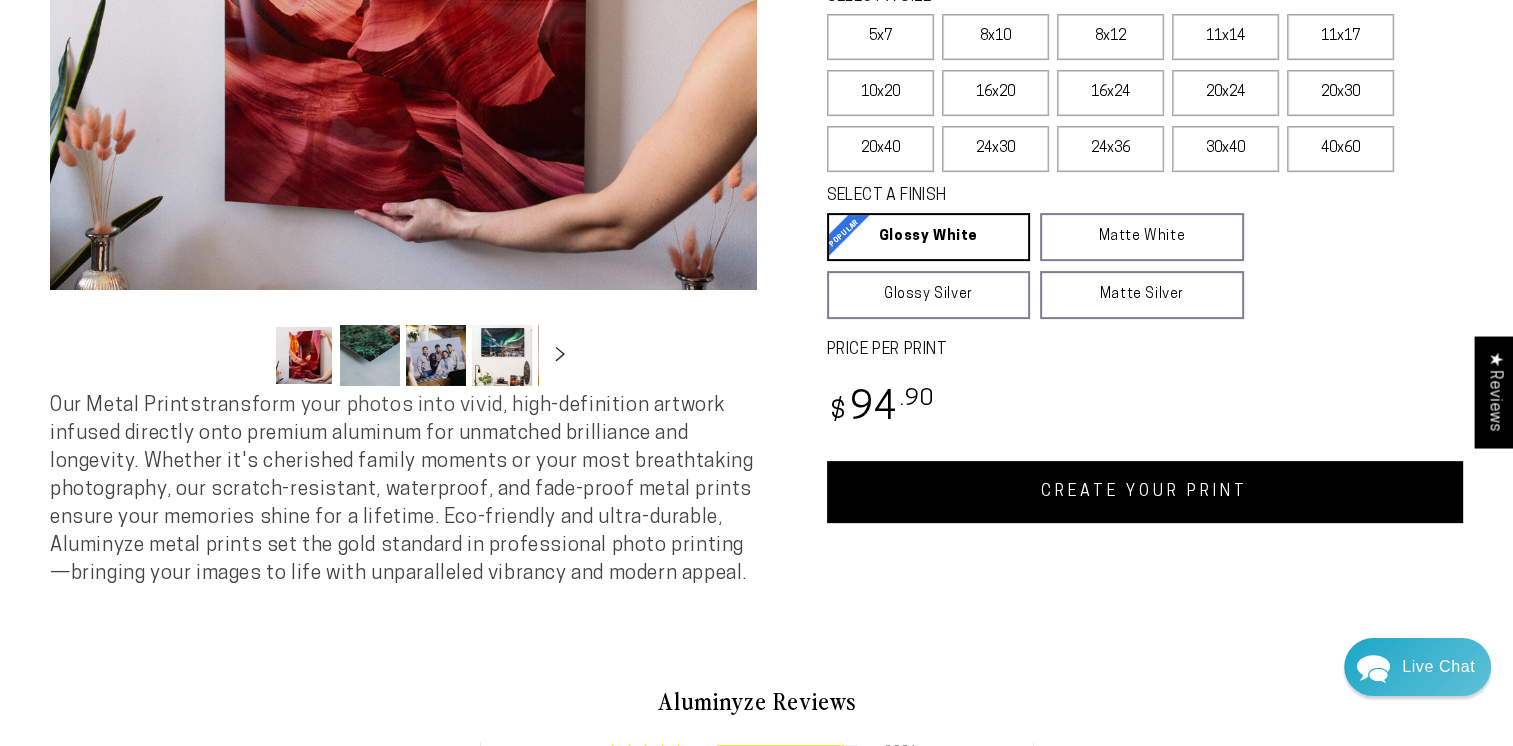click on "CREATE YOUR PRINT" at bounding box center [1145, 492] 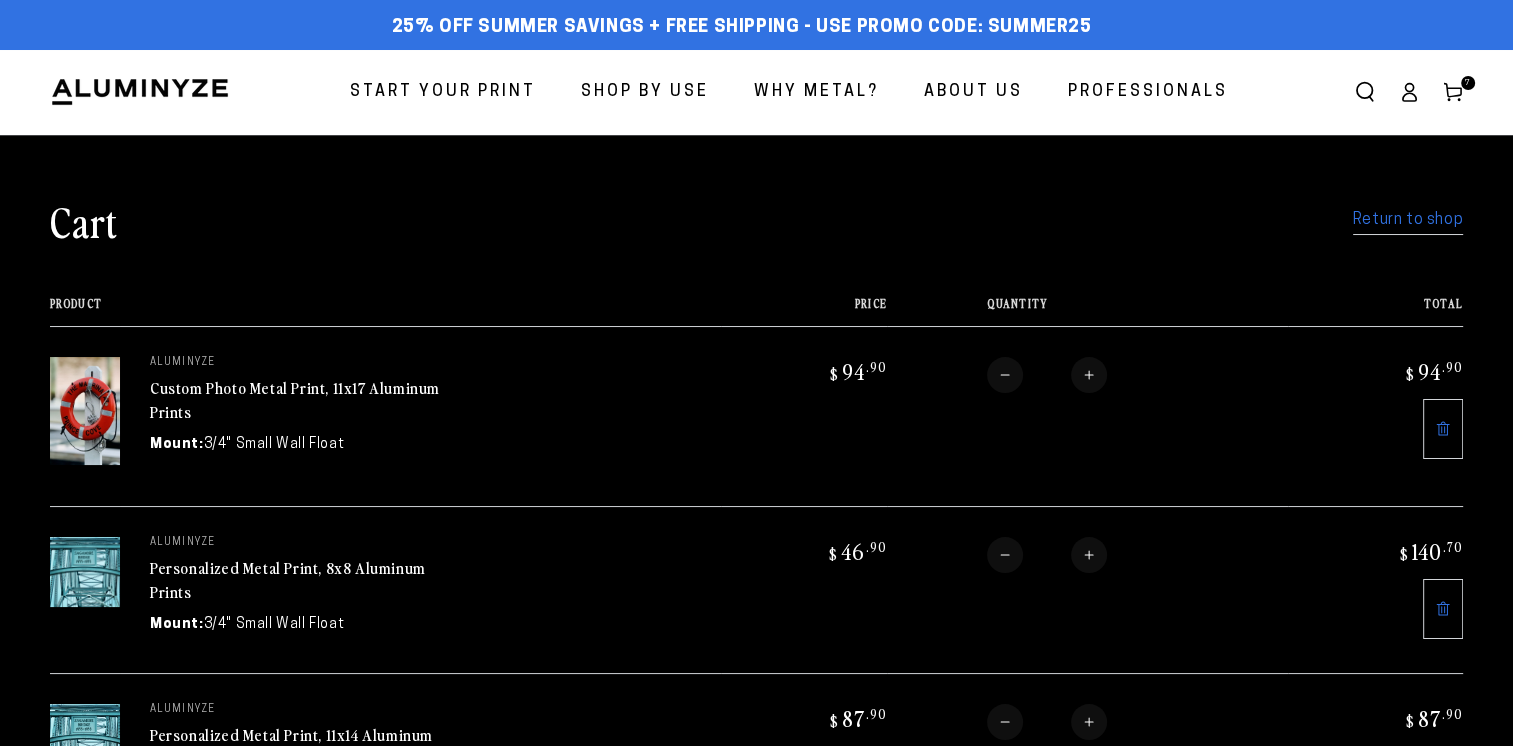 scroll, scrollTop: 0, scrollLeft: 0, axis: both 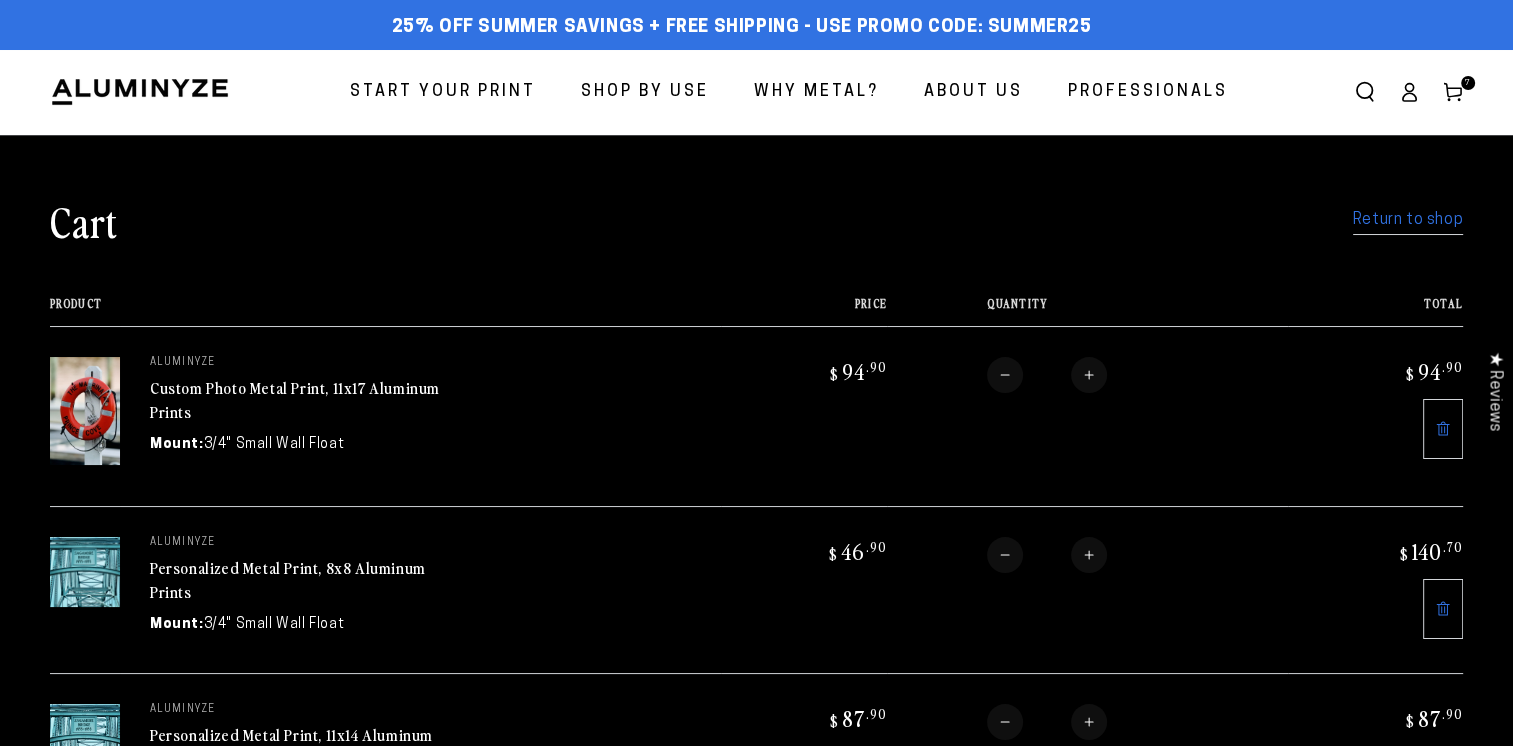 click on "Start Your Print" at bounding box center (443, 92) 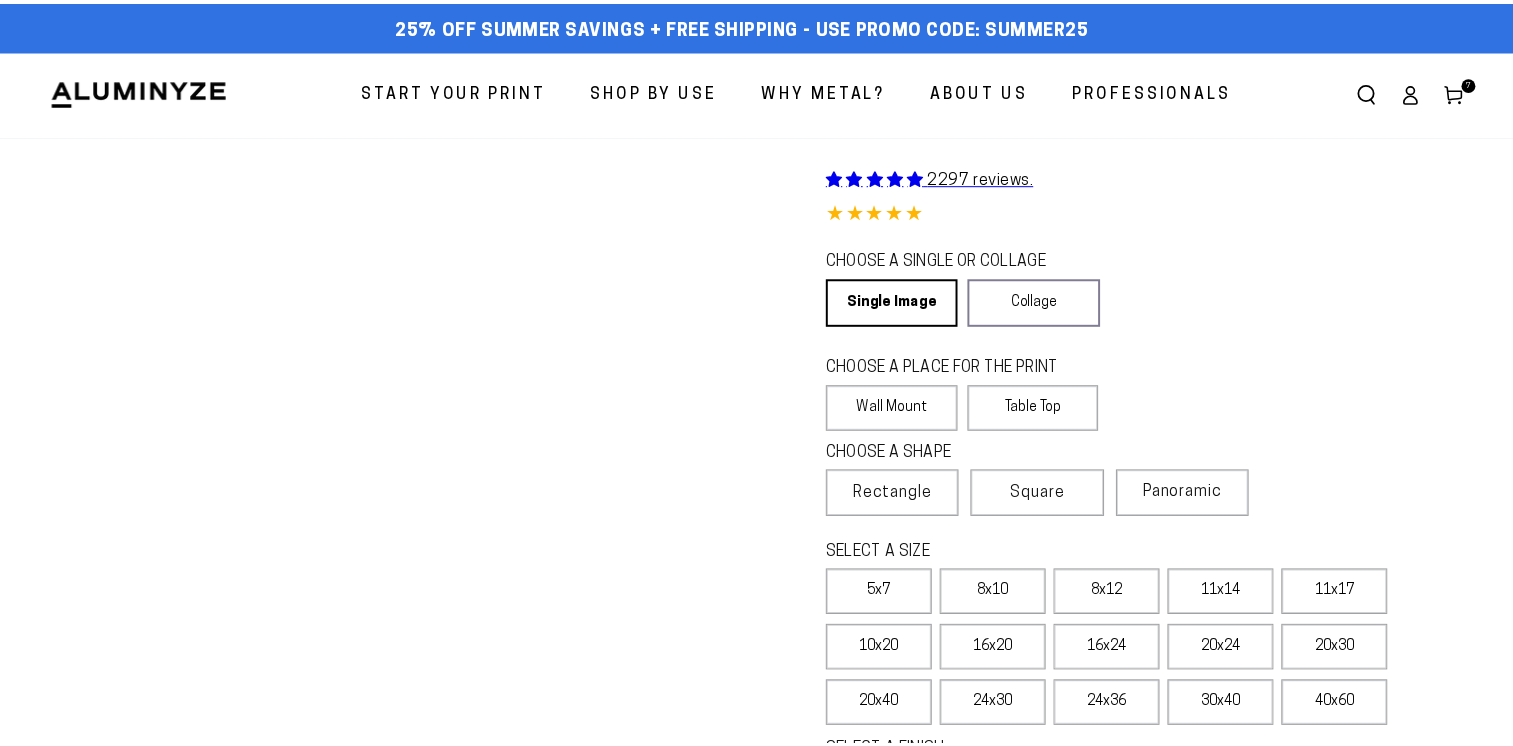 scroll, scrollTop: 0, scrollLeft: 0, axis: both 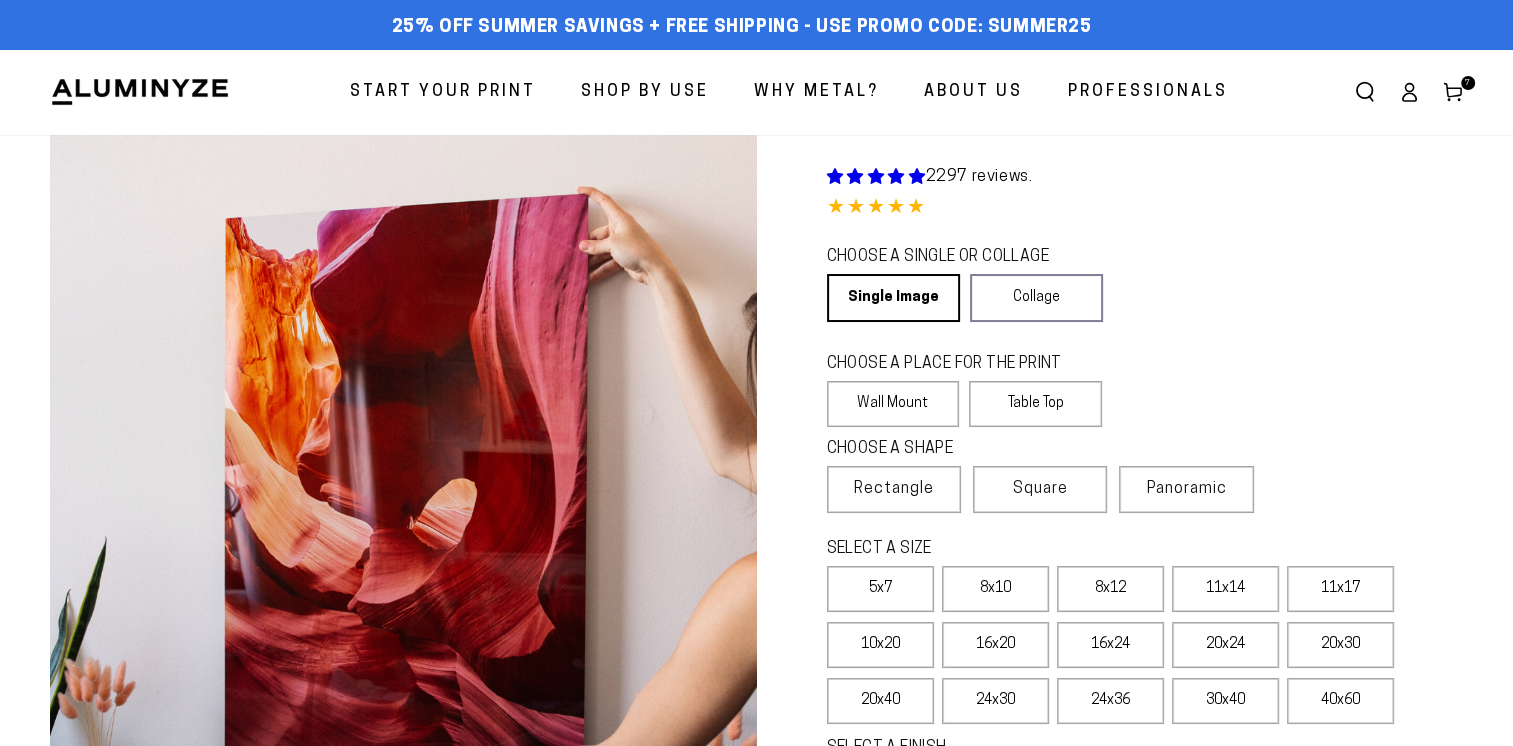 select on "**********" 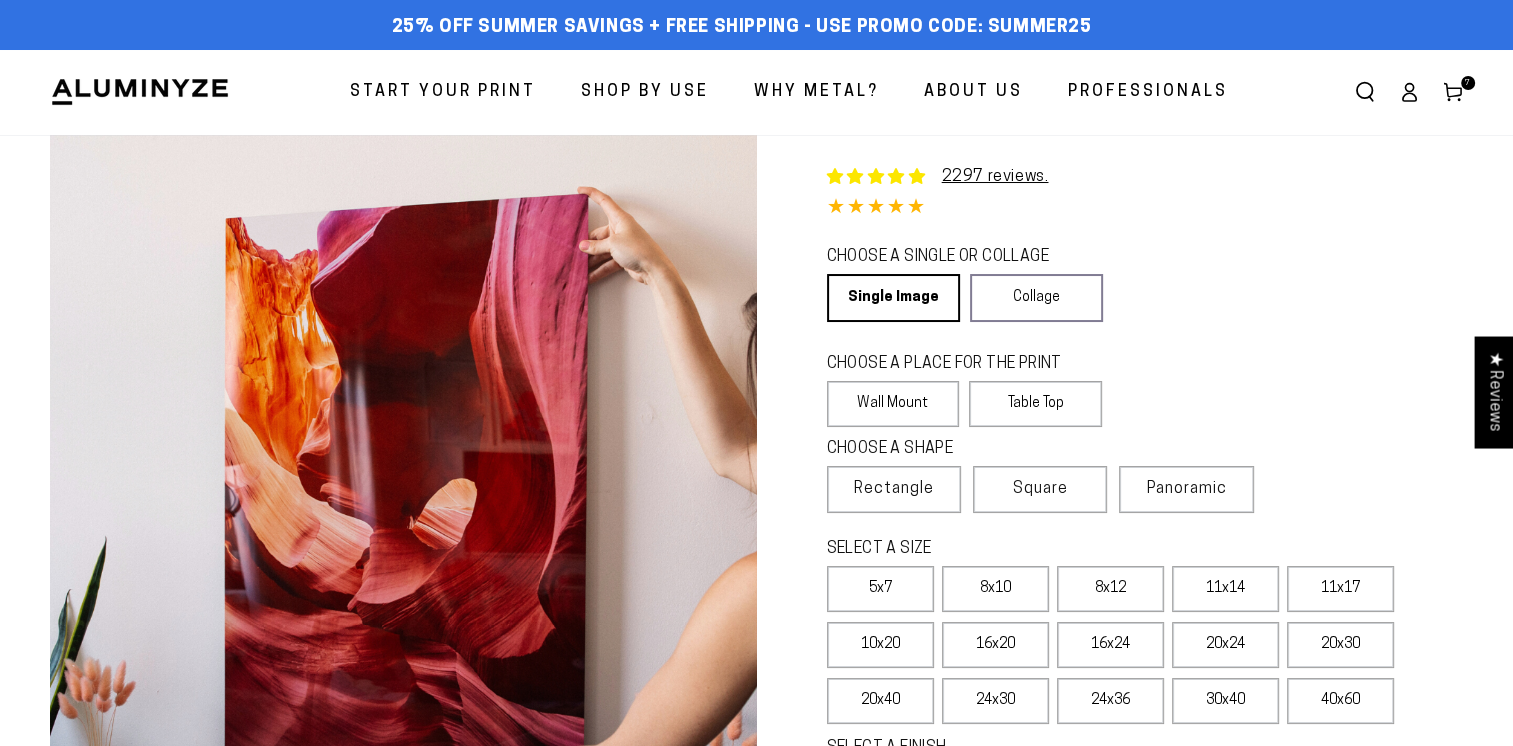 scroll, scrollTop: 0, scrollLeft: 0, axis: both 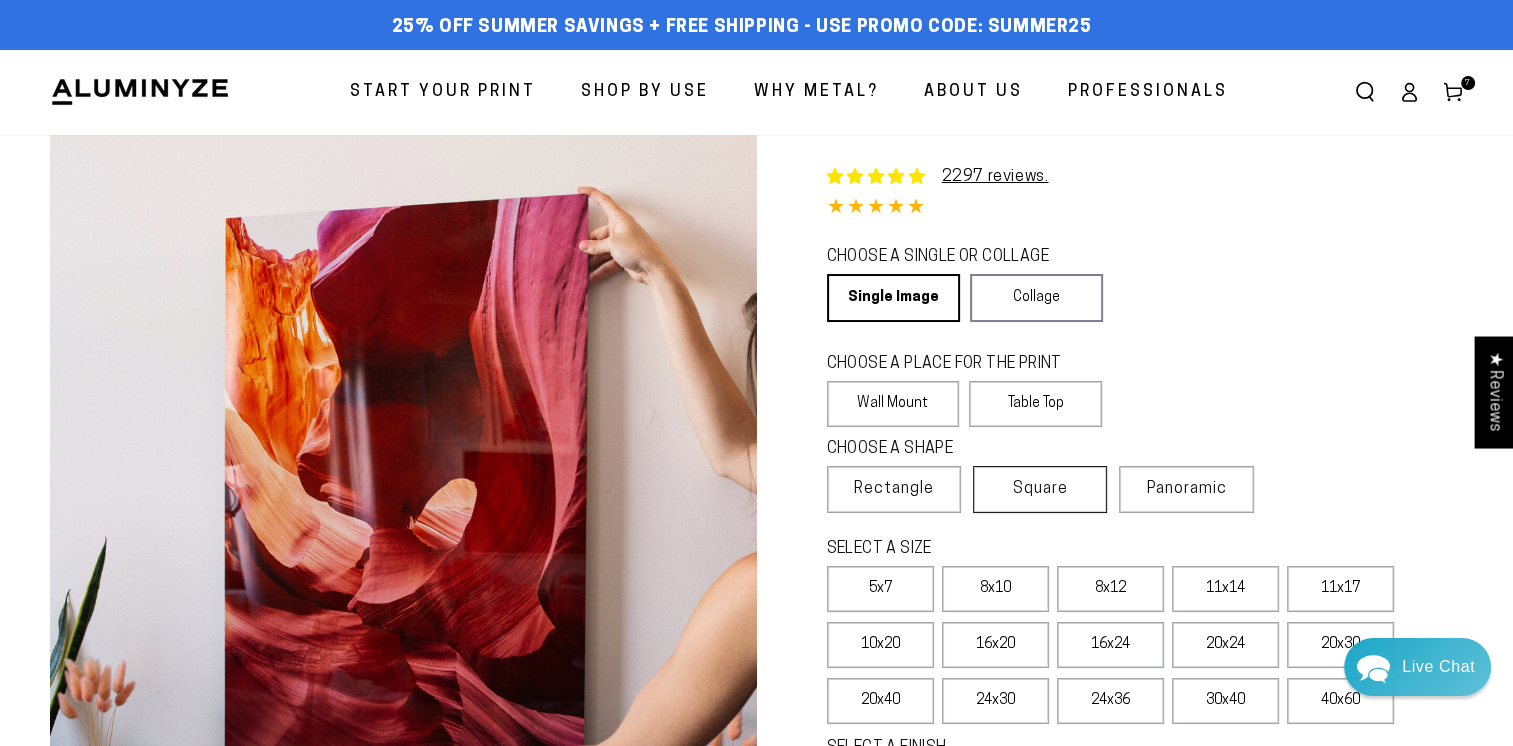 click on "Square" at bounding box center [1040, 489] 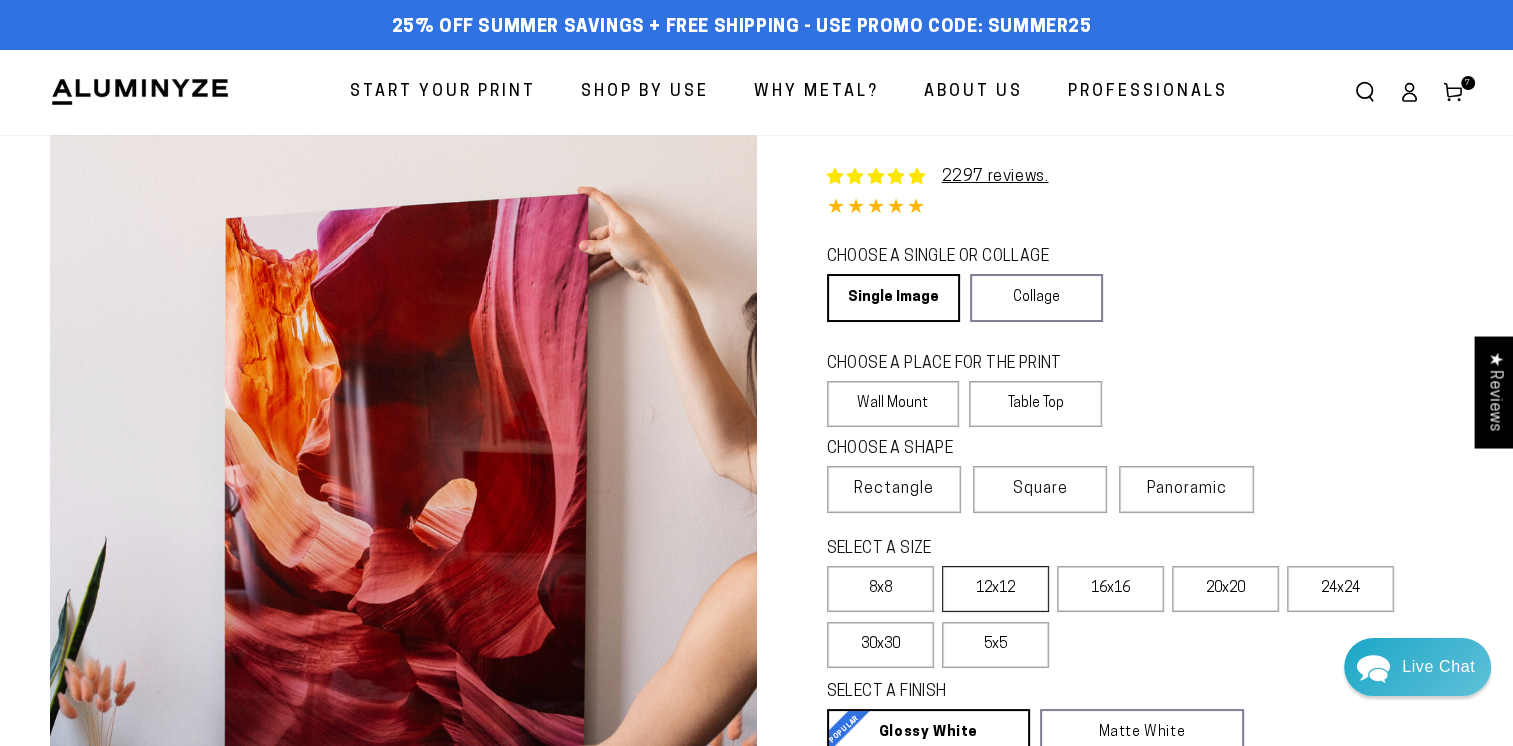click on "12x12" at bounding box center [995, 589] 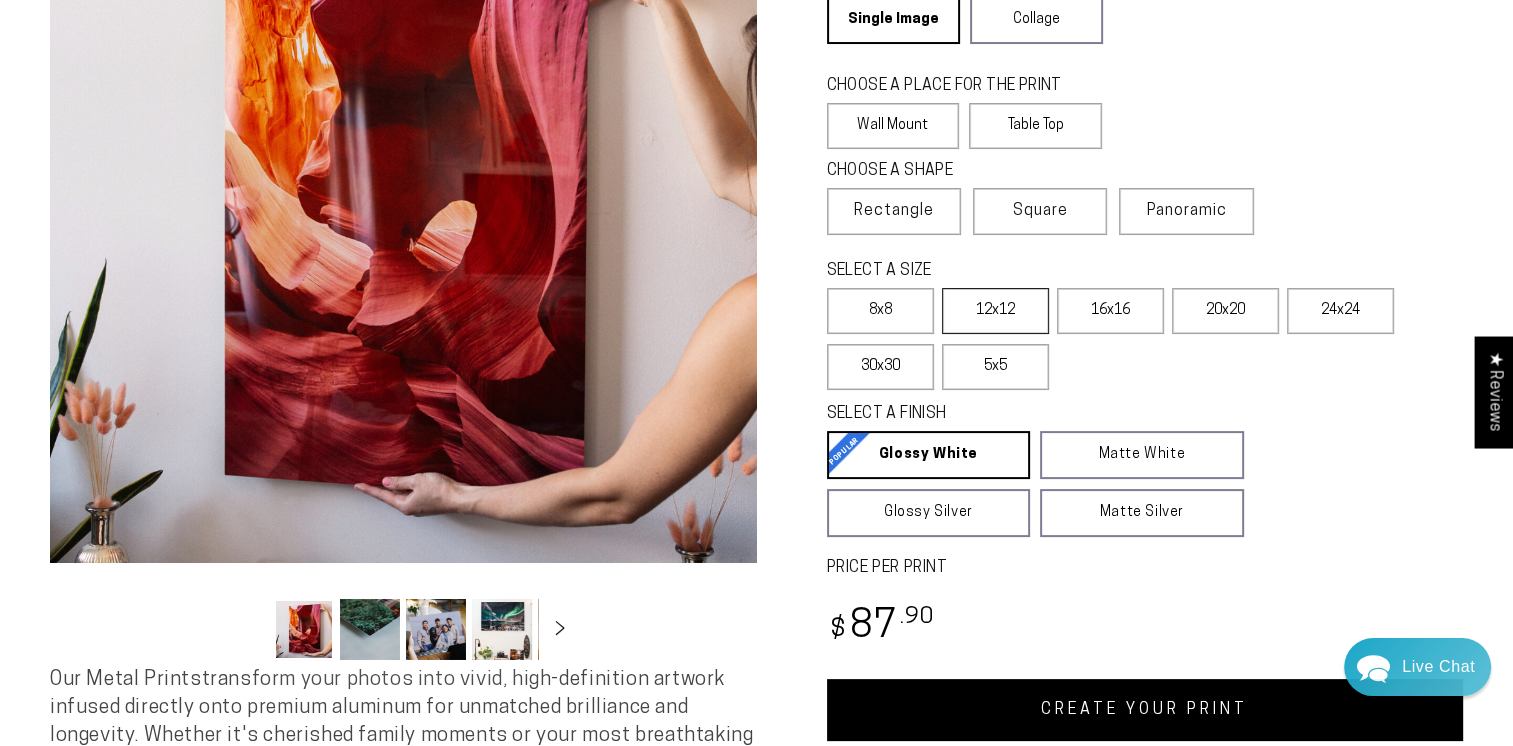 scroll, scrollTop: 302, scrollLeft: 0, axis: vertical 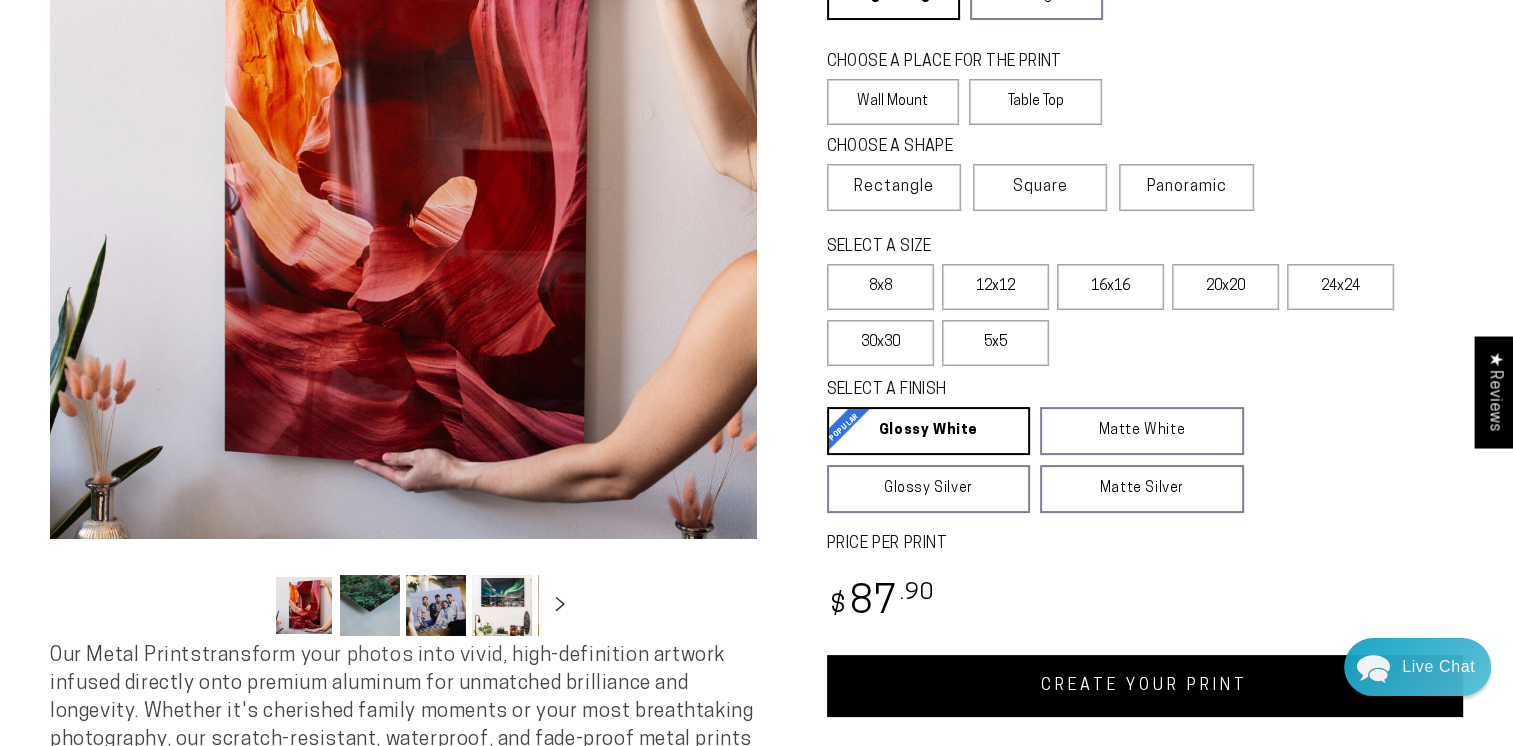 click on "CREATE YOUR PRINT" at bounding box center [1145, 686] 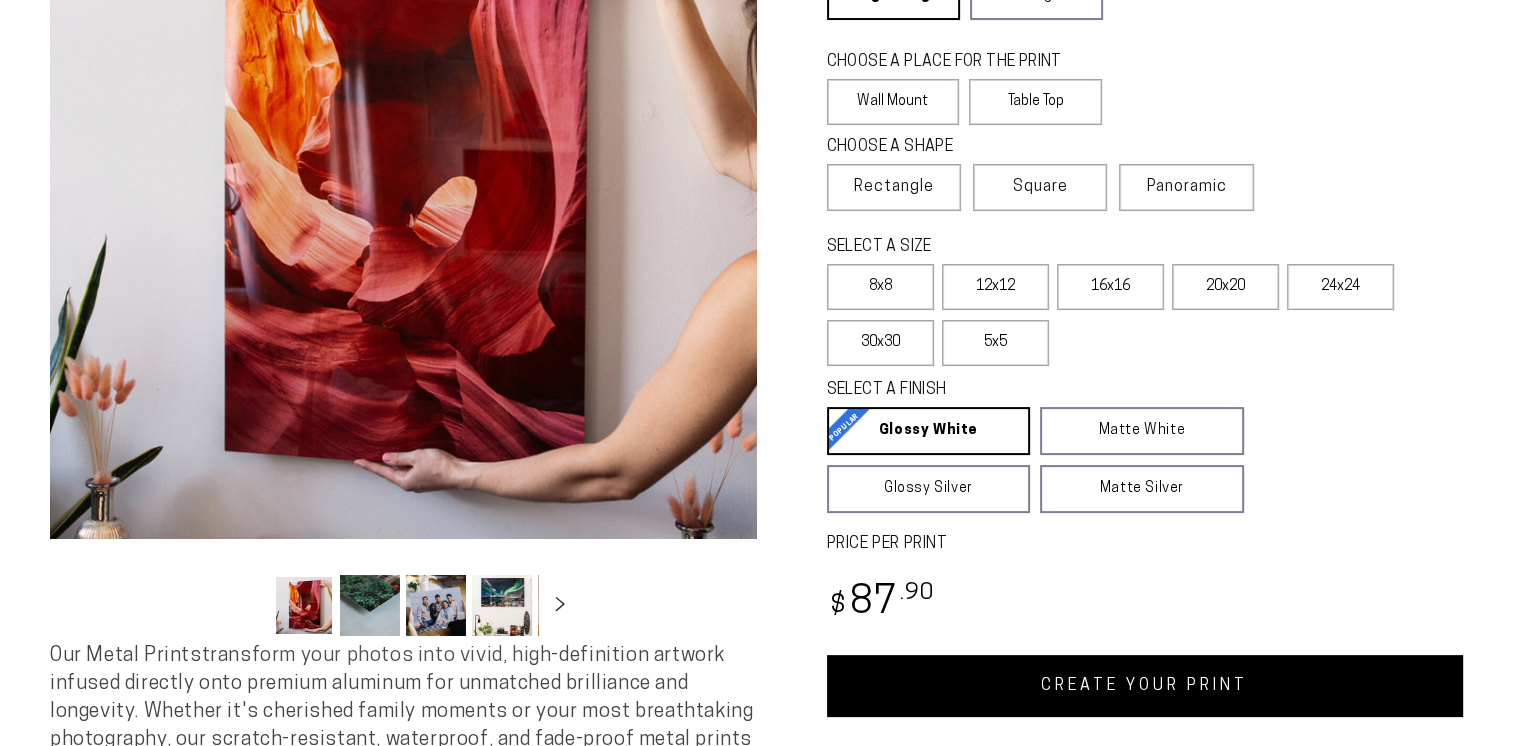 select on "**********" 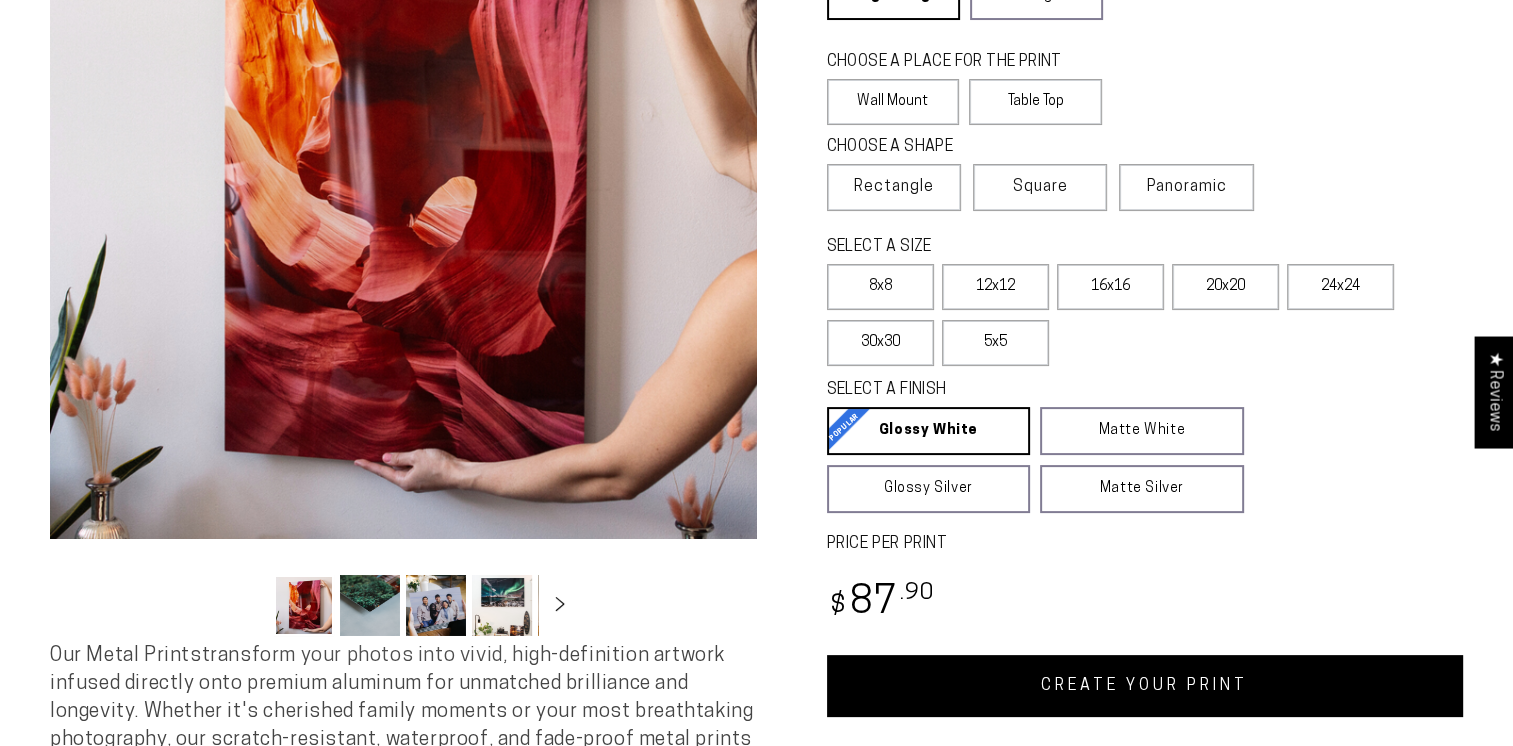 scroll, scrollTop: 301, scrollLeft: 0, axis: vertical 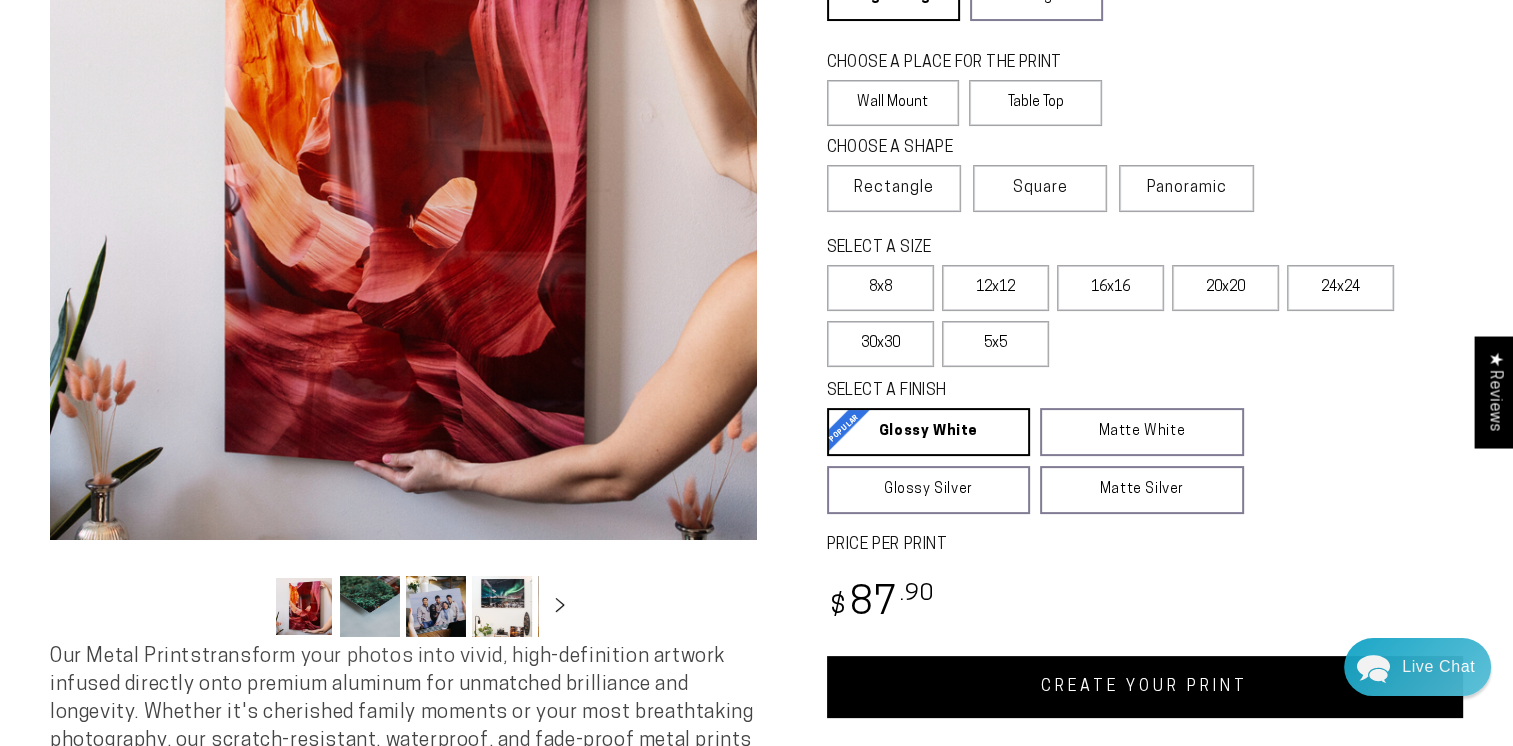 click on "CREATE YOUR PRINT" at bounding box center [1145, 687] 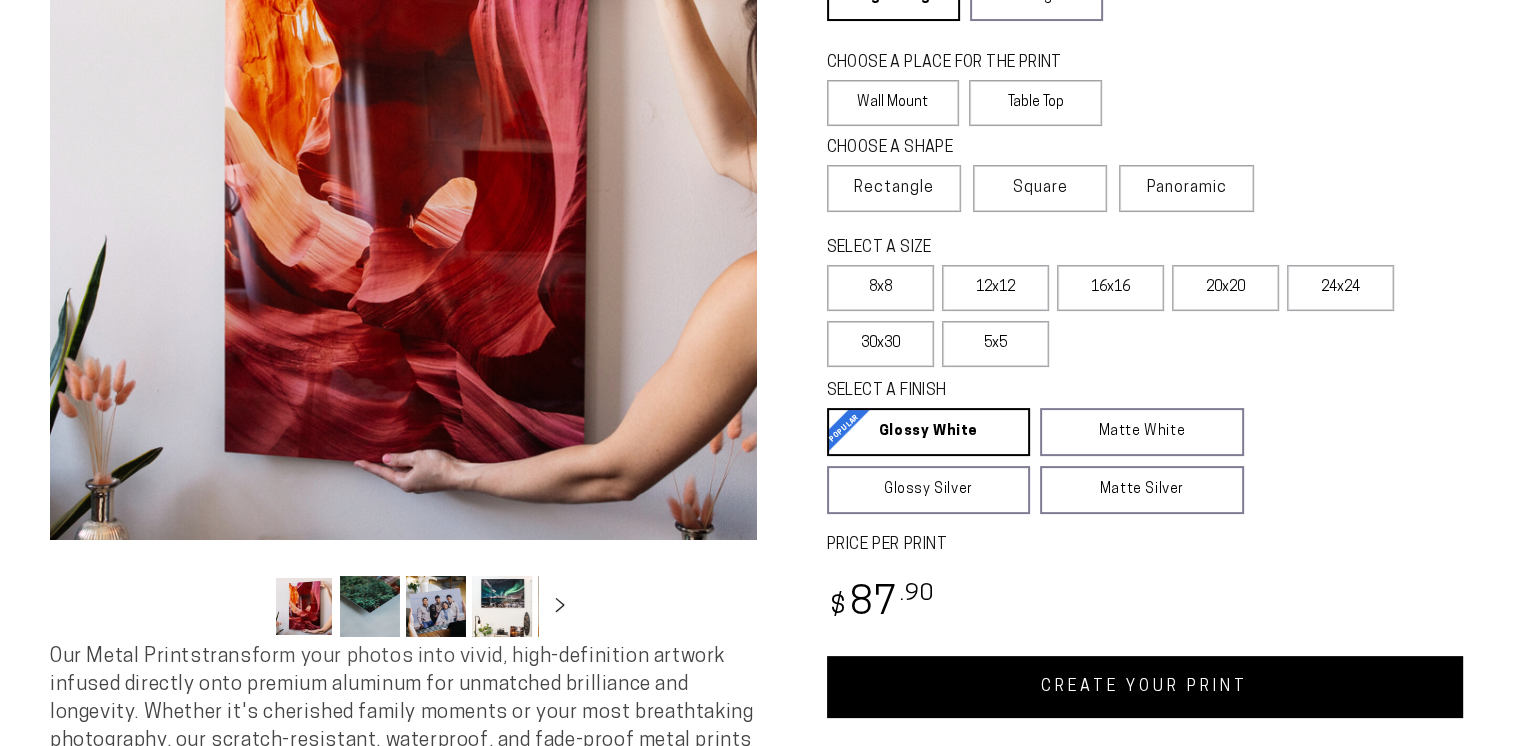 select on "**********" 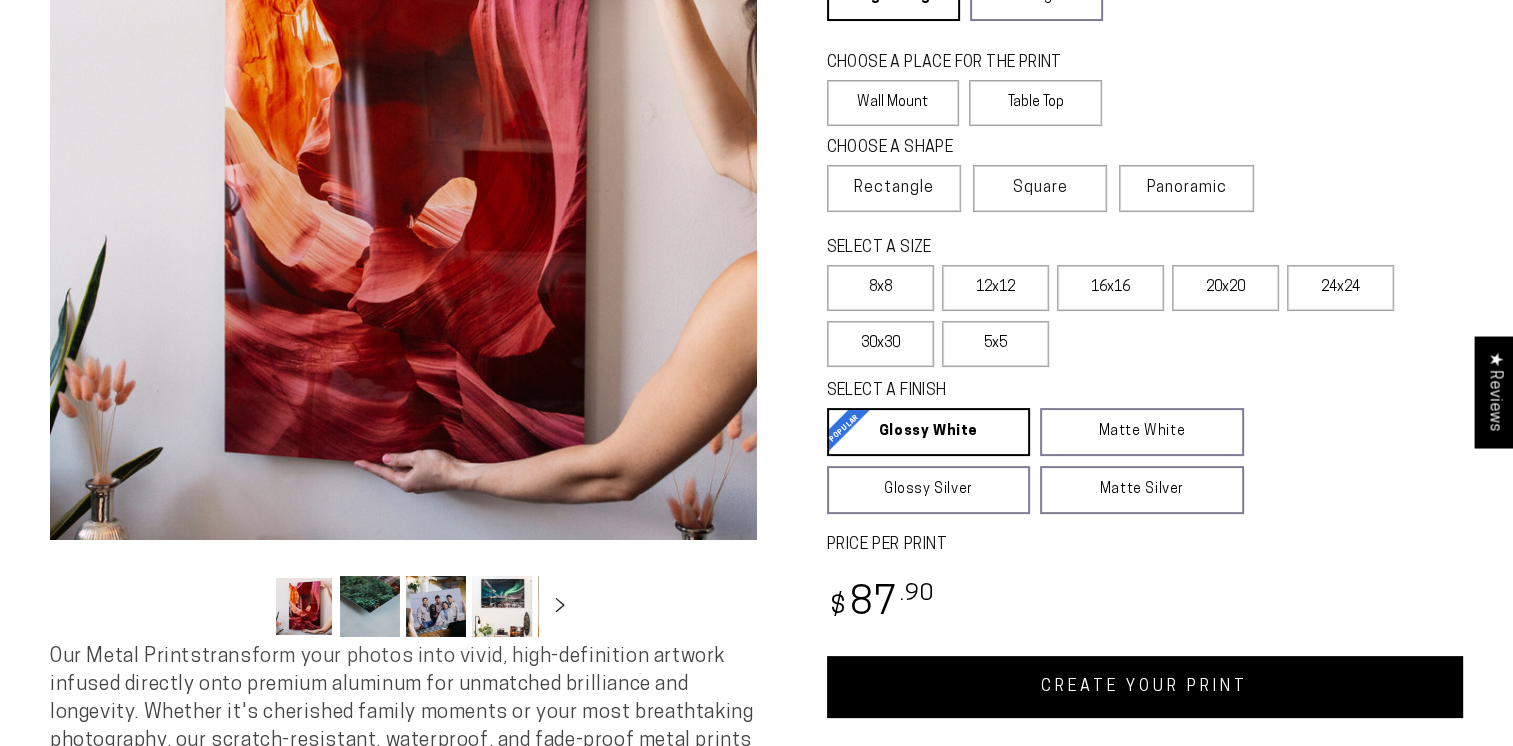 scroll, scrollTop: 0, scrollLeft: 0, axis: both 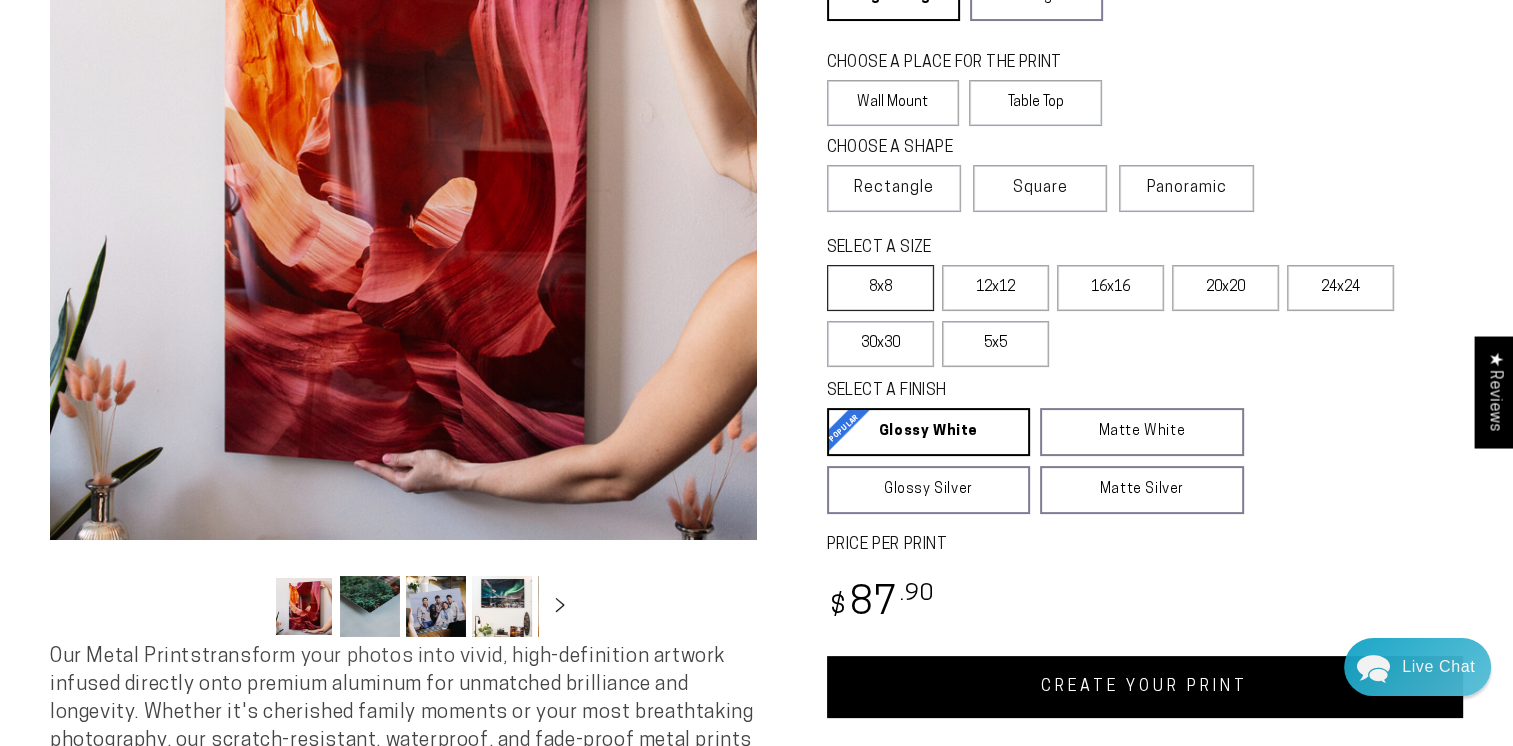 click on "8x8" at bounding box center [880, 288] 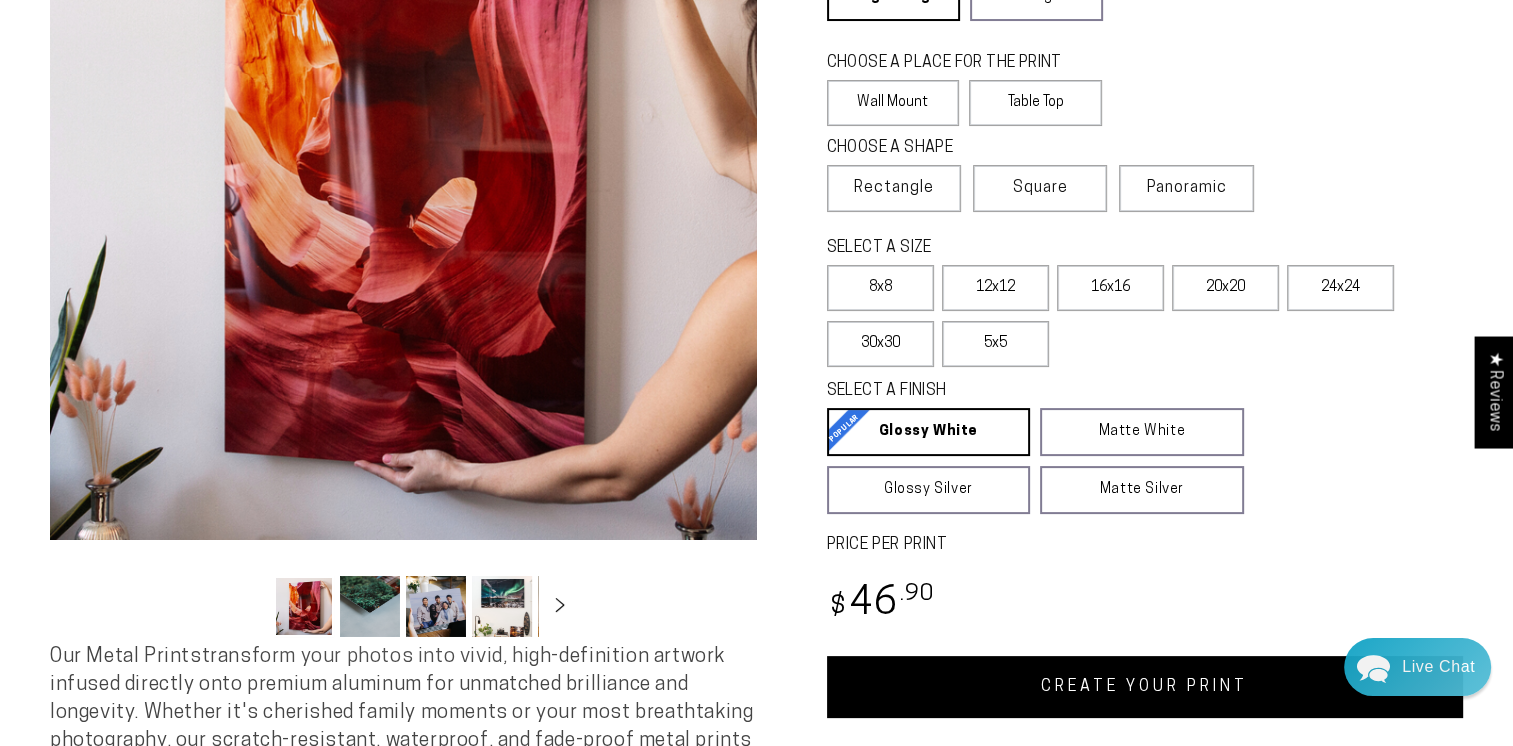 click on "CREATE YOUR PRINT" at bounding box center (1145, 687) 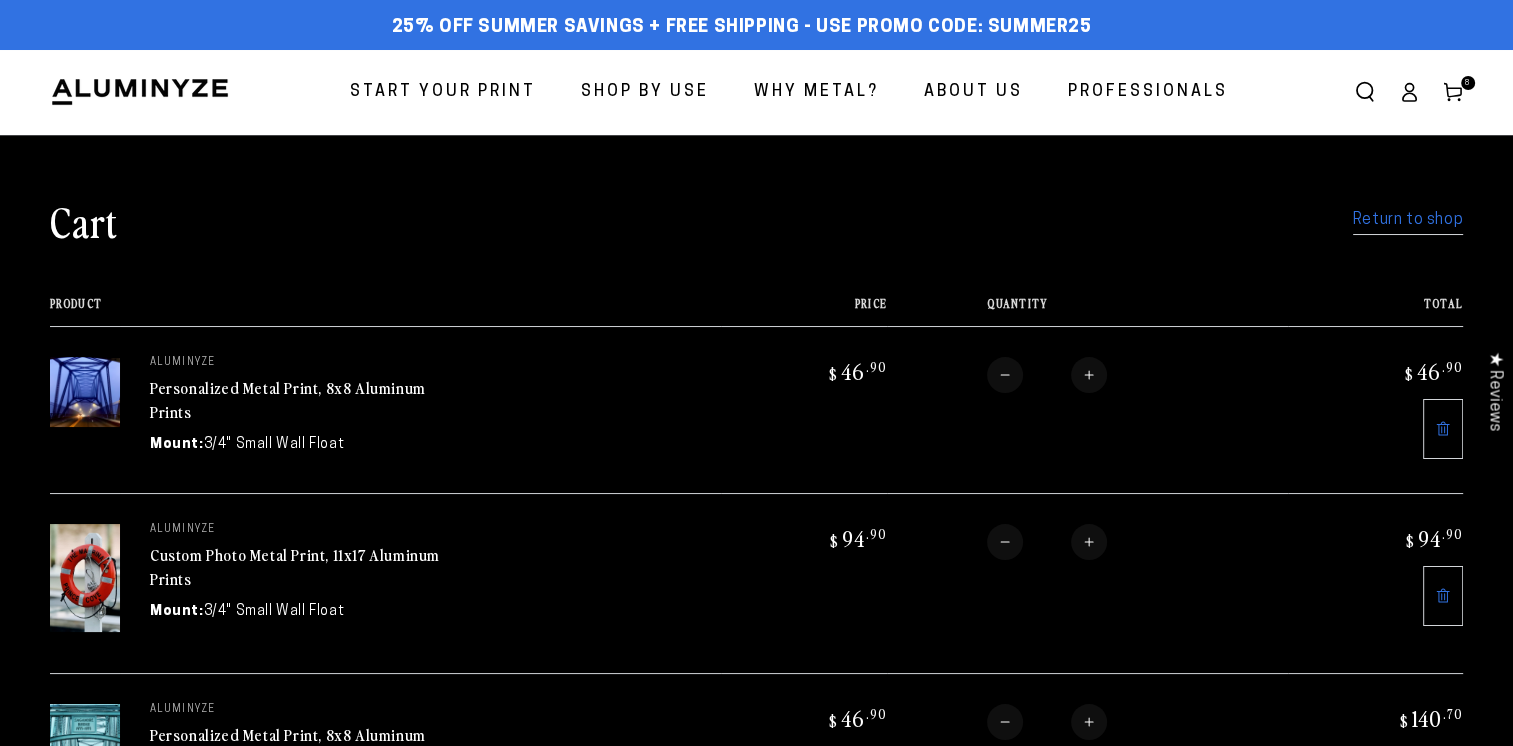 scroll, scrollTop: 0, scrollLeft: 0, axis: both 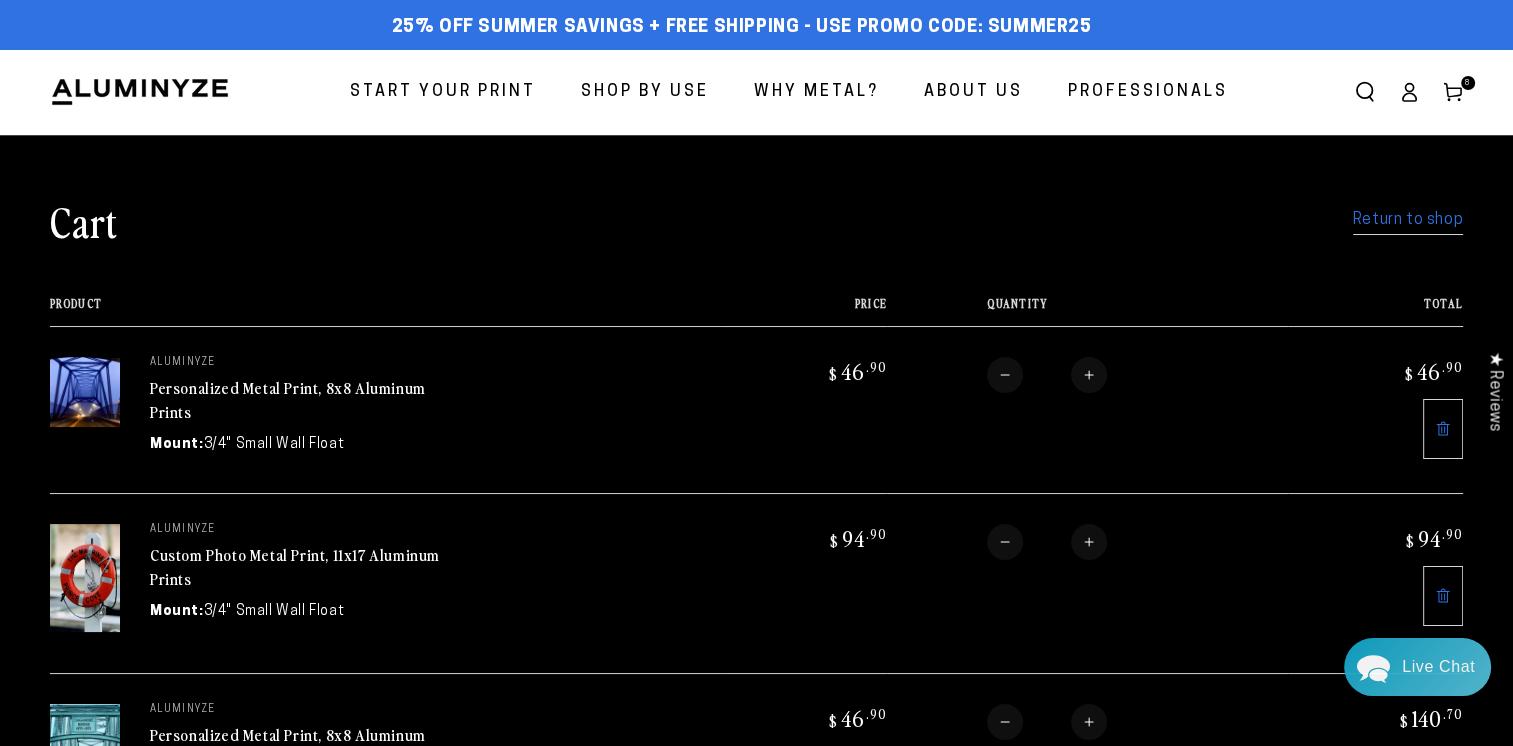 click on "Start Your Print" at bounding box center [443, 92] 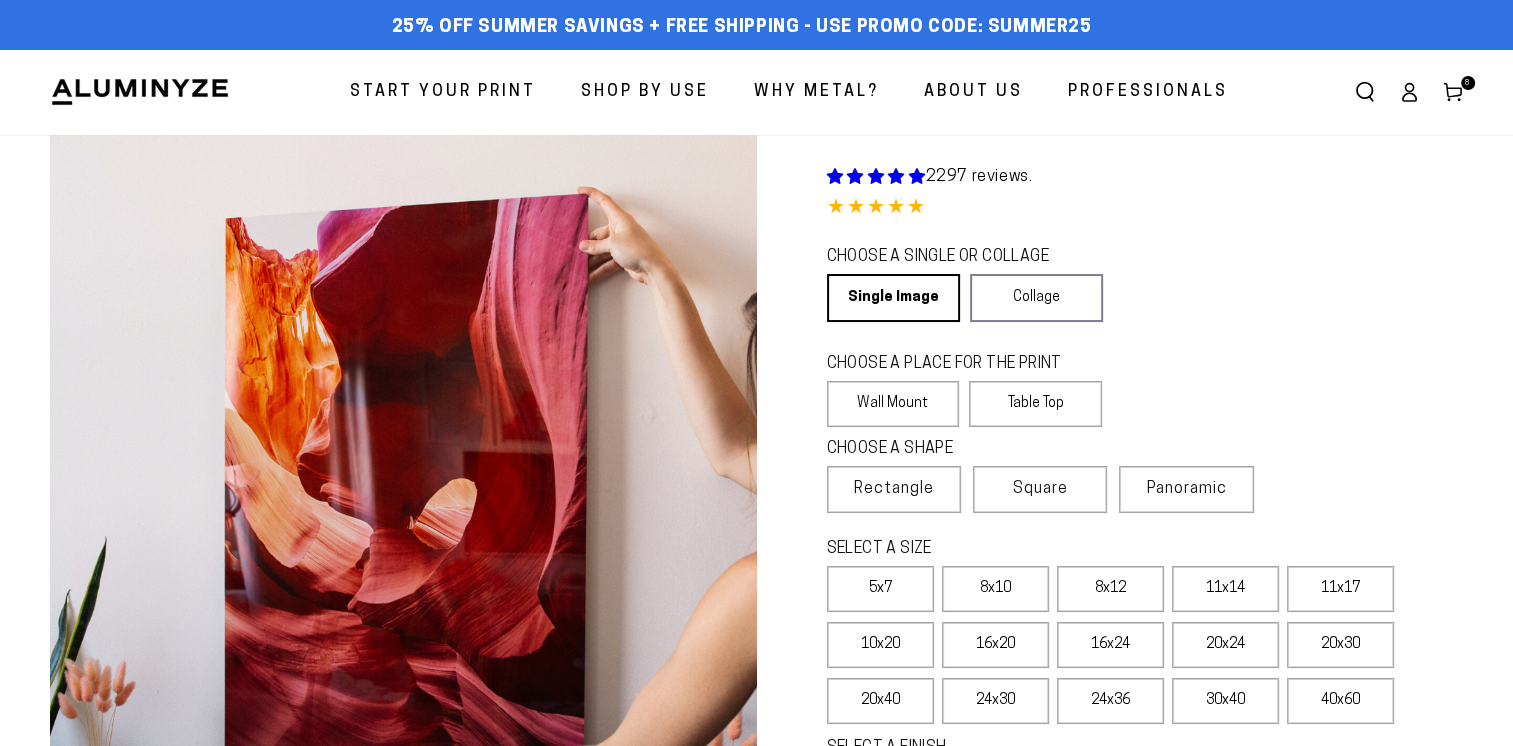 scroll, scrollTop: 0, scrollLeft: 0, axis: both 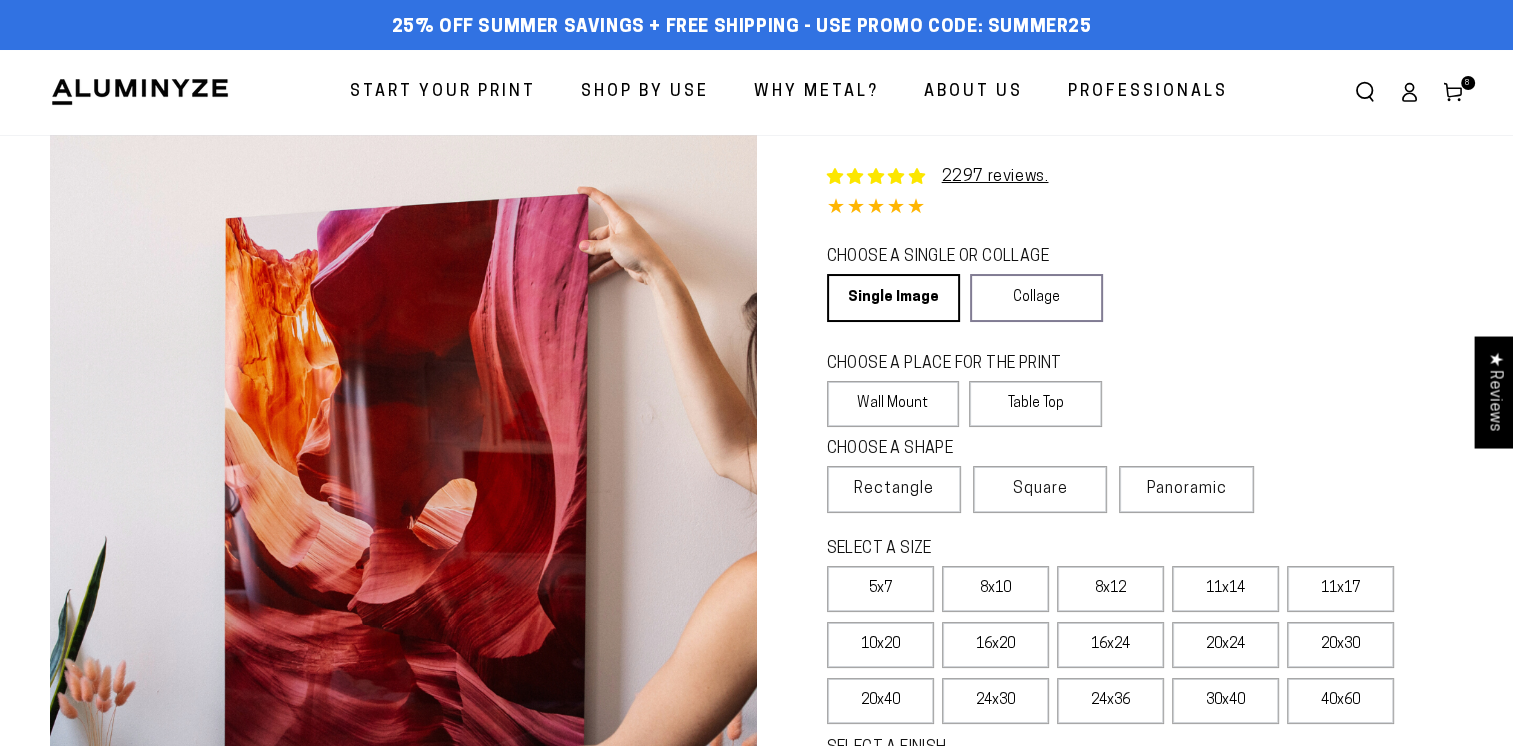 select on "**********" 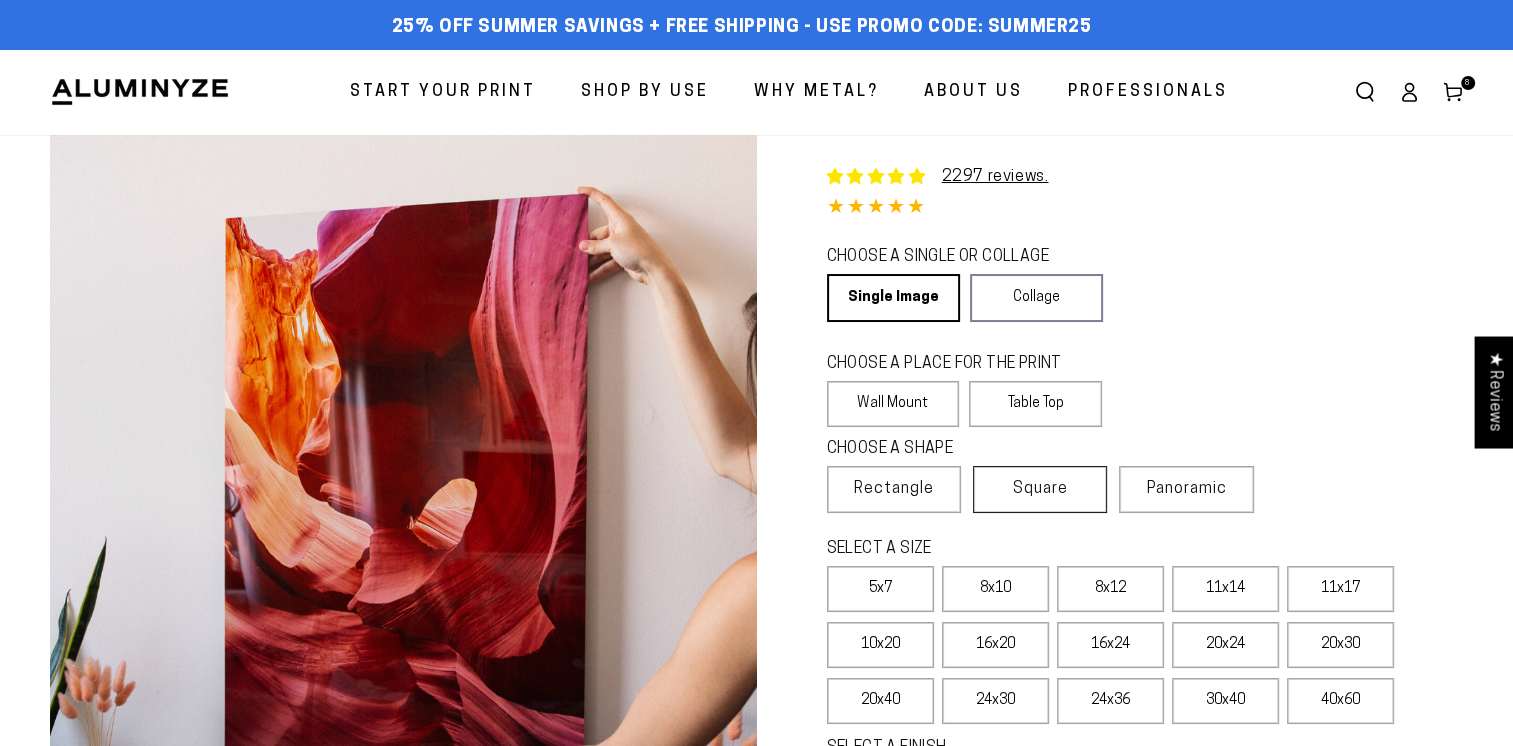 click on "Square" at bounding box center [1040, 489] 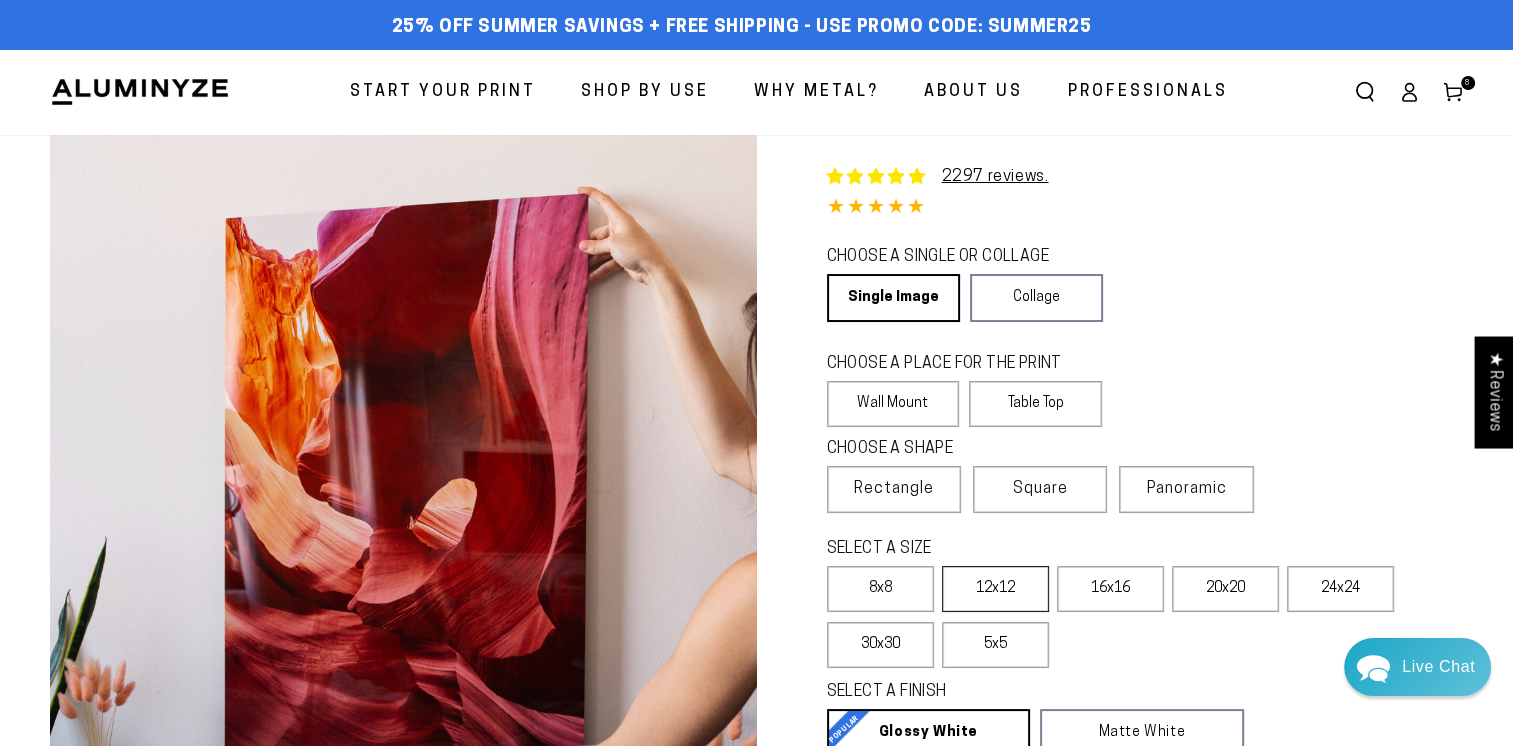 click on "12x12" at bounding box center (995, 589) 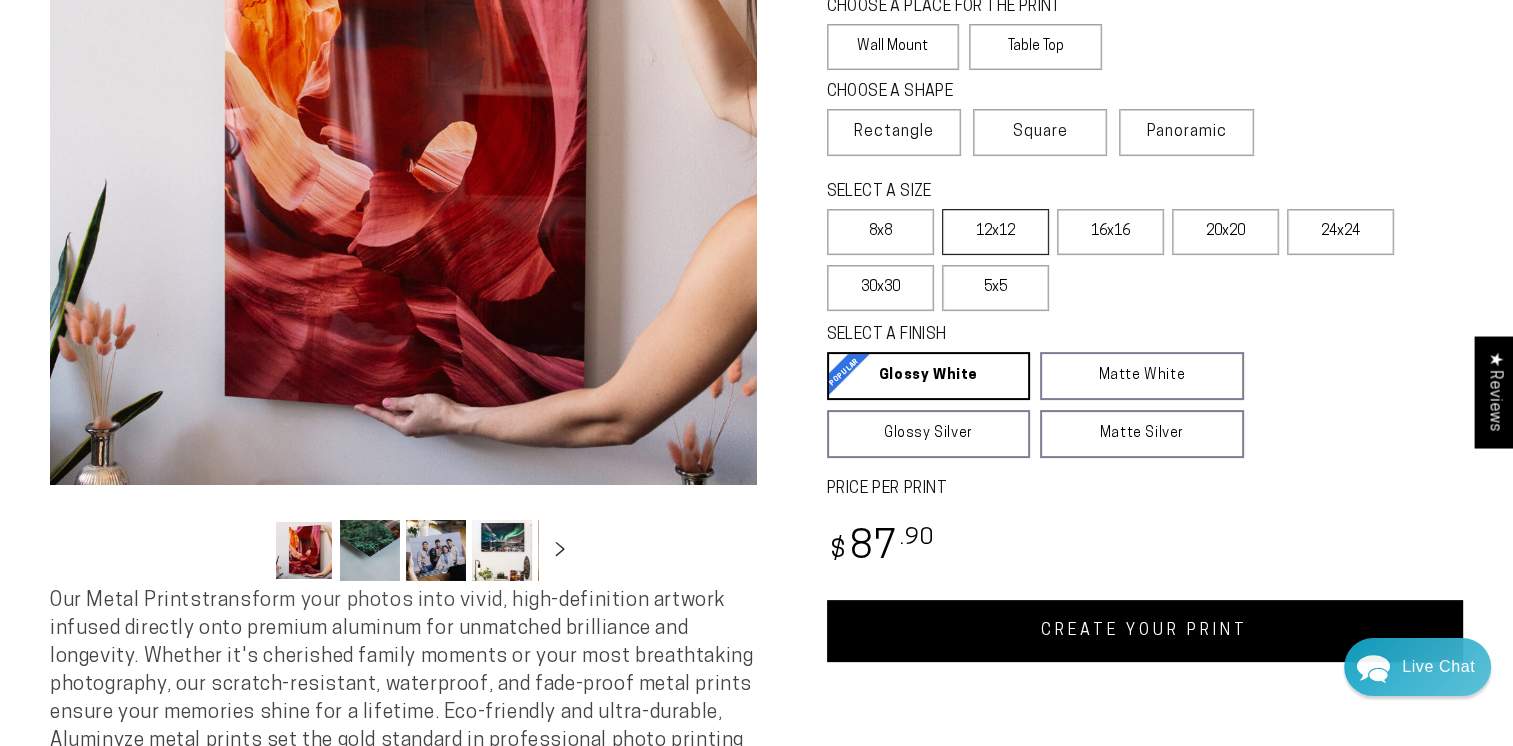 scroll, scrollTop: 360, scrollLeft: 0, axis: vertical 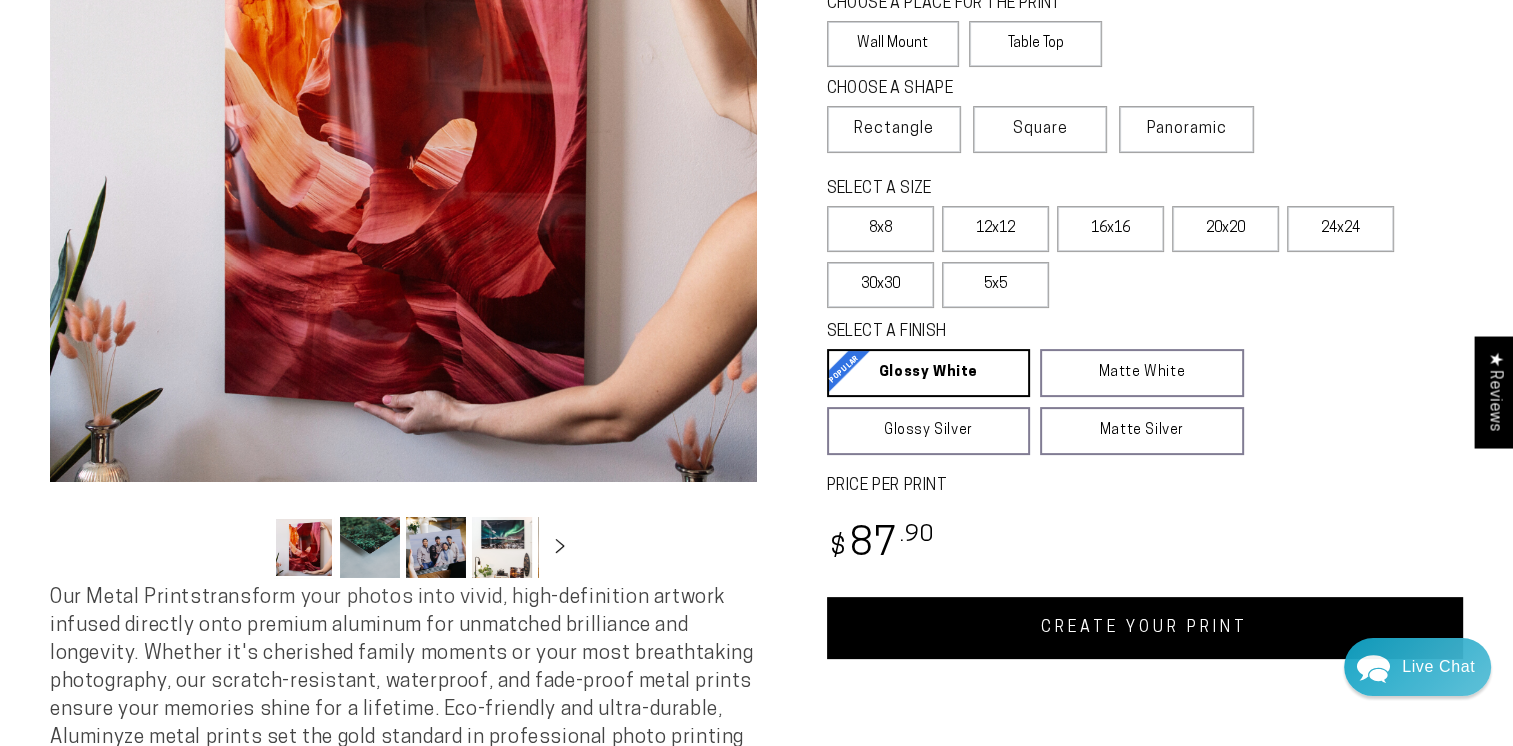 click on "CREATE YOUR PRINT" at bounding box center [1145, 628] 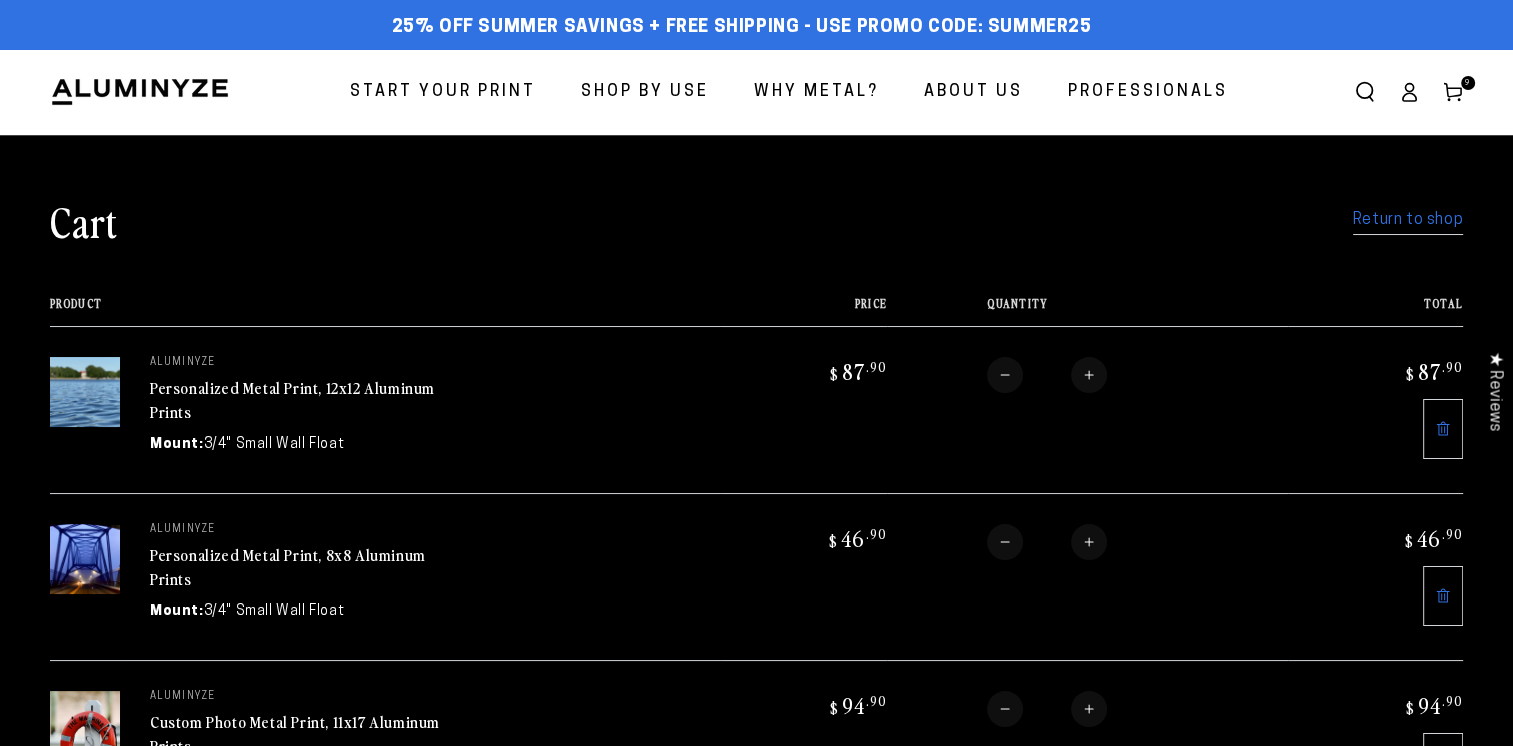 scroll, scrollTop: 0, scrollLeft: 0, axis: both 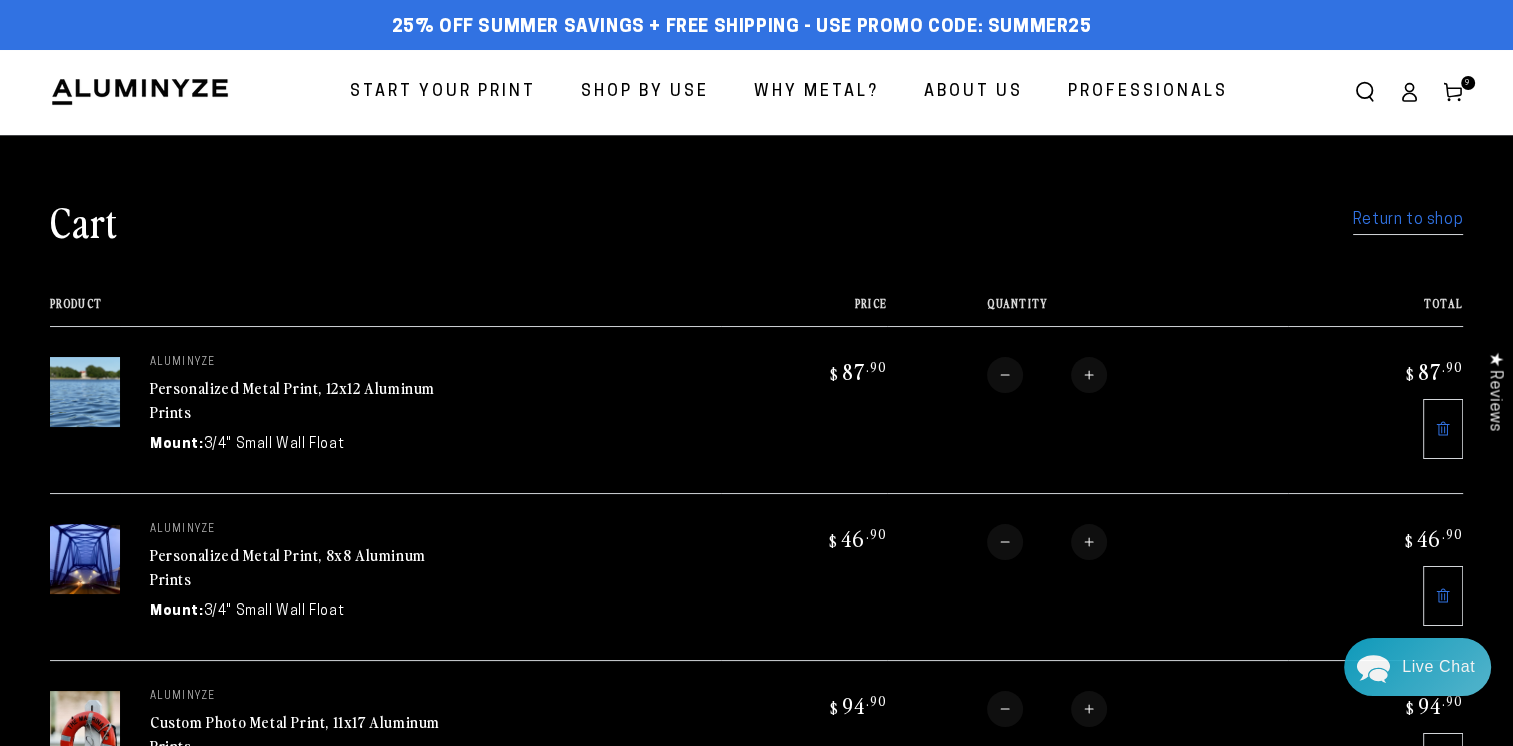 click on "Start Your Print" at bounding box center (443, 92) 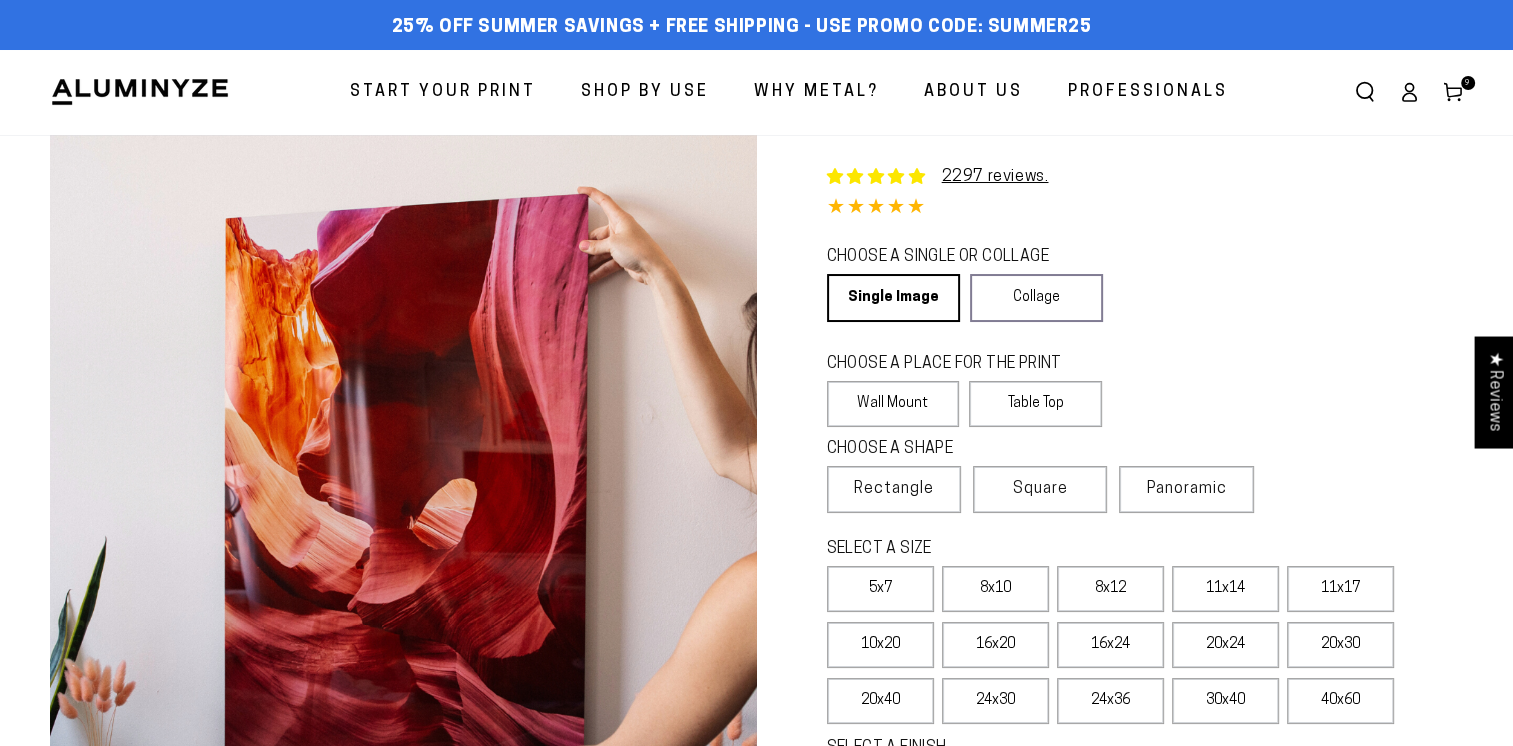 scroll, scrollTop: 0, scrollLeft: 0, axis: both 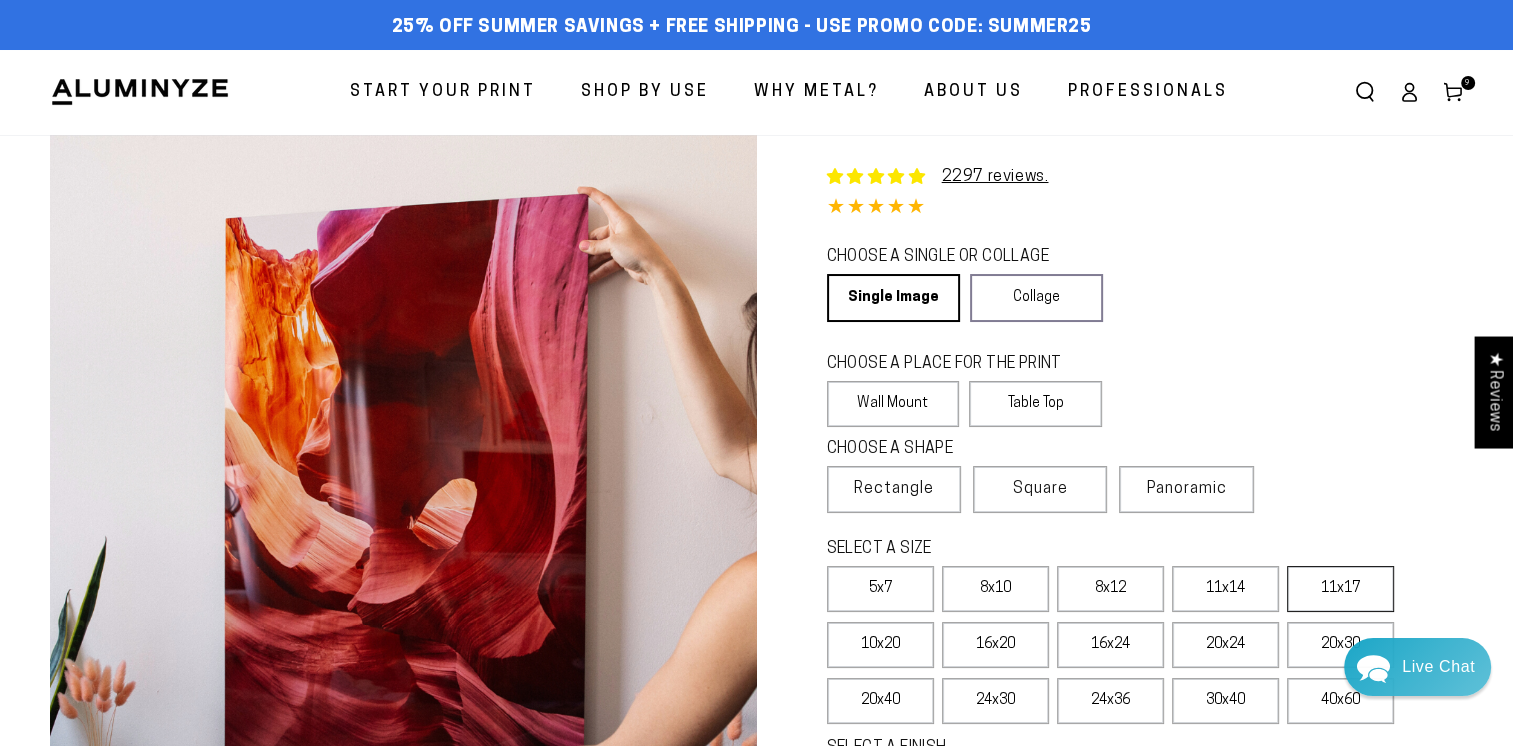 click on "11x17" at bounding box center [1340, 589] 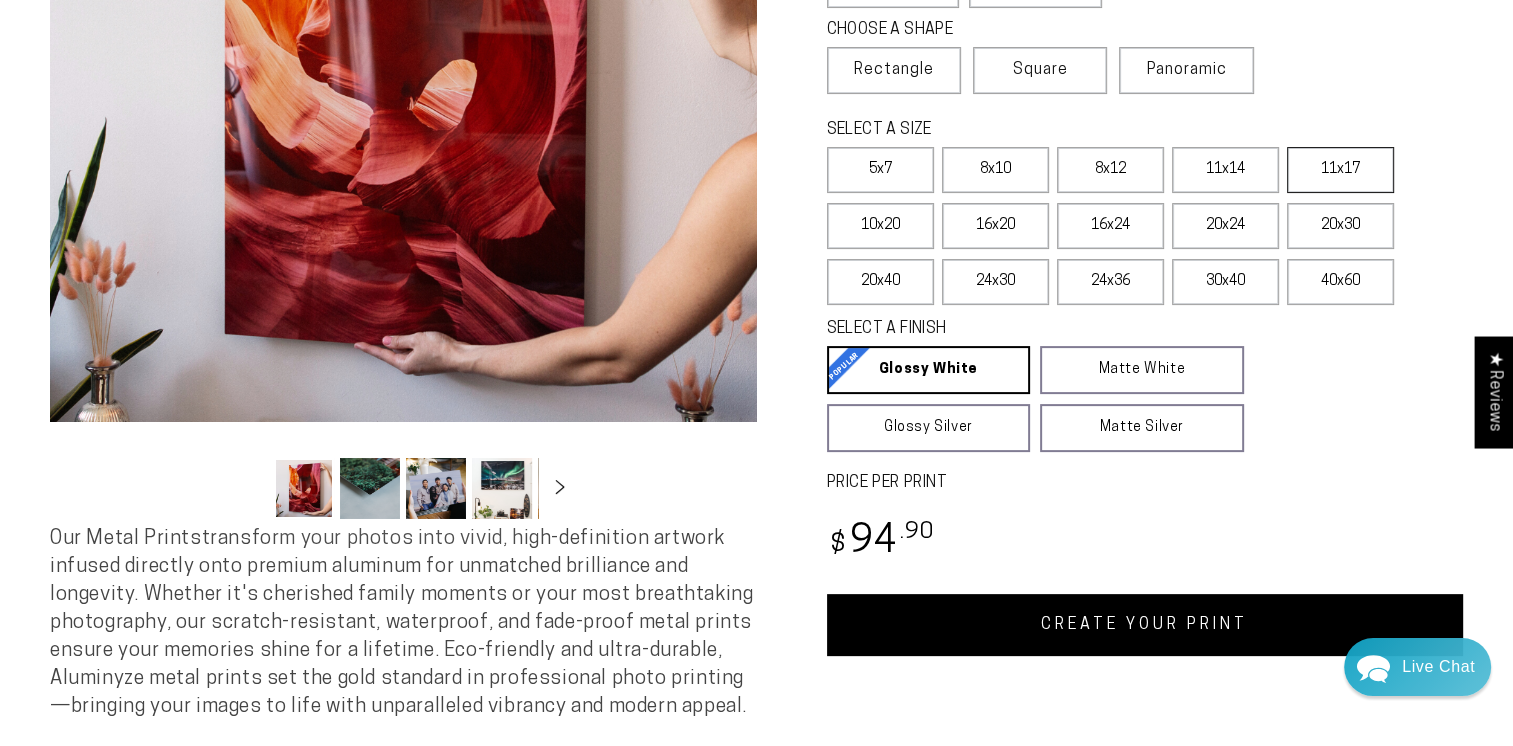 scroll, scrollTop: 440, scrollLeft: 0, axis: vertical 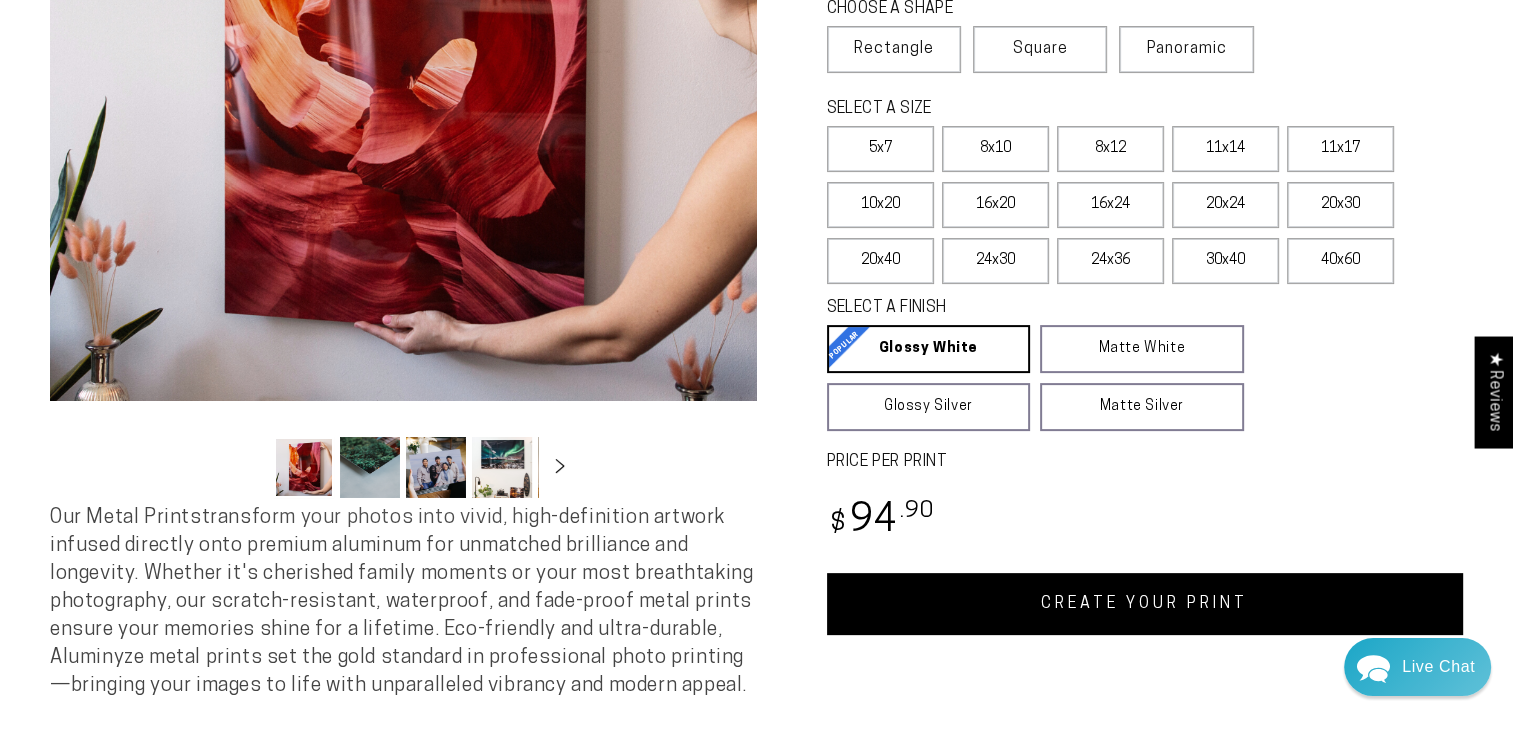 click on "CREATE YOUR PRINT" at bounding box center [1145, 604] 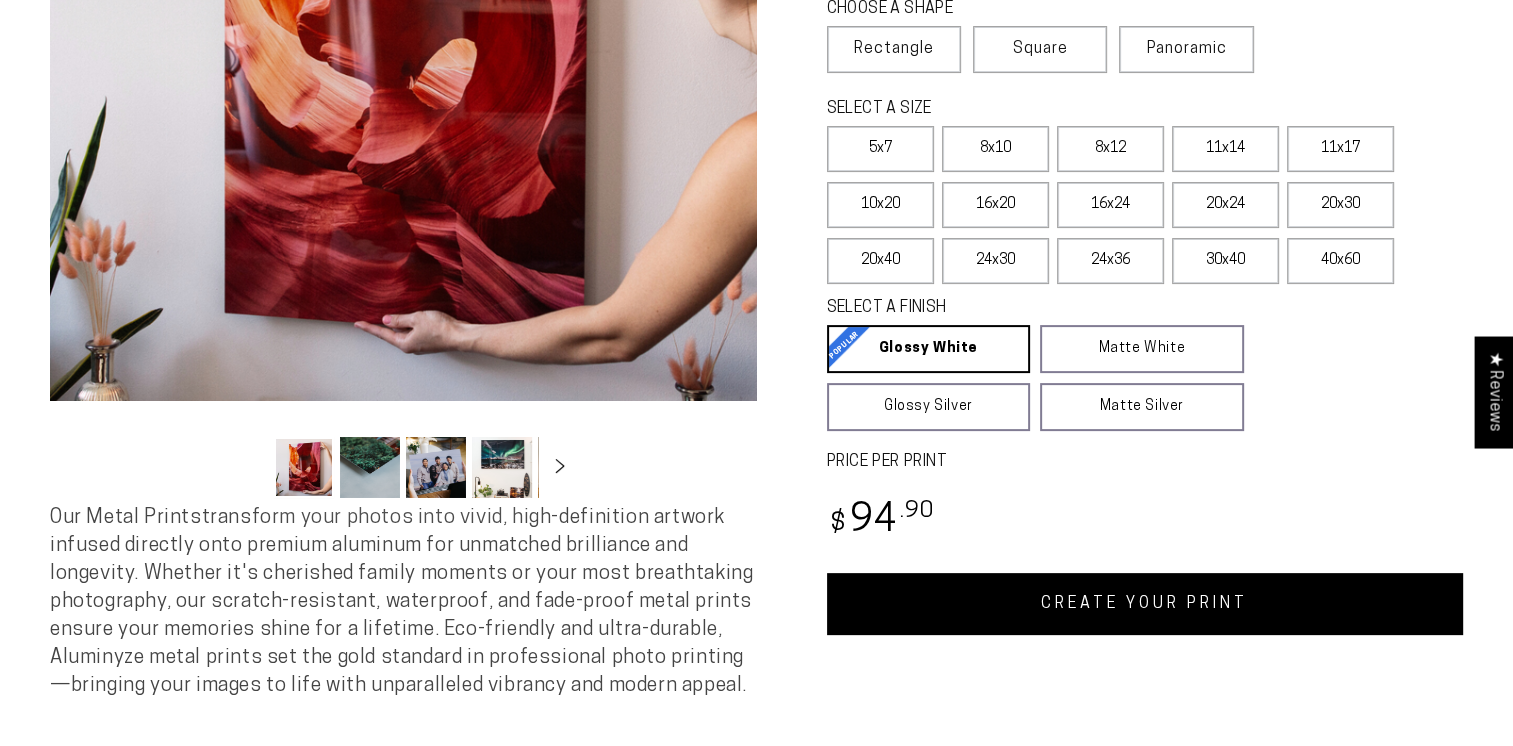 scroll, scrollTop: 0, scrollLeft: 0, axis: both 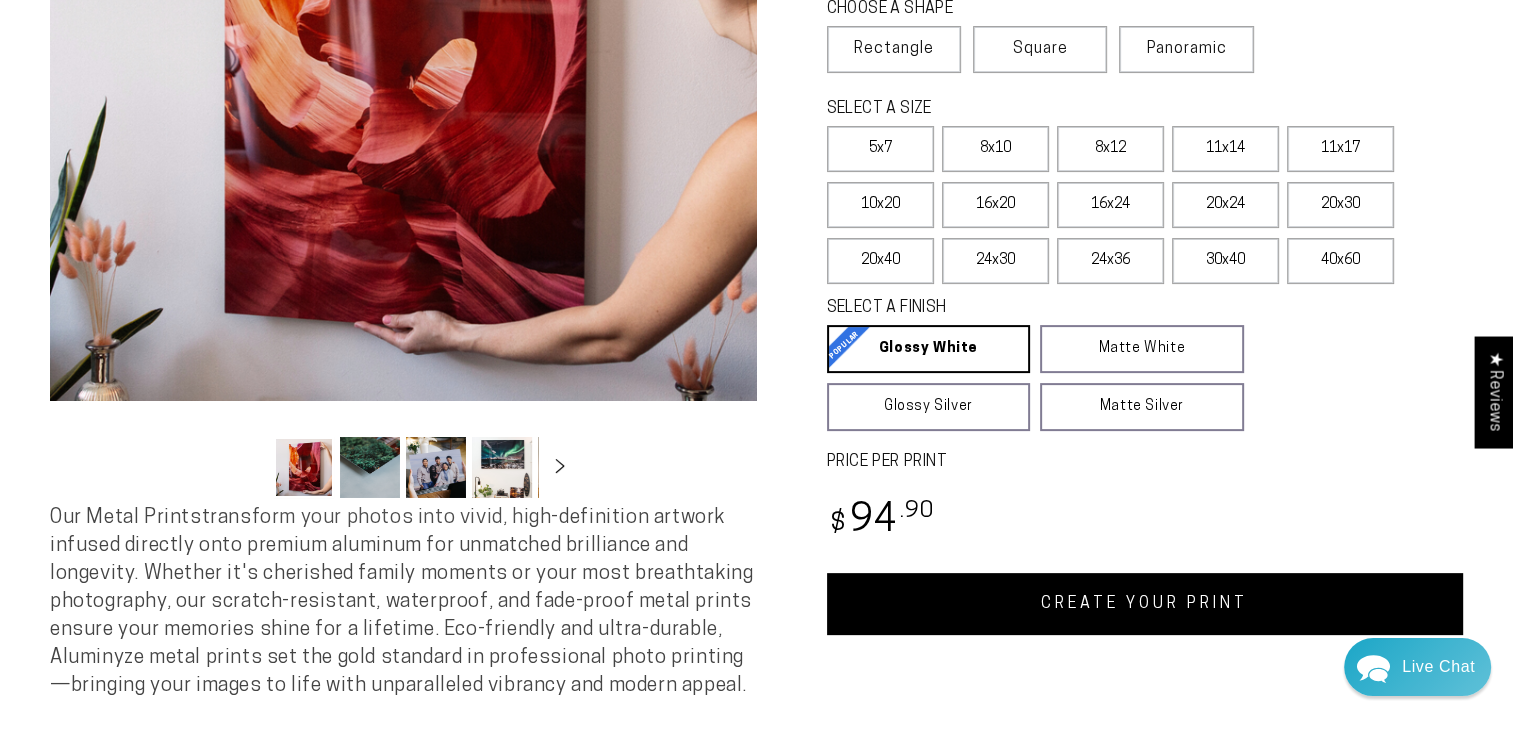 click on "CREATE YOUR PRINT" at bounding box center [1145, 604] 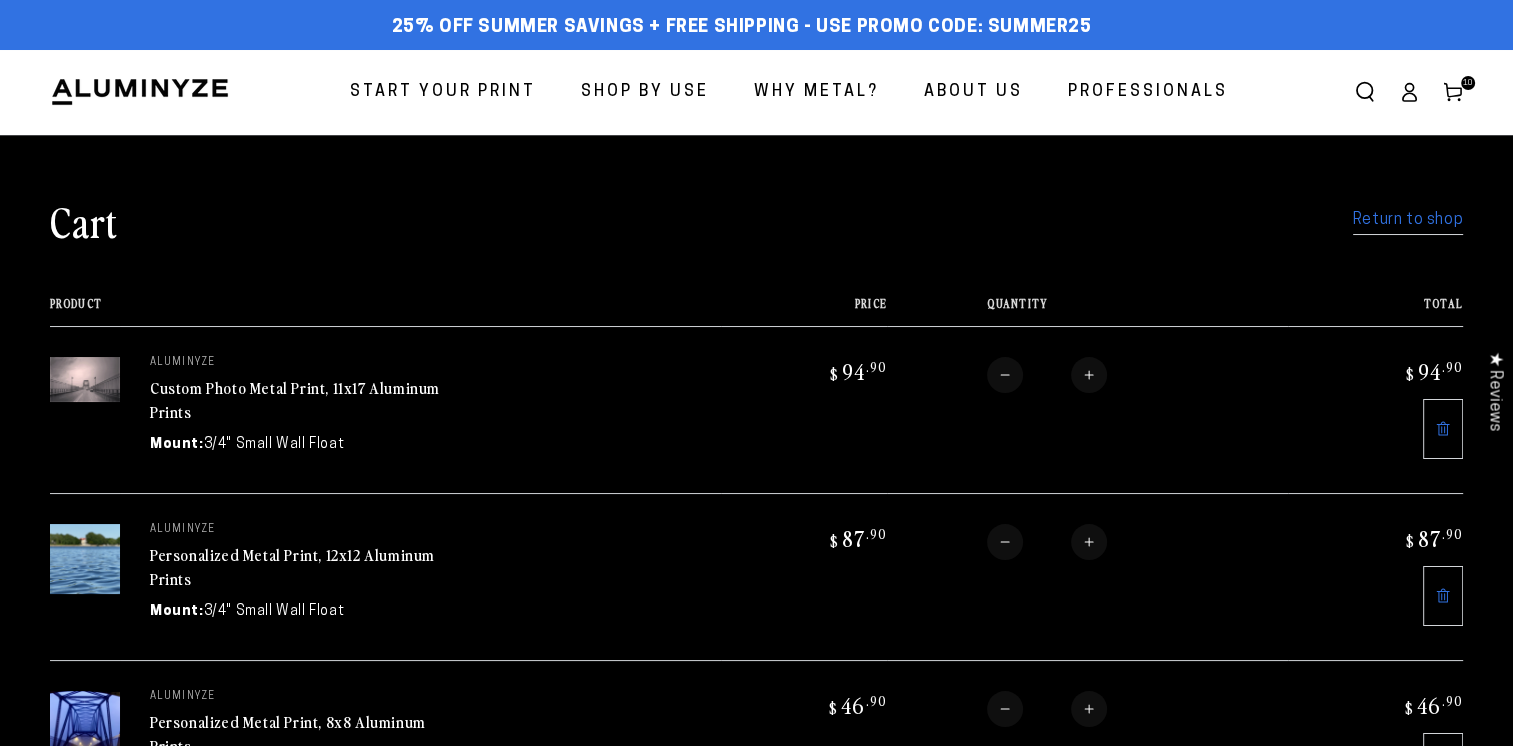 scroll, scrollTop: 0, scrollLeft: 0, axis: both 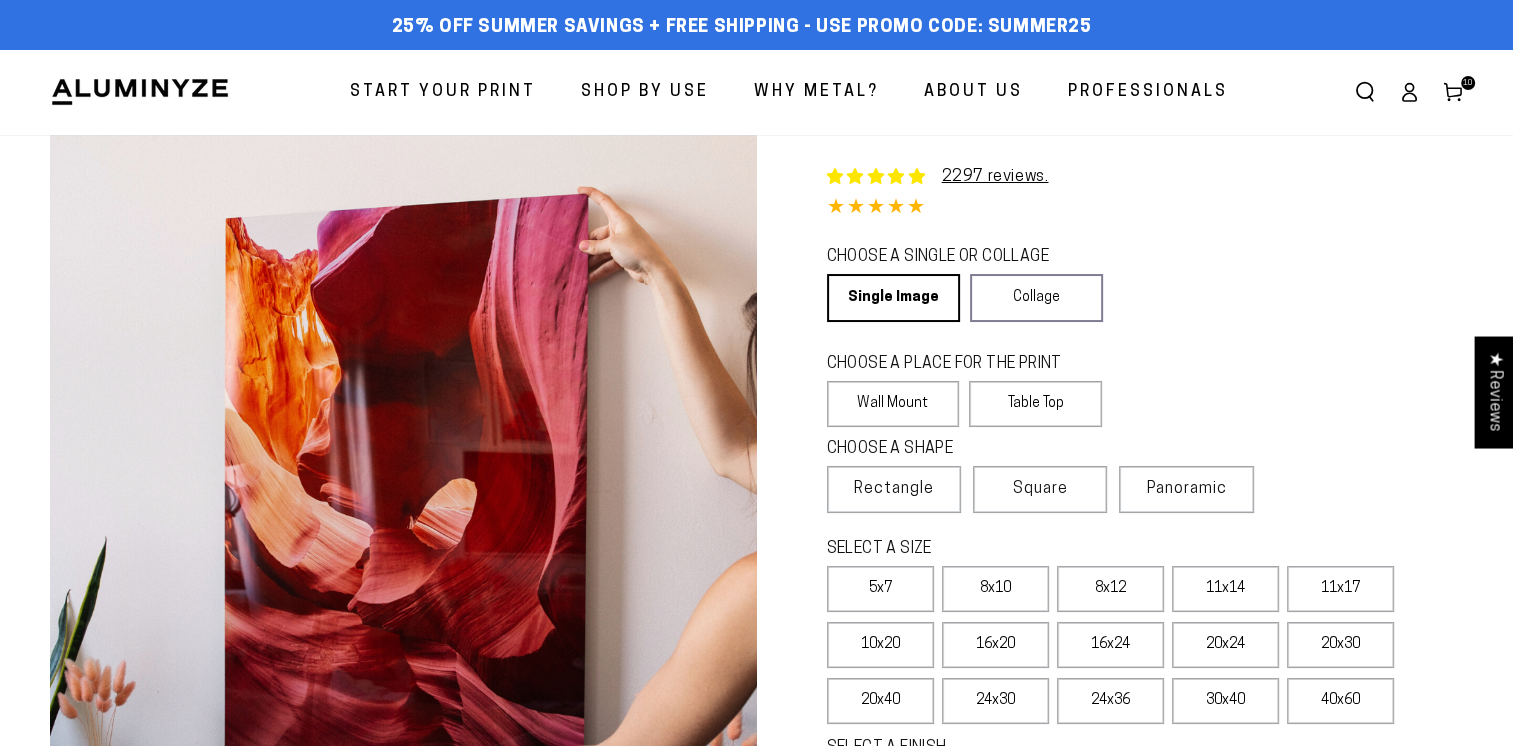 select on "**********" 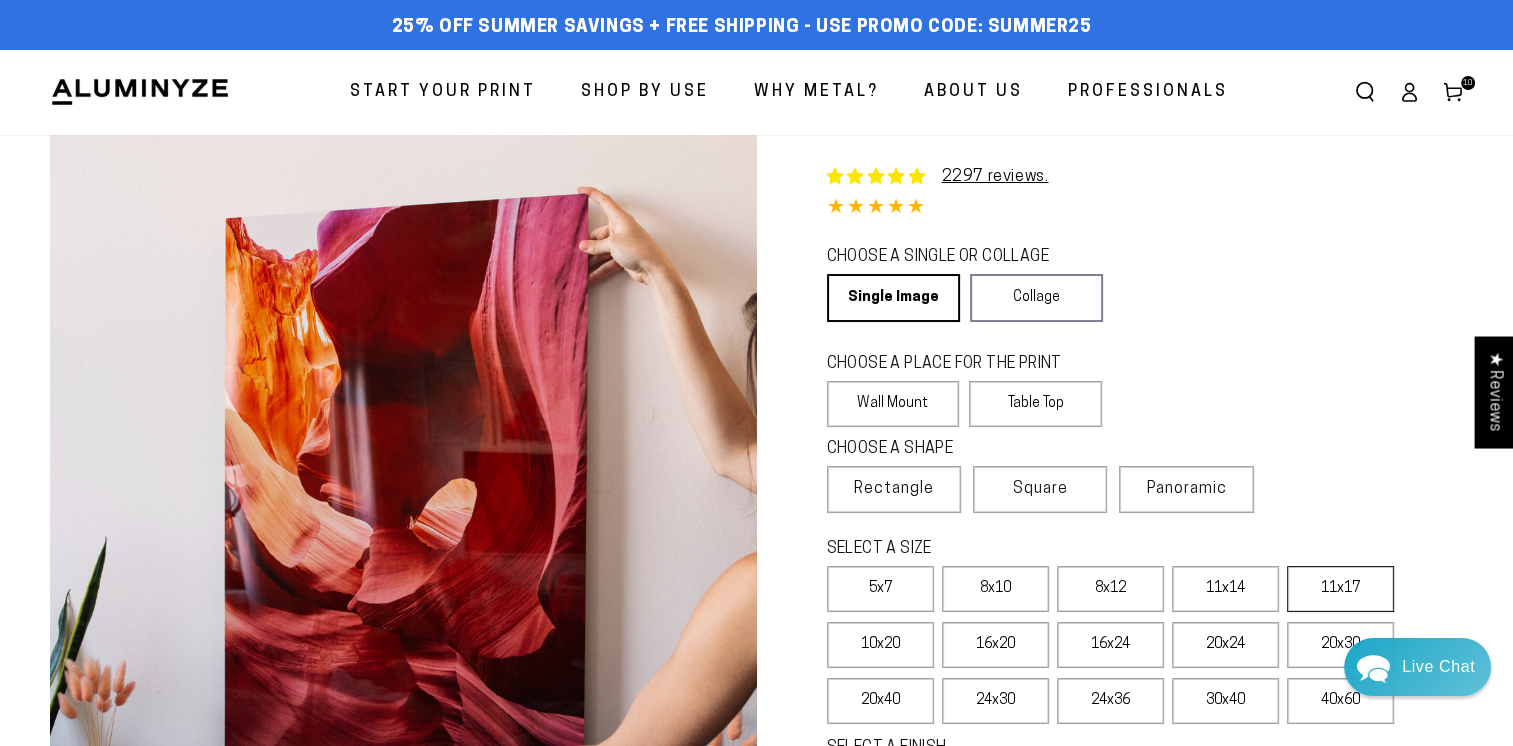 click on "11x17" at bounding box center [1340, 589] 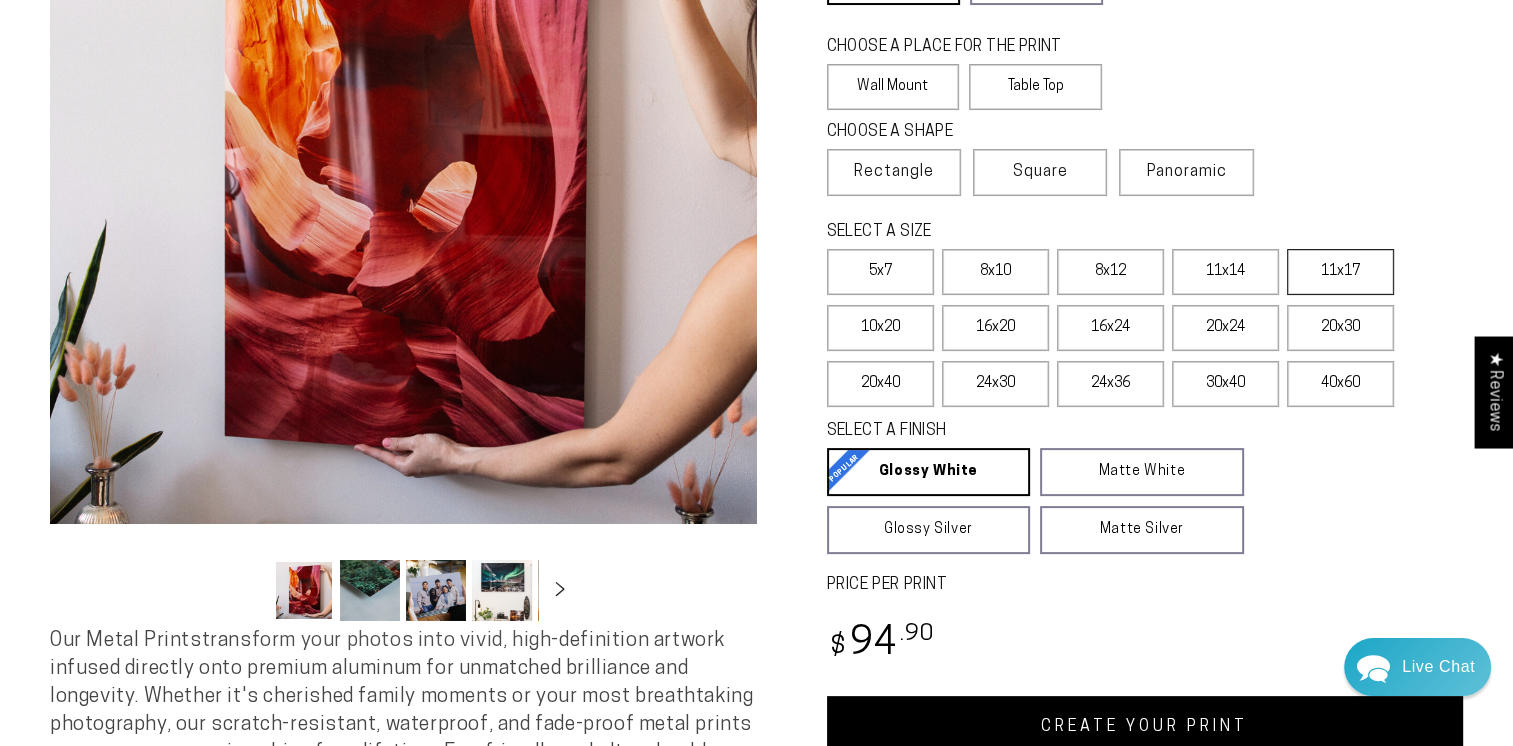 scroll, scrollTop: 331, scrollLeft: 0, axis: vertical 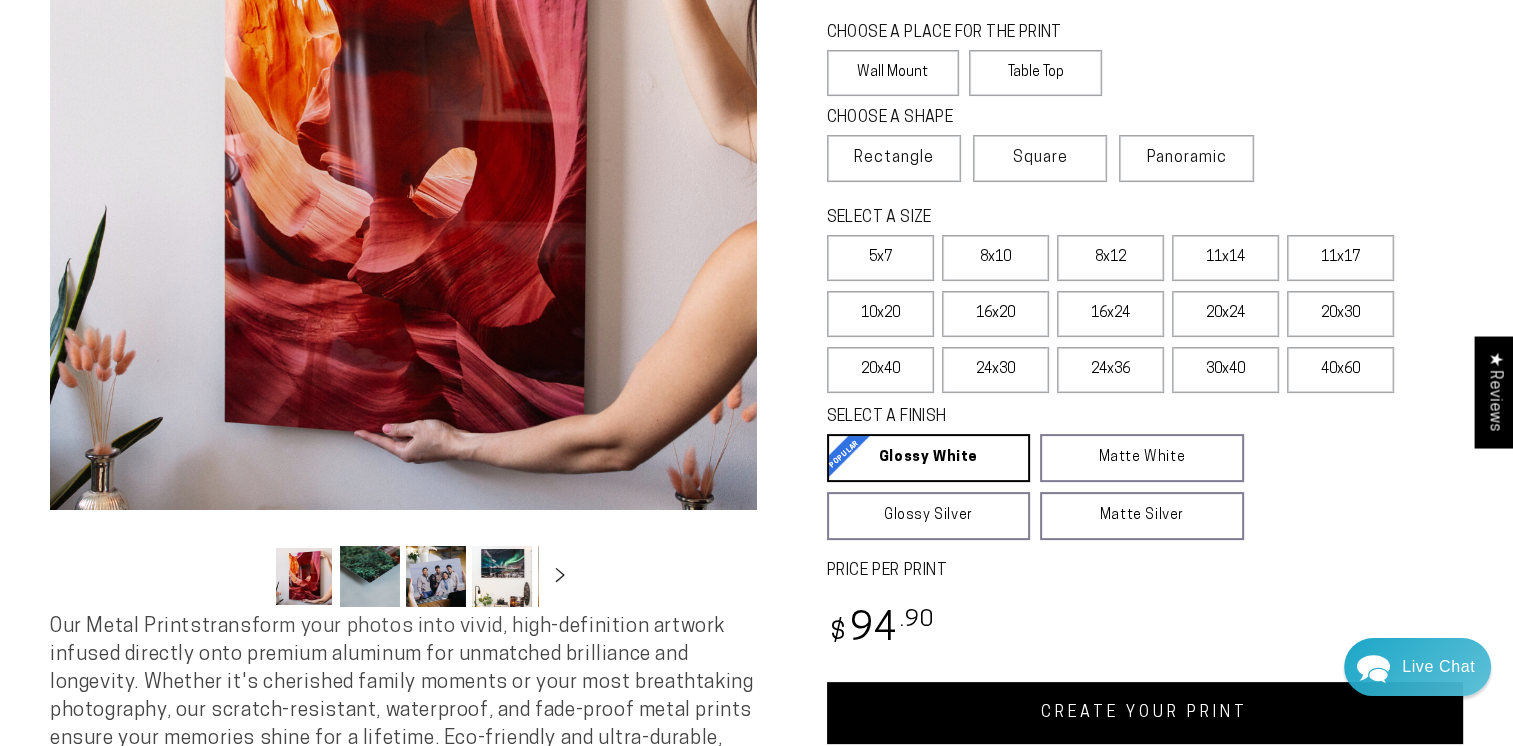 click on "CREATE YOUR PRINT" at bounding box center [1145, 713] 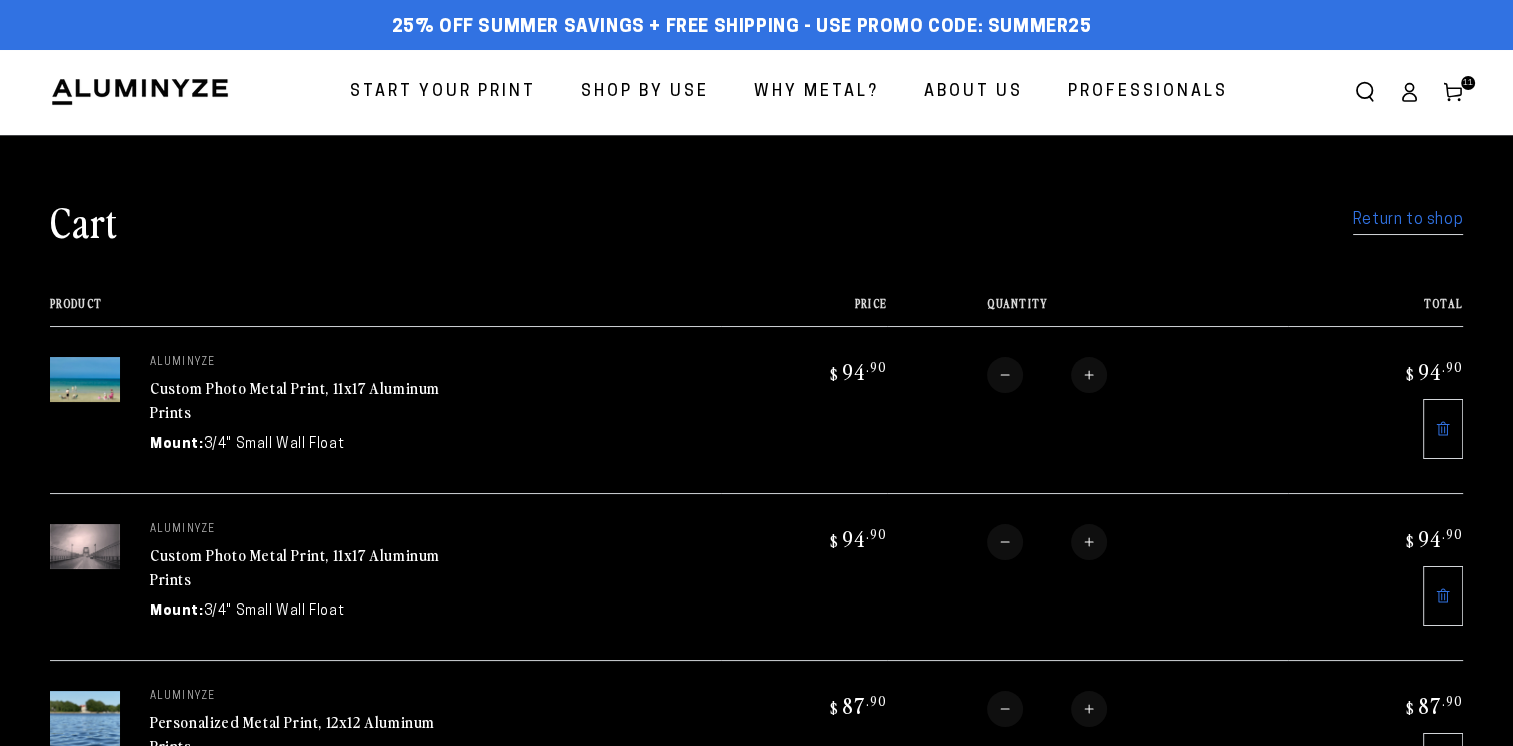 scroll, scrollTop: 0, scrollLeft: 0, axis: both 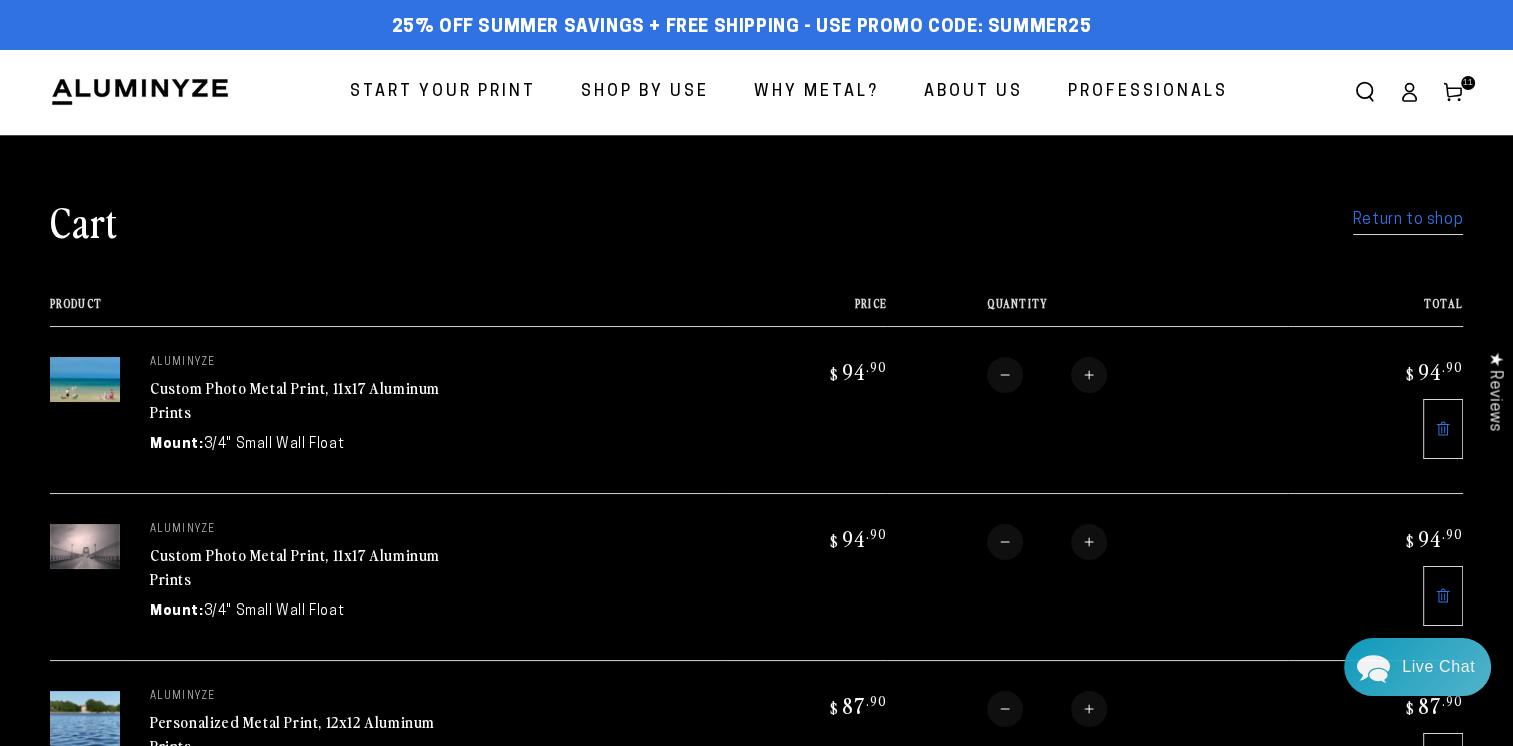 click on "Start Your Print" at bounding box center (443, 92) 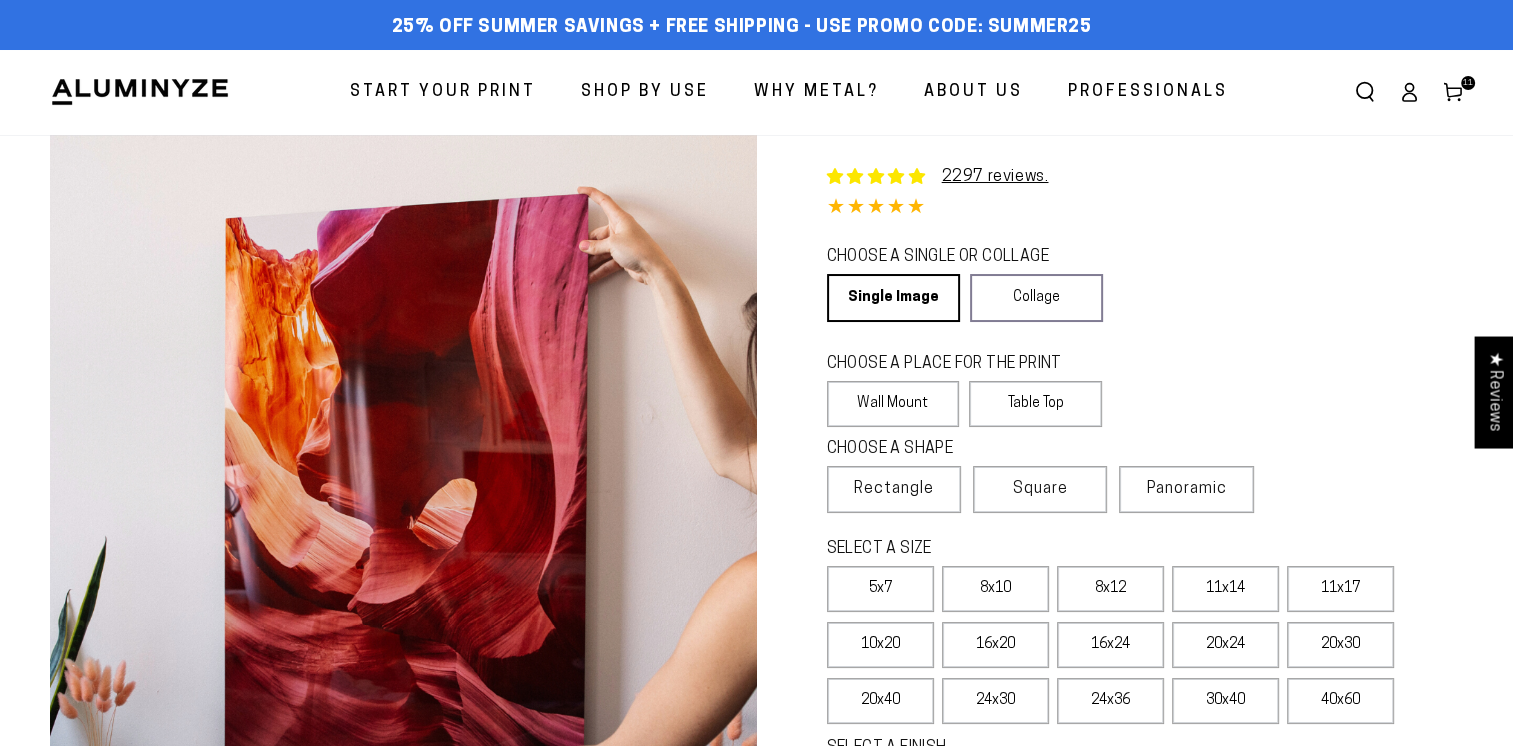 scroll, scrollTop: 0, scrollLeft: 0, axis: both 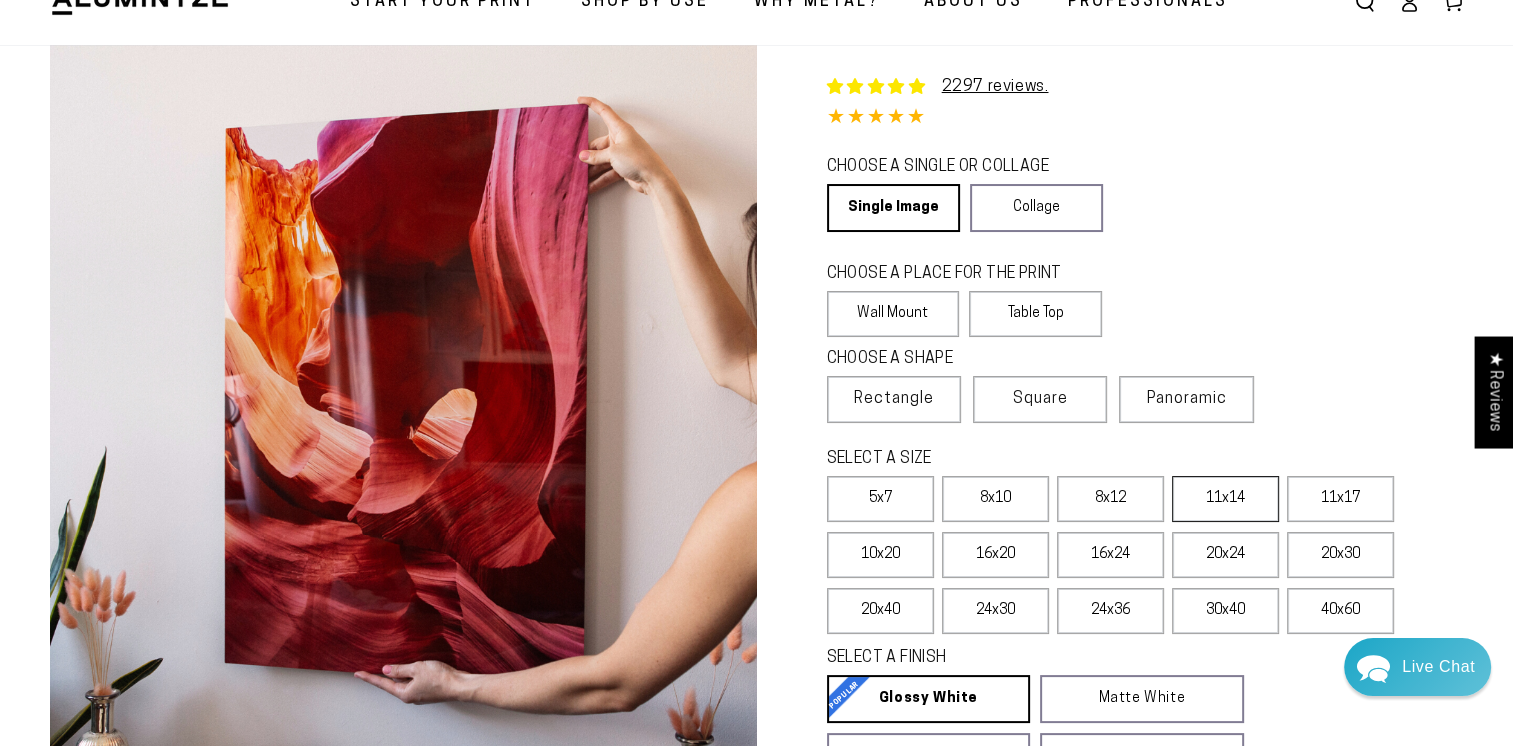 click on "11x14" at bounding box center [1225, 499] 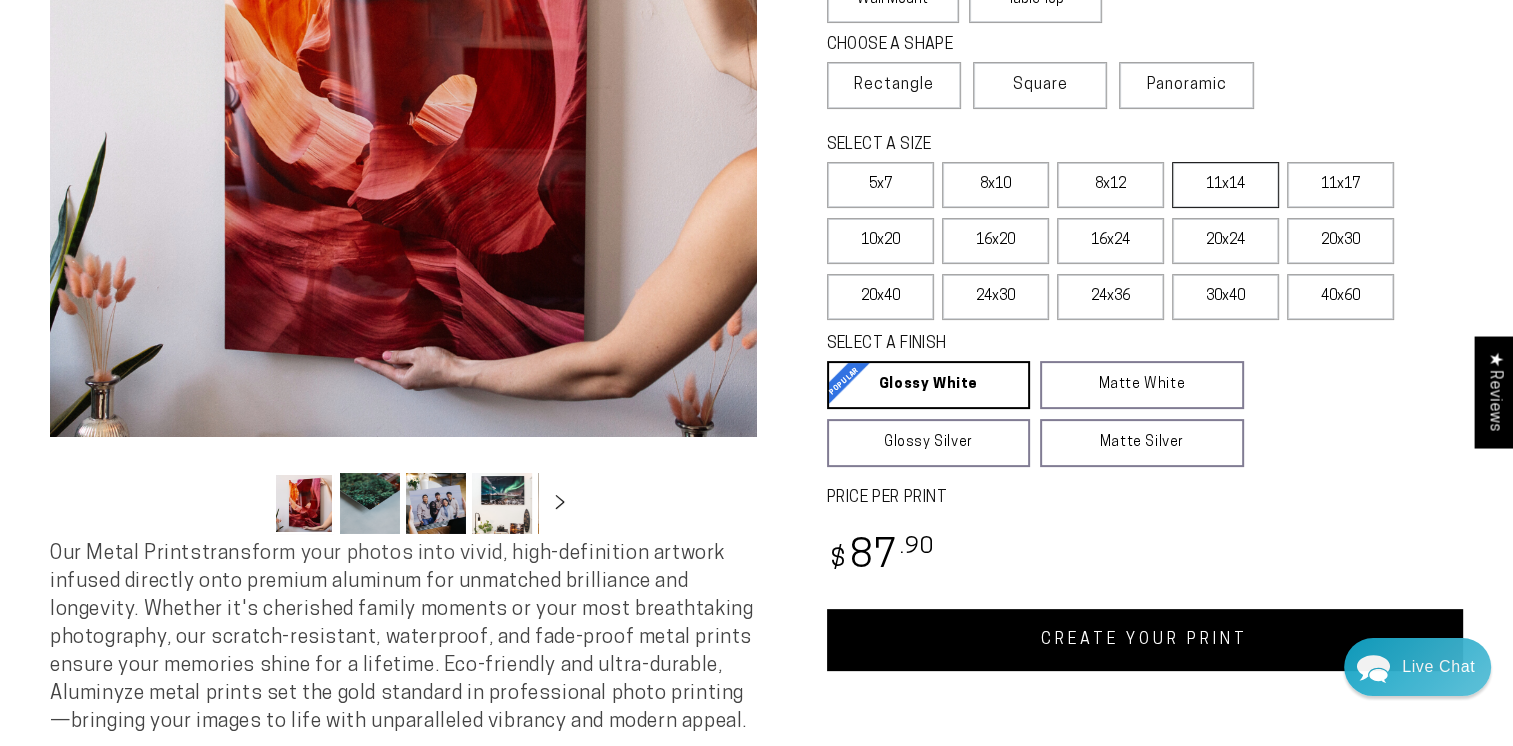 scroll, scrollTop: 405, scrollLeft: 0, axis: vertical 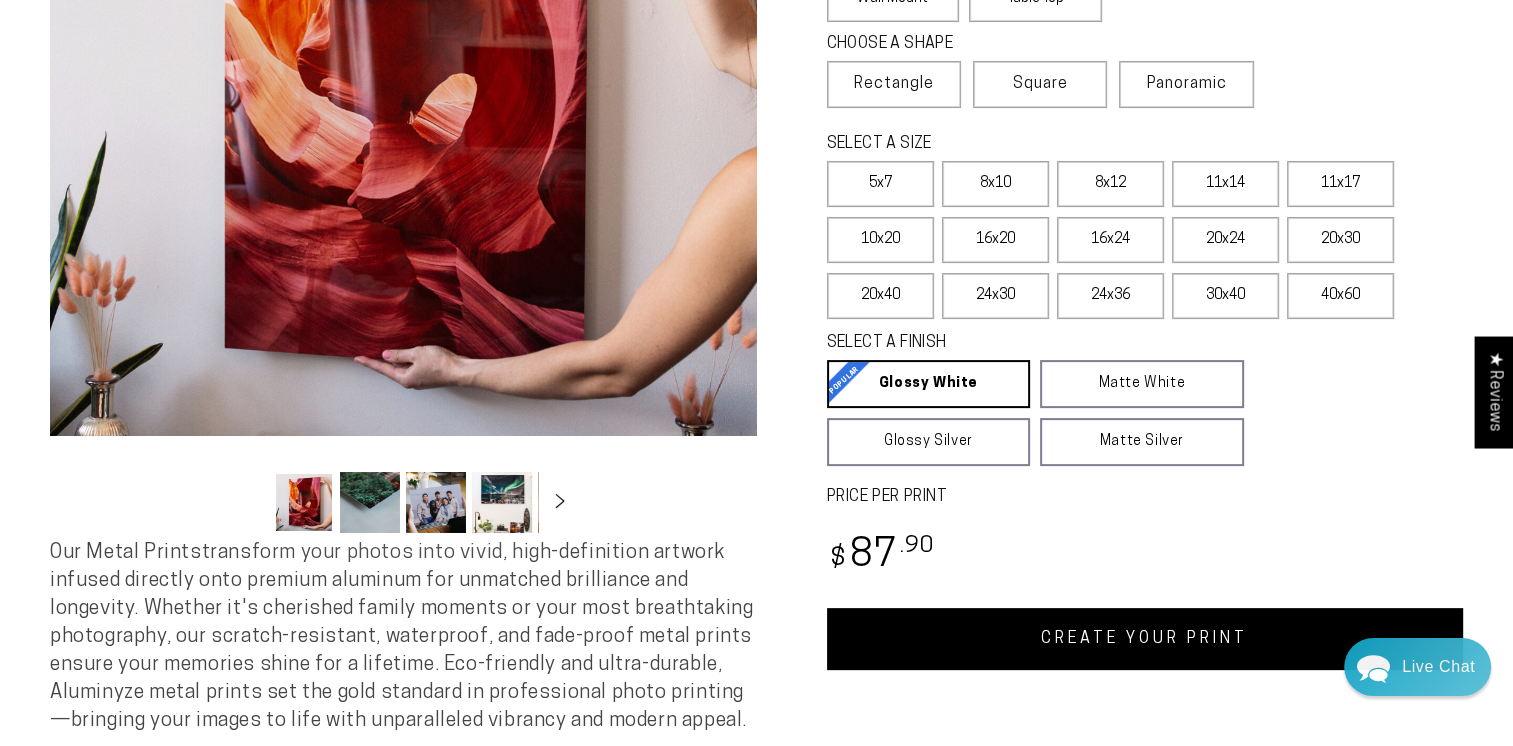 click on "CREATE YOUR PRINT" at bounding box center [1145, 639] 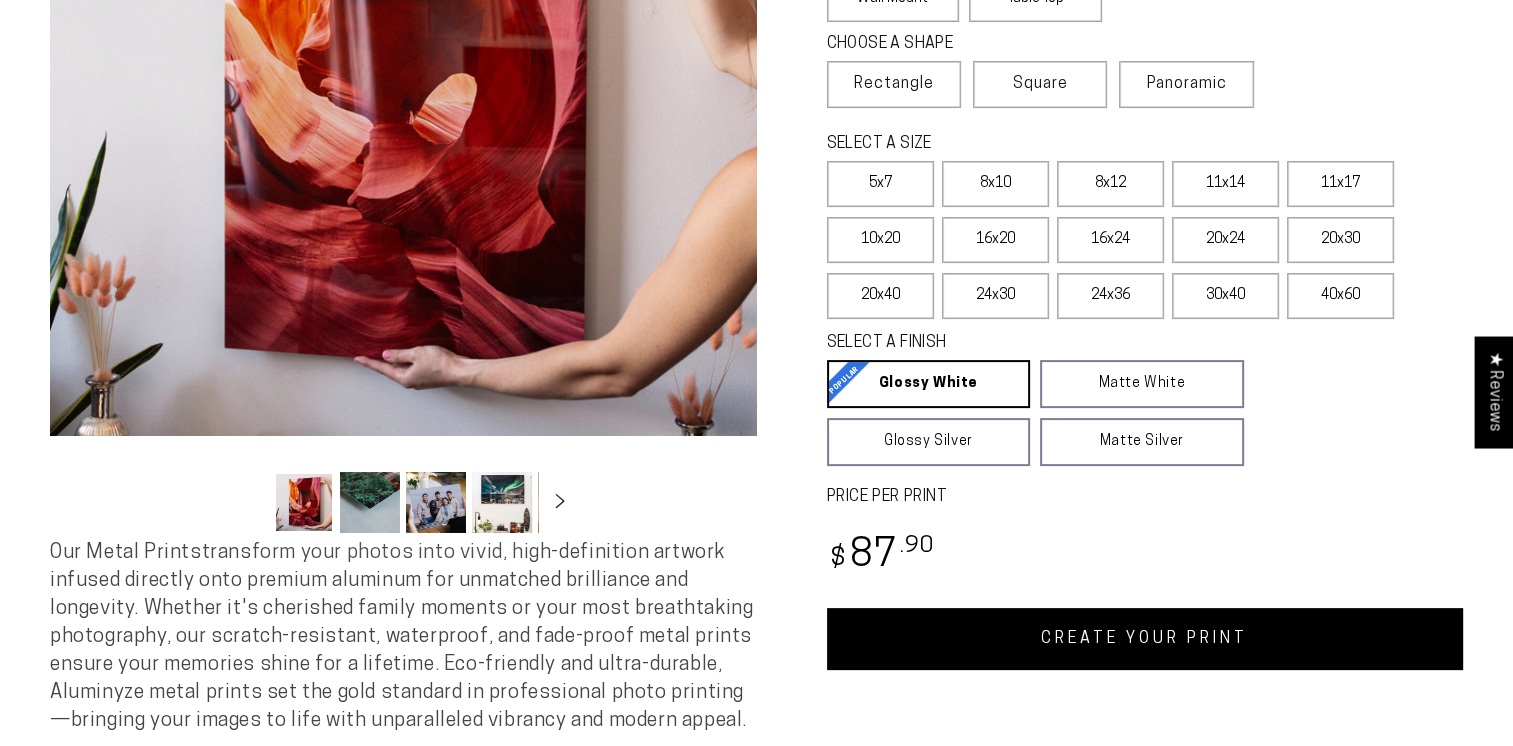 scroll, scrollTop: 0, scrollLeft: 0, axis: both 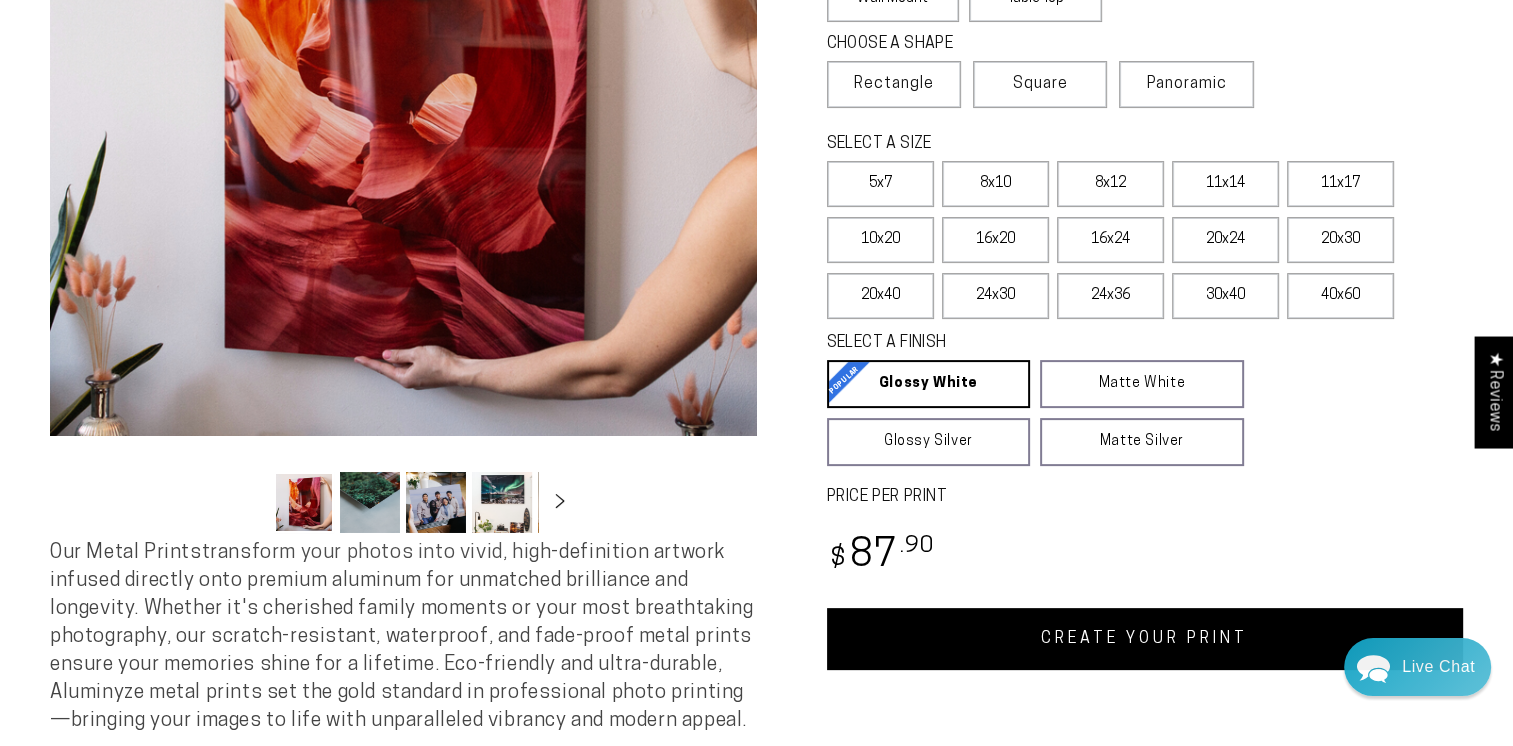 click on "CREATE YOUR PRINT" at bounding box center [1145, 639] 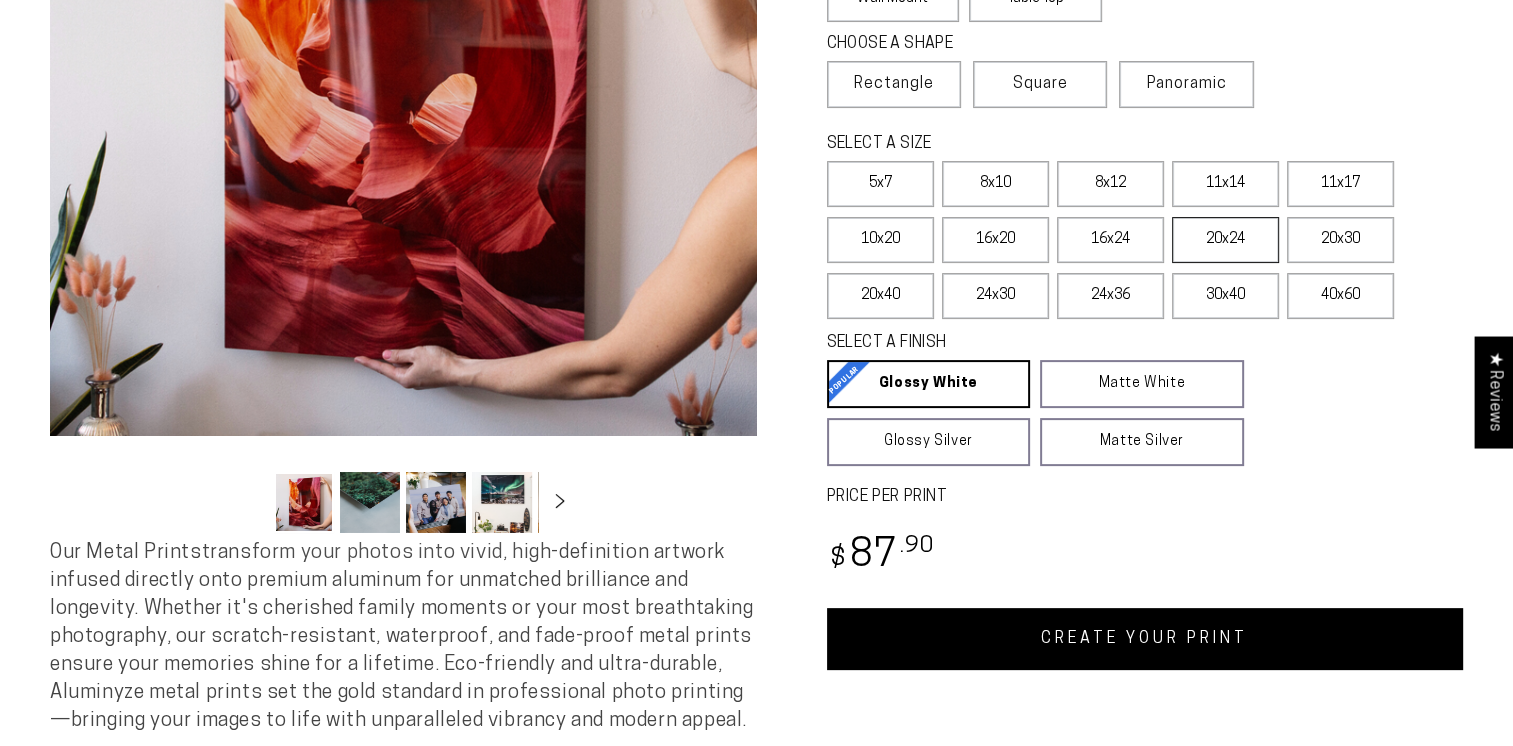 scroll, scrollTop: 405, scrollLeft: 0, axis: vertical 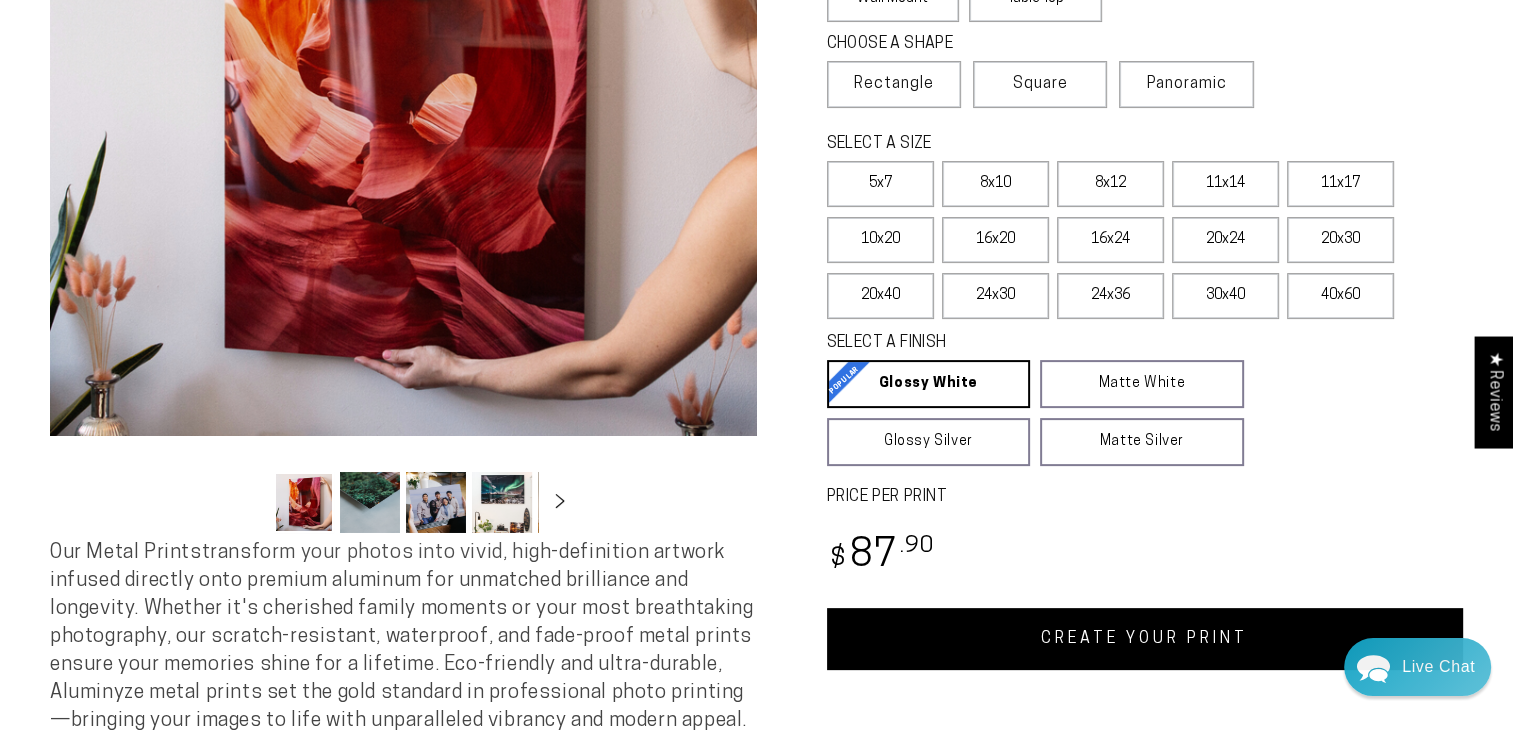 click on "CREATE YOUR PRINT" at bounding box center [1145, 639] 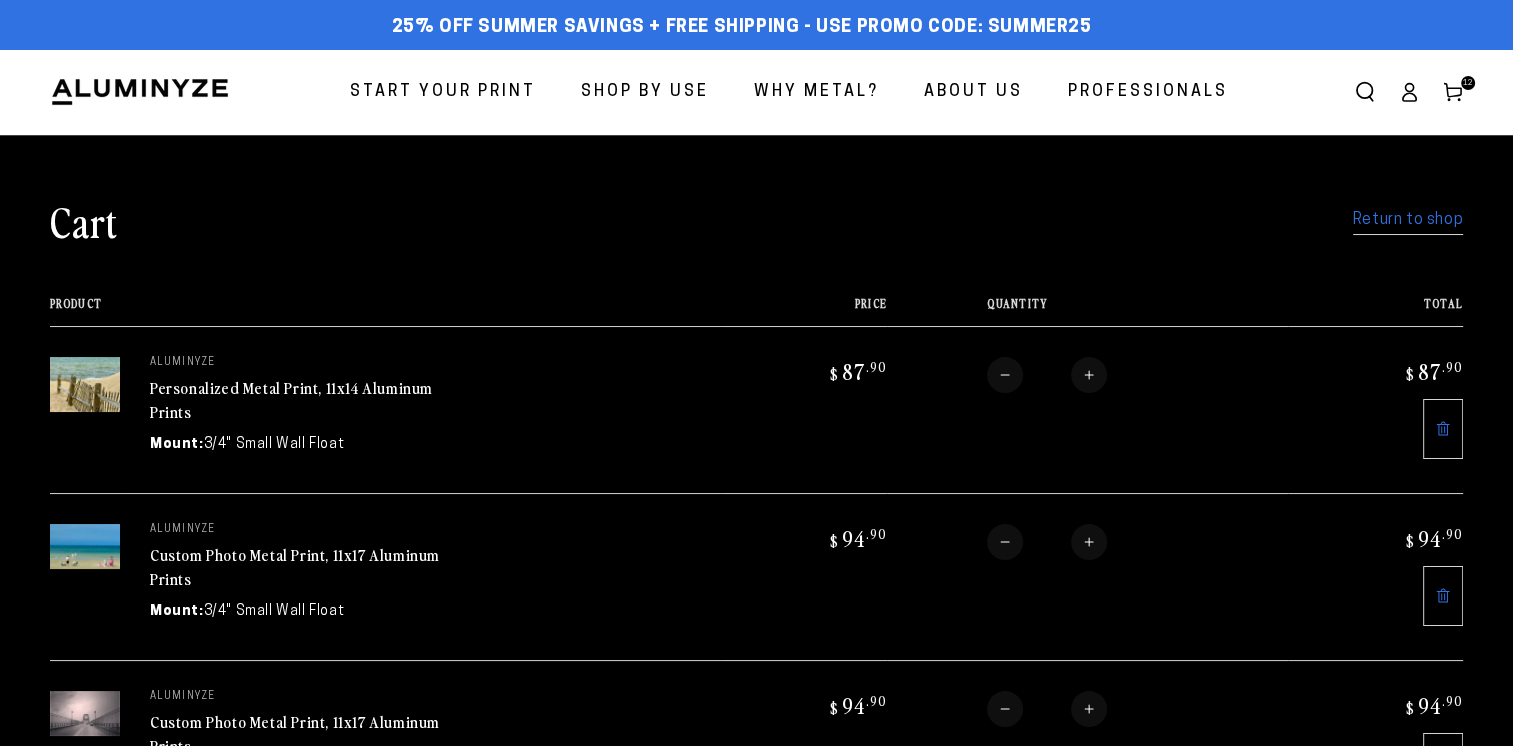 scroll, scrollTop: 0, scrollLeft: 0, axis: both 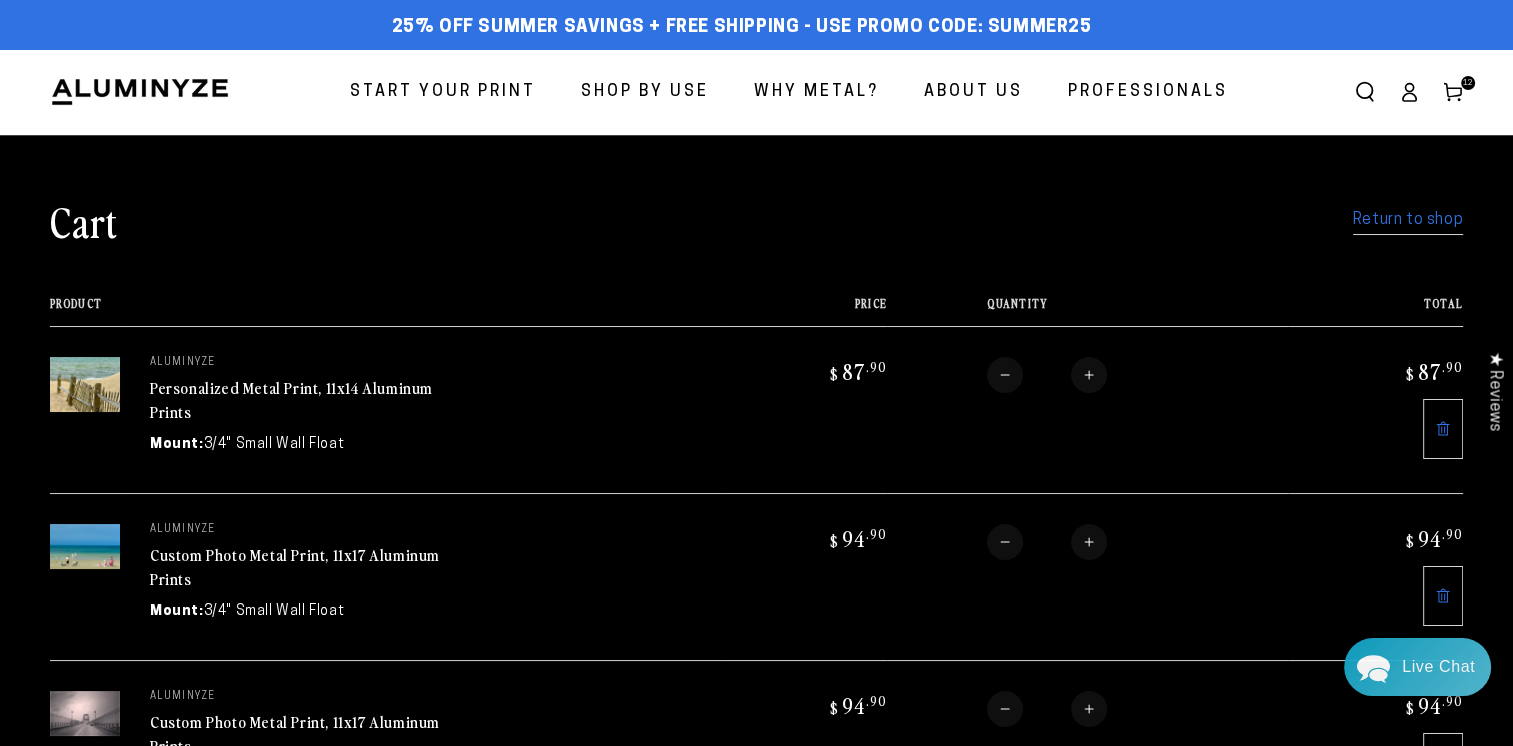 click on "Start Your Print" at bounding box center (443, 92) 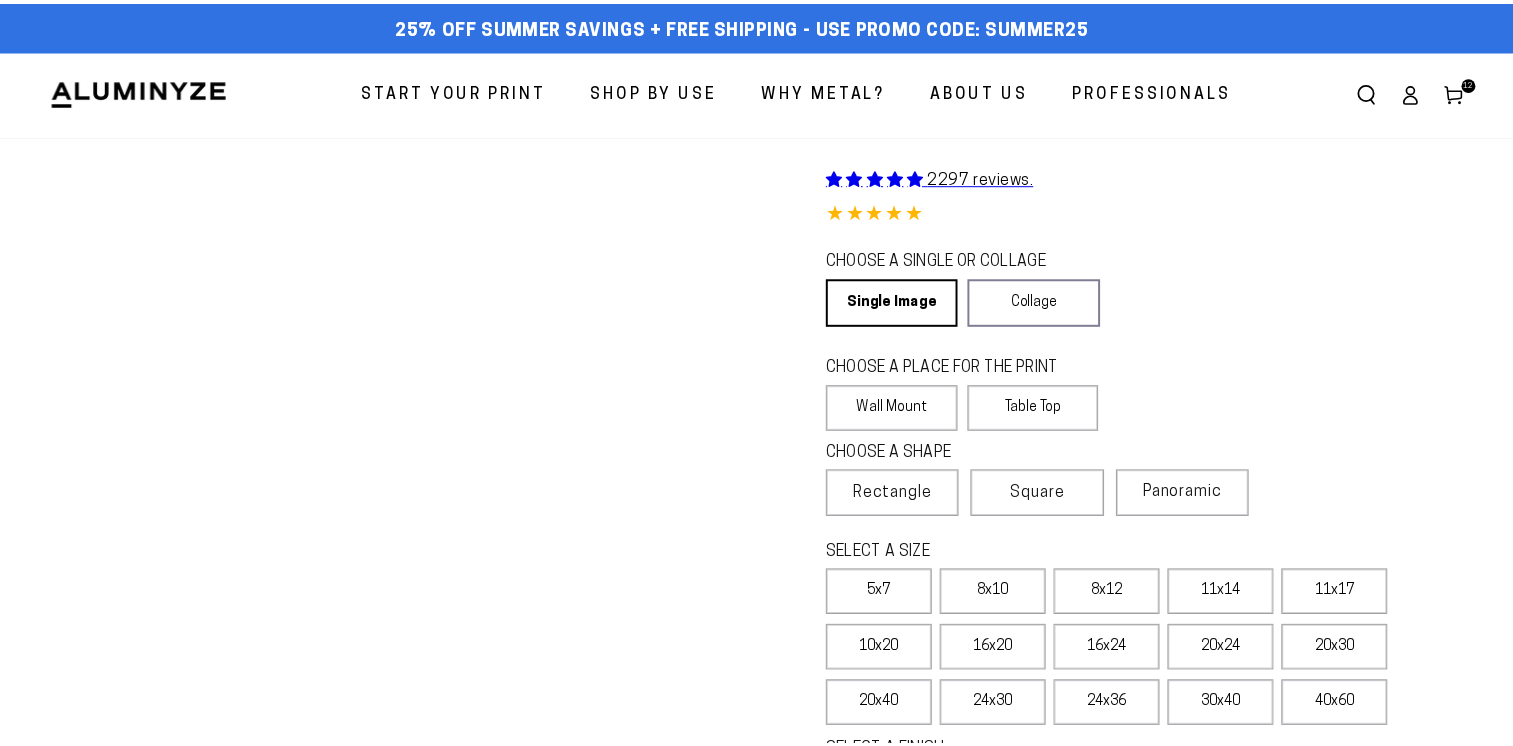 scroll, scrollTop: 0, scrollLeft: 0, axis: both 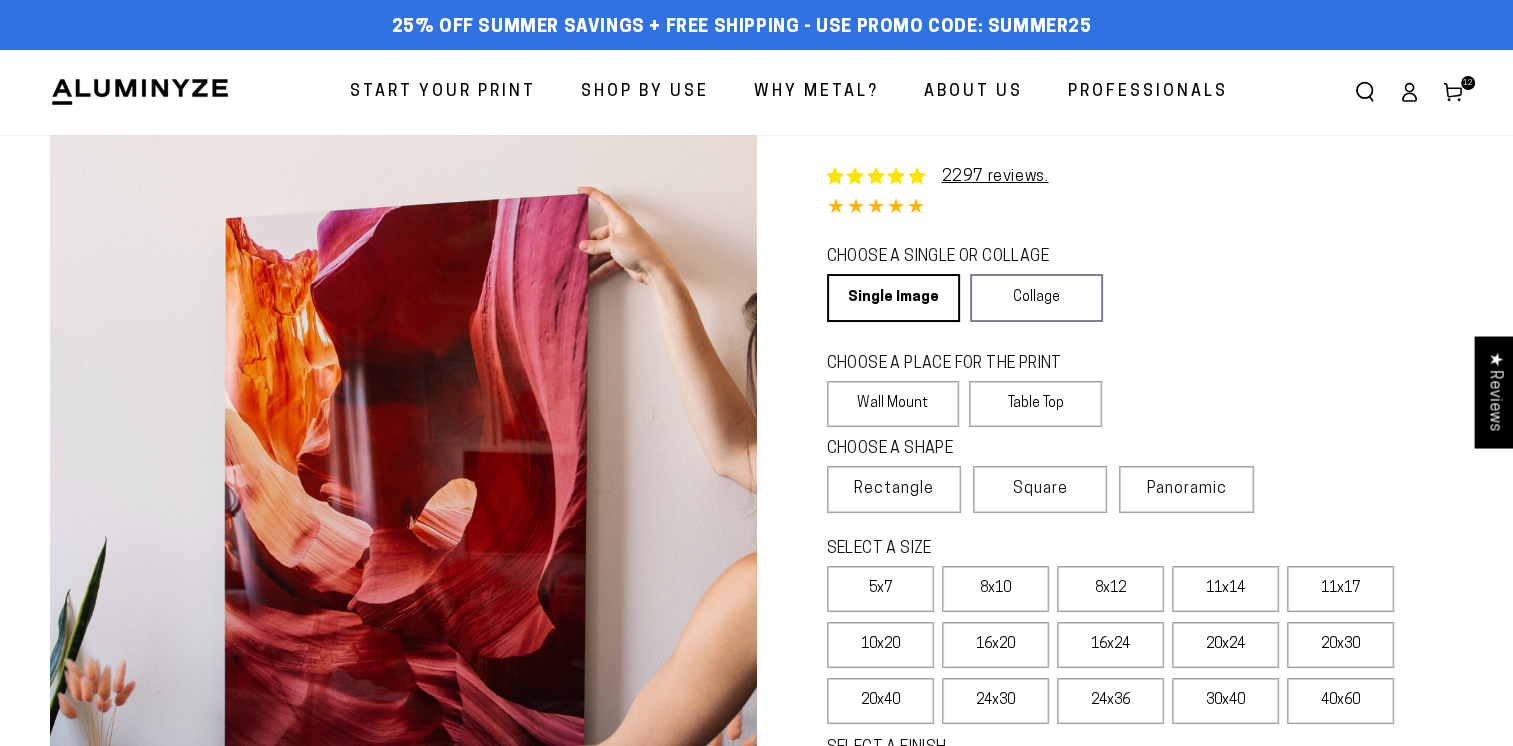 select on "**********" 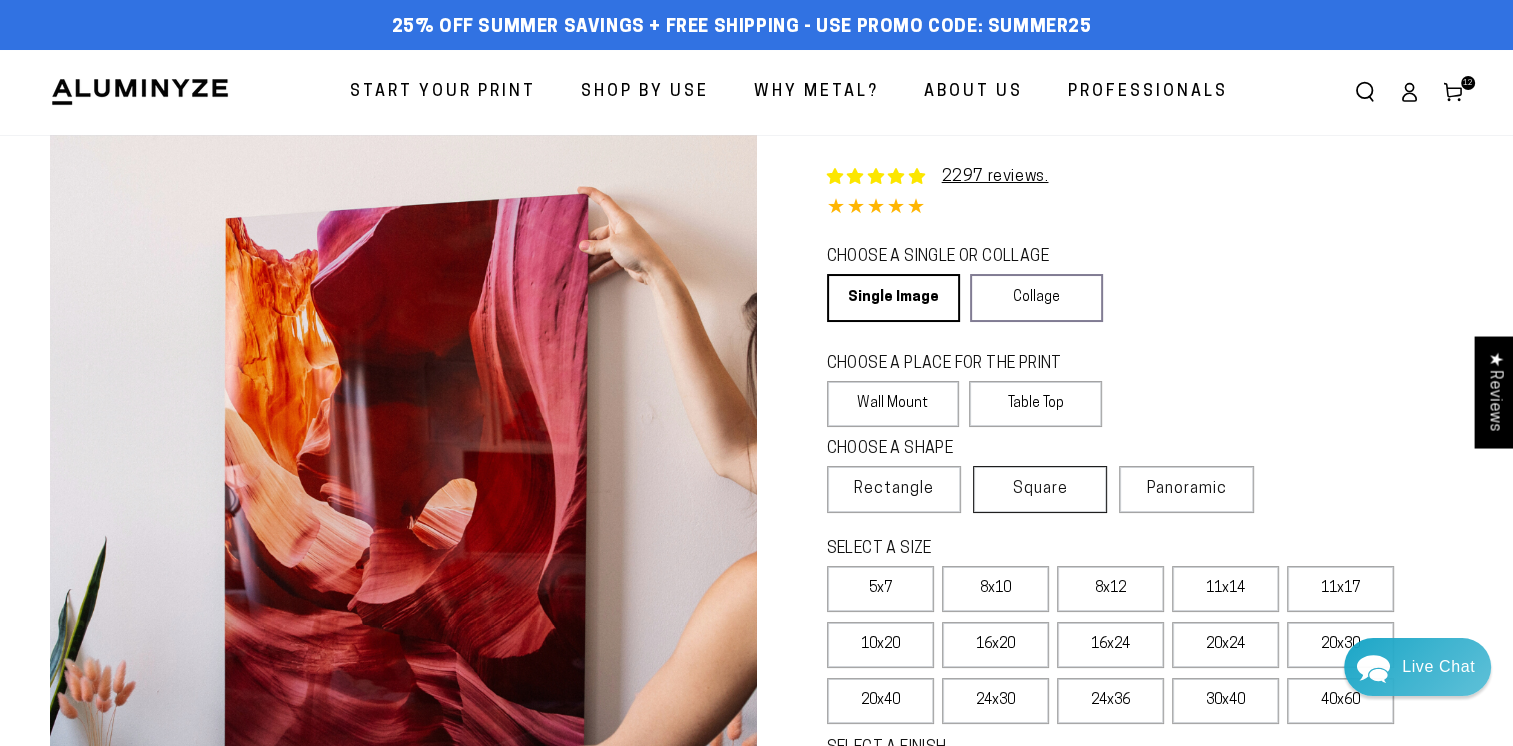 click on "Square" at bounding box center (1040, 489) 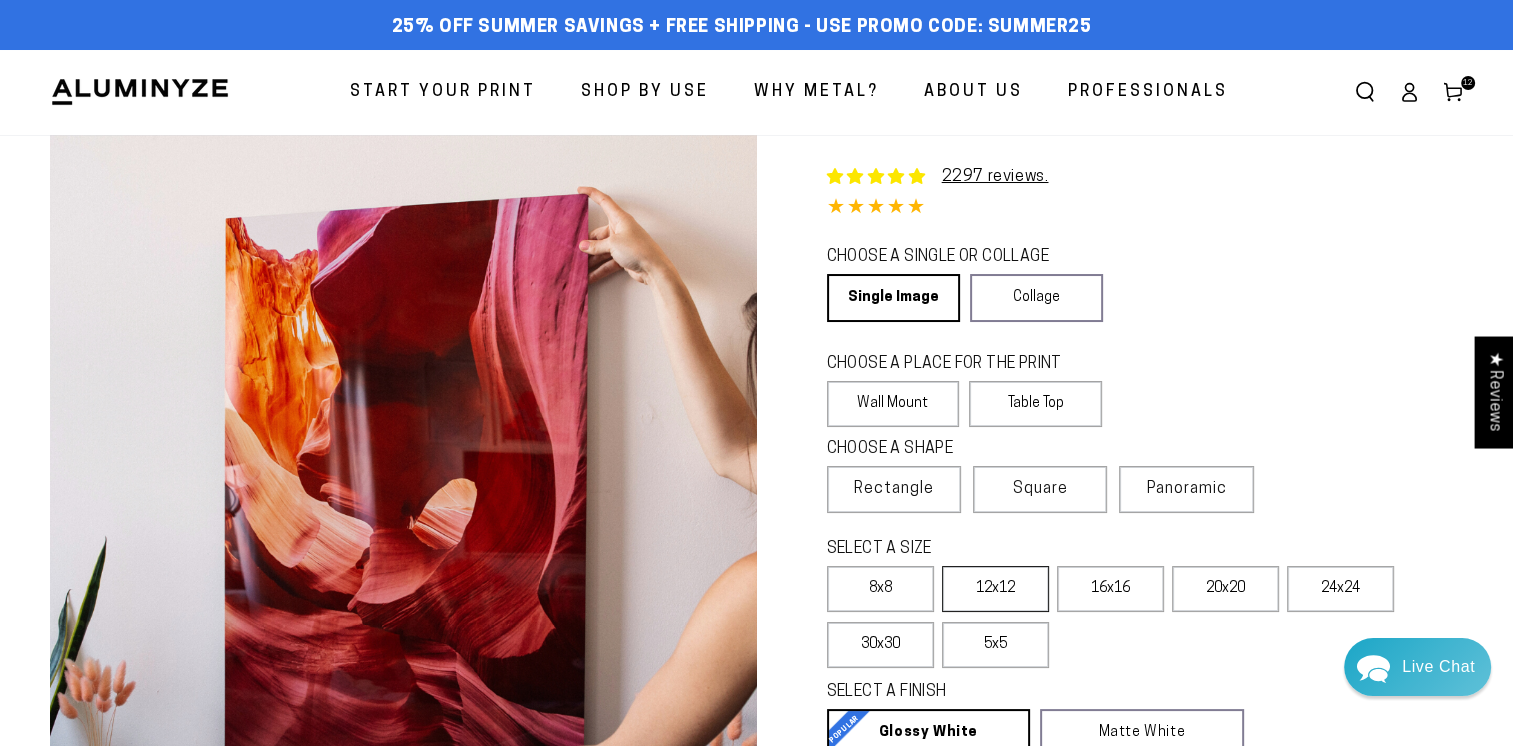 click on "12x12" at bounding box center (995, 589) 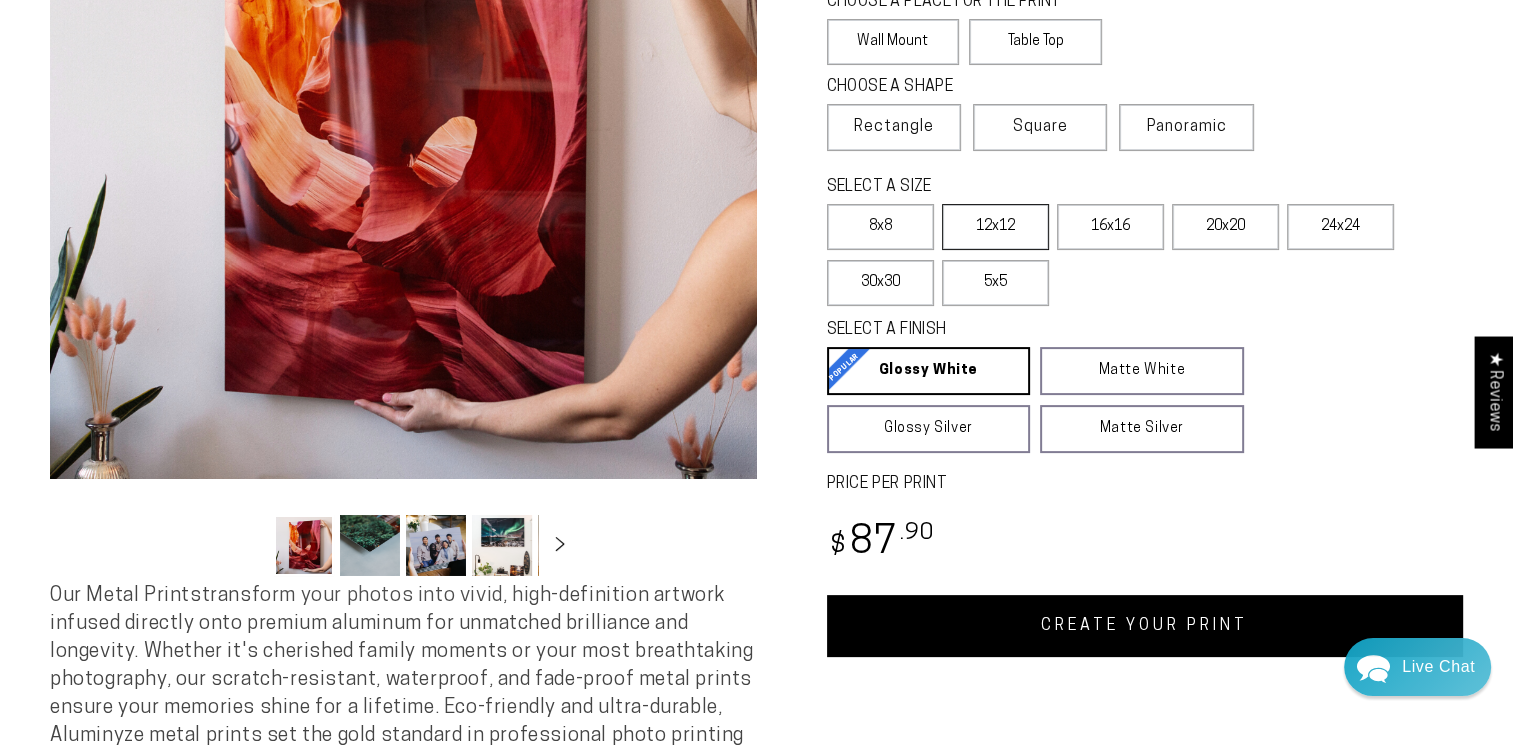 scroll, scrollTop: 368, scrollLeft: 0, axis: vertical 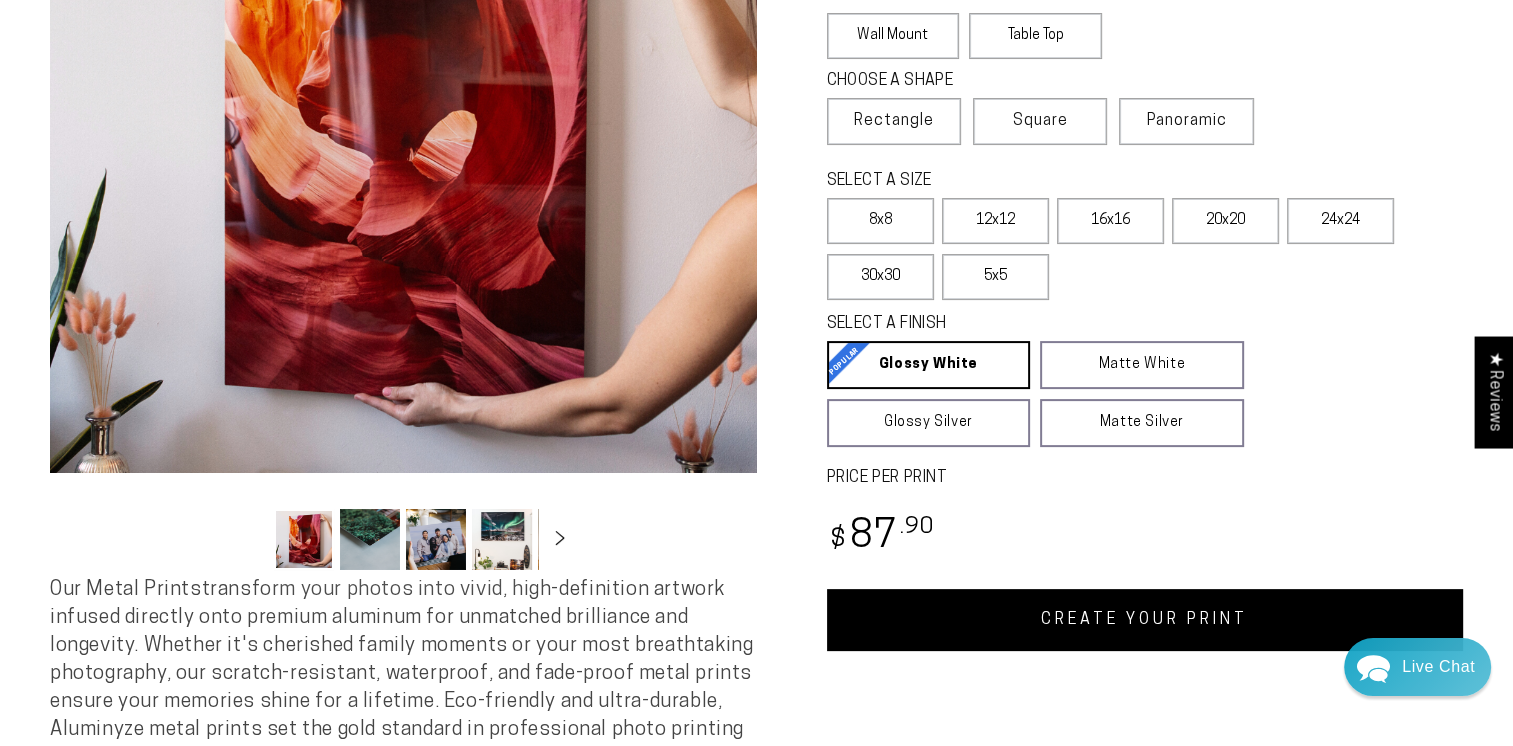 click on "CREATE YOUR PRINT" at bounding box center [1145, 620] 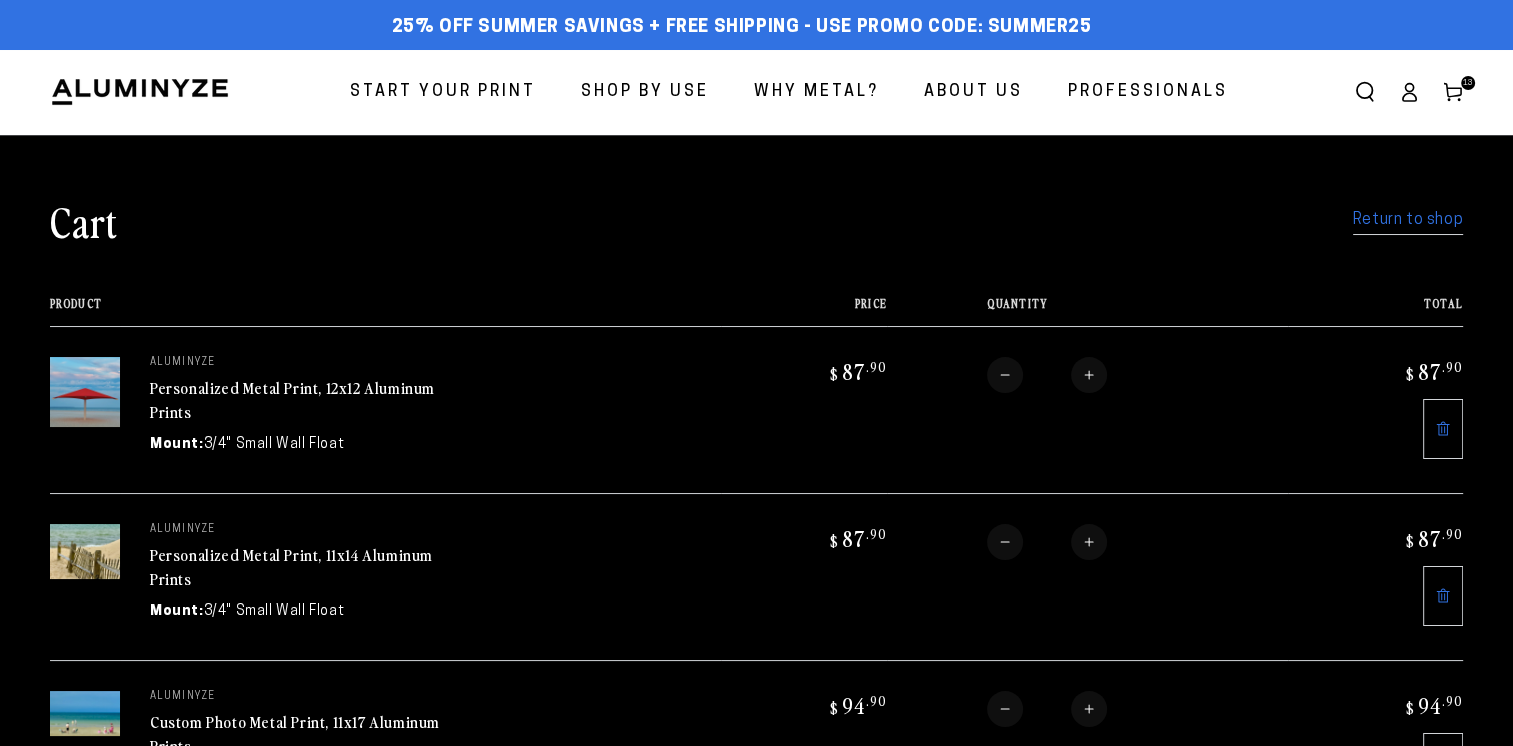 scroll, scrollTop: 0, scrollLeft: 0, axis: both 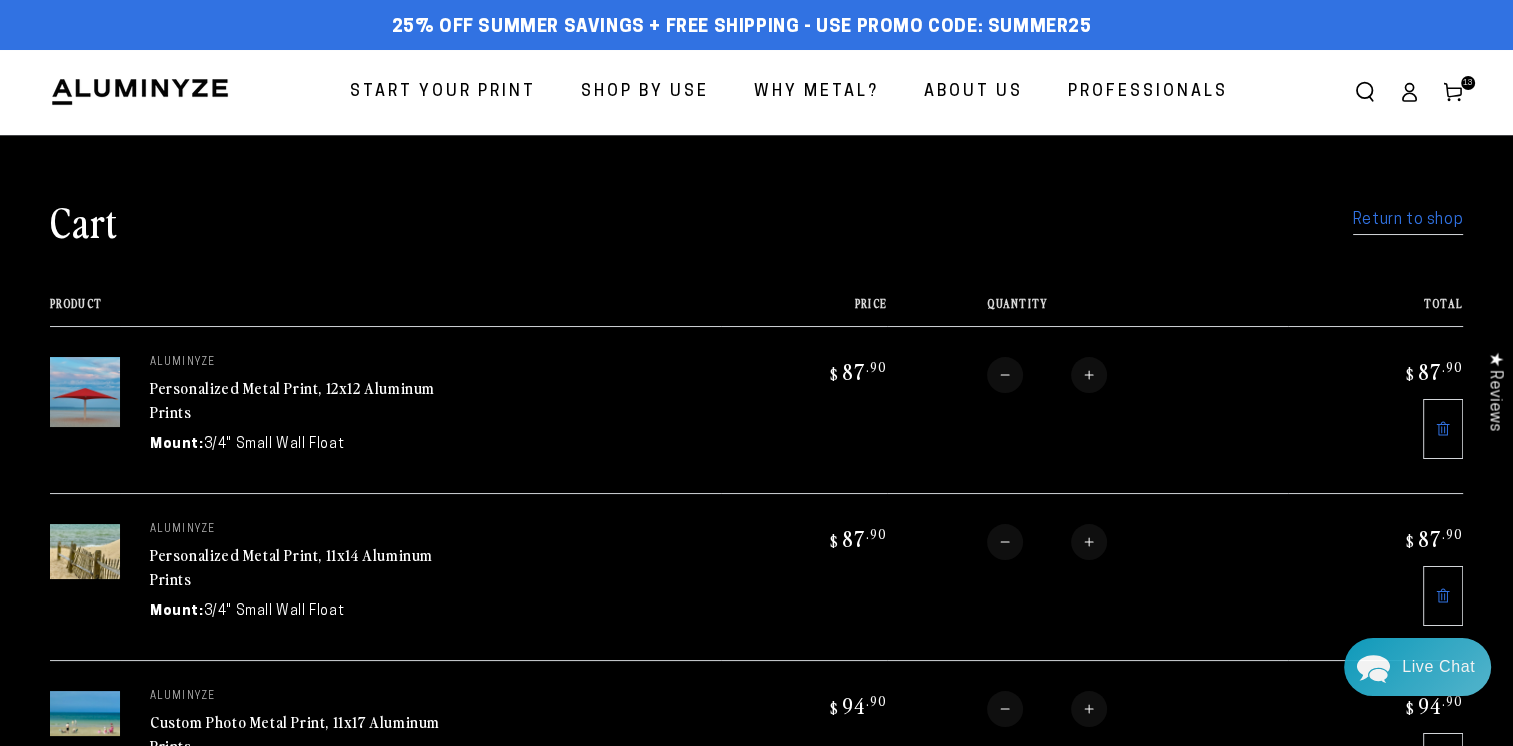 click on "Start Your Print" at bounding box center [443, 92] 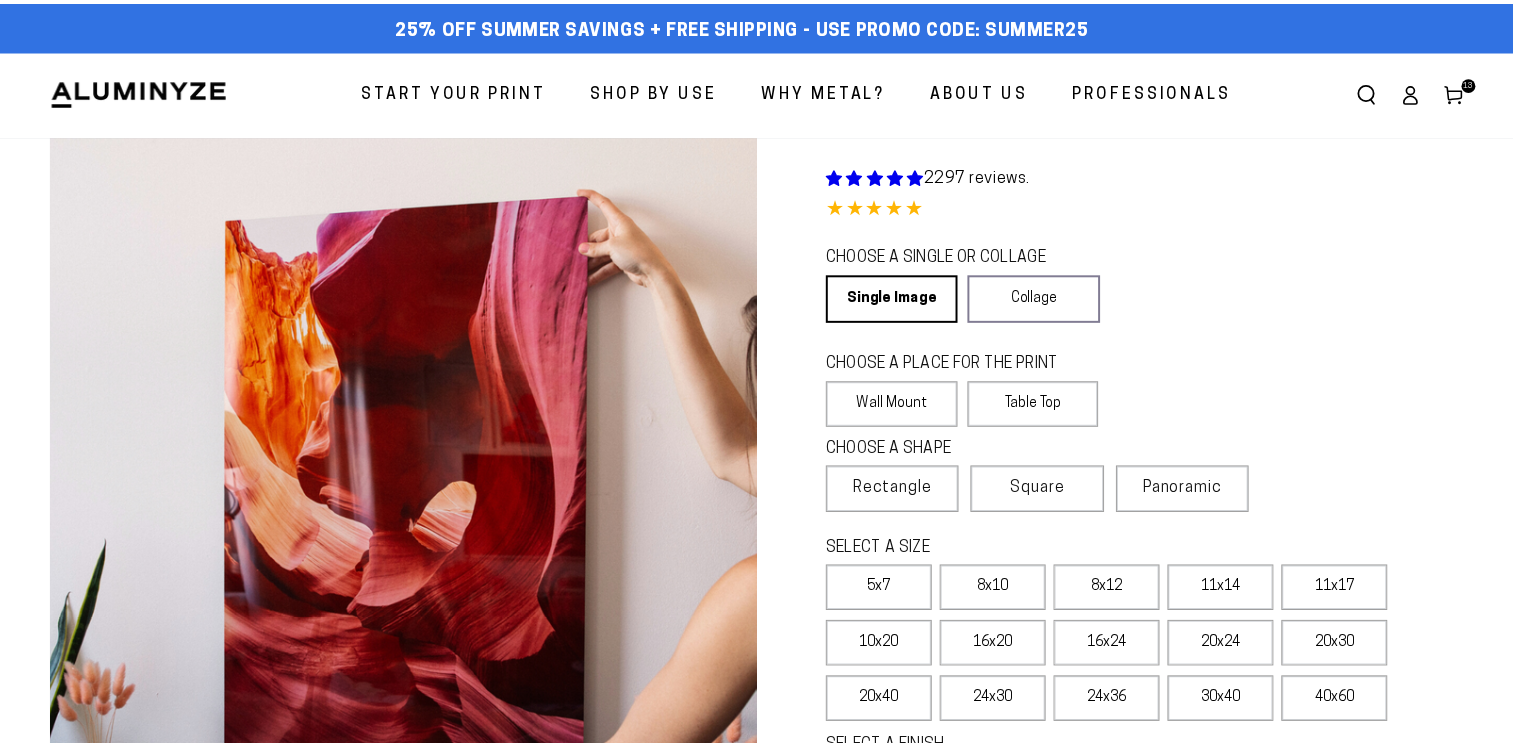scroll, scrollTop: 0, scrollLeft: 0, axis: both 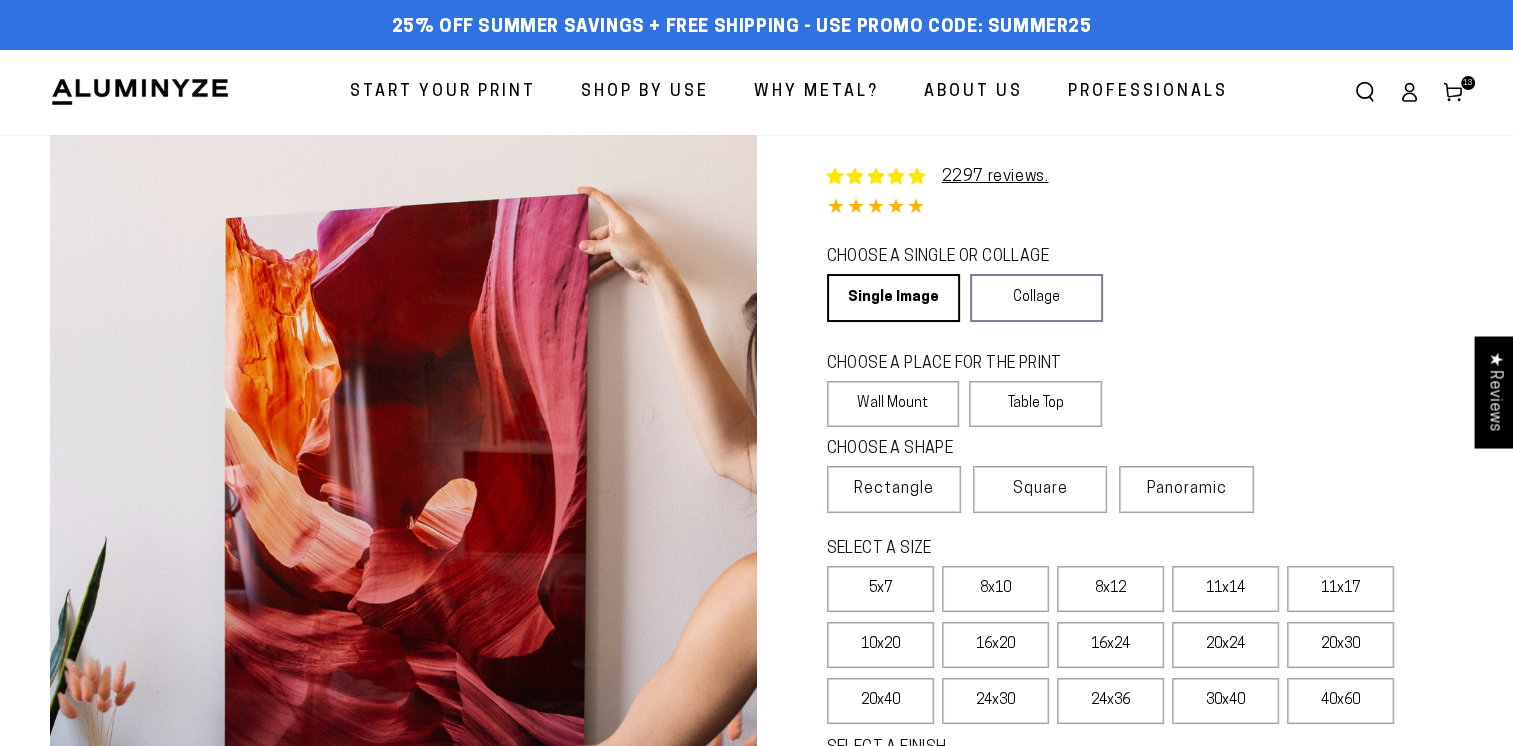 select on "**********" 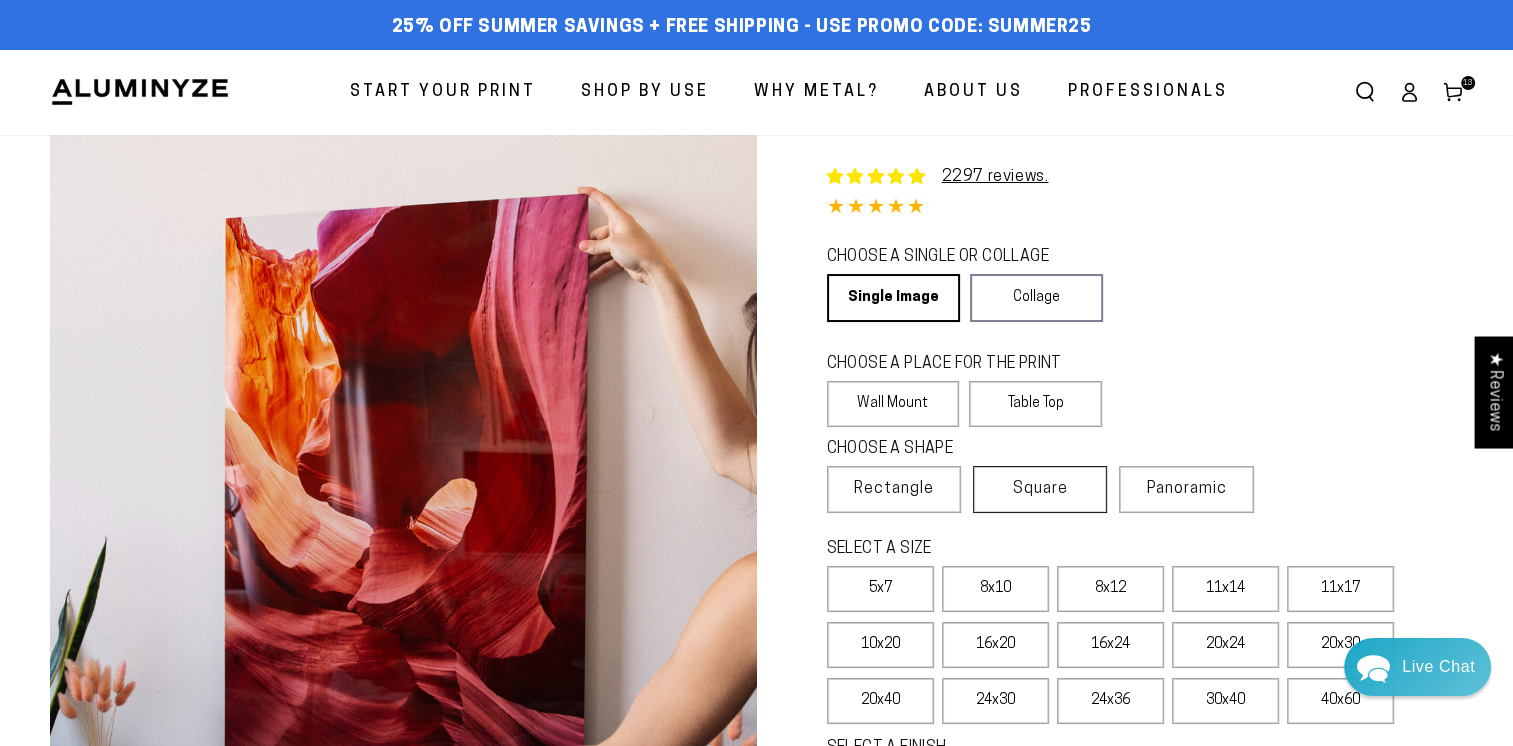 click on "Square" at bounding box center [1040, 489] 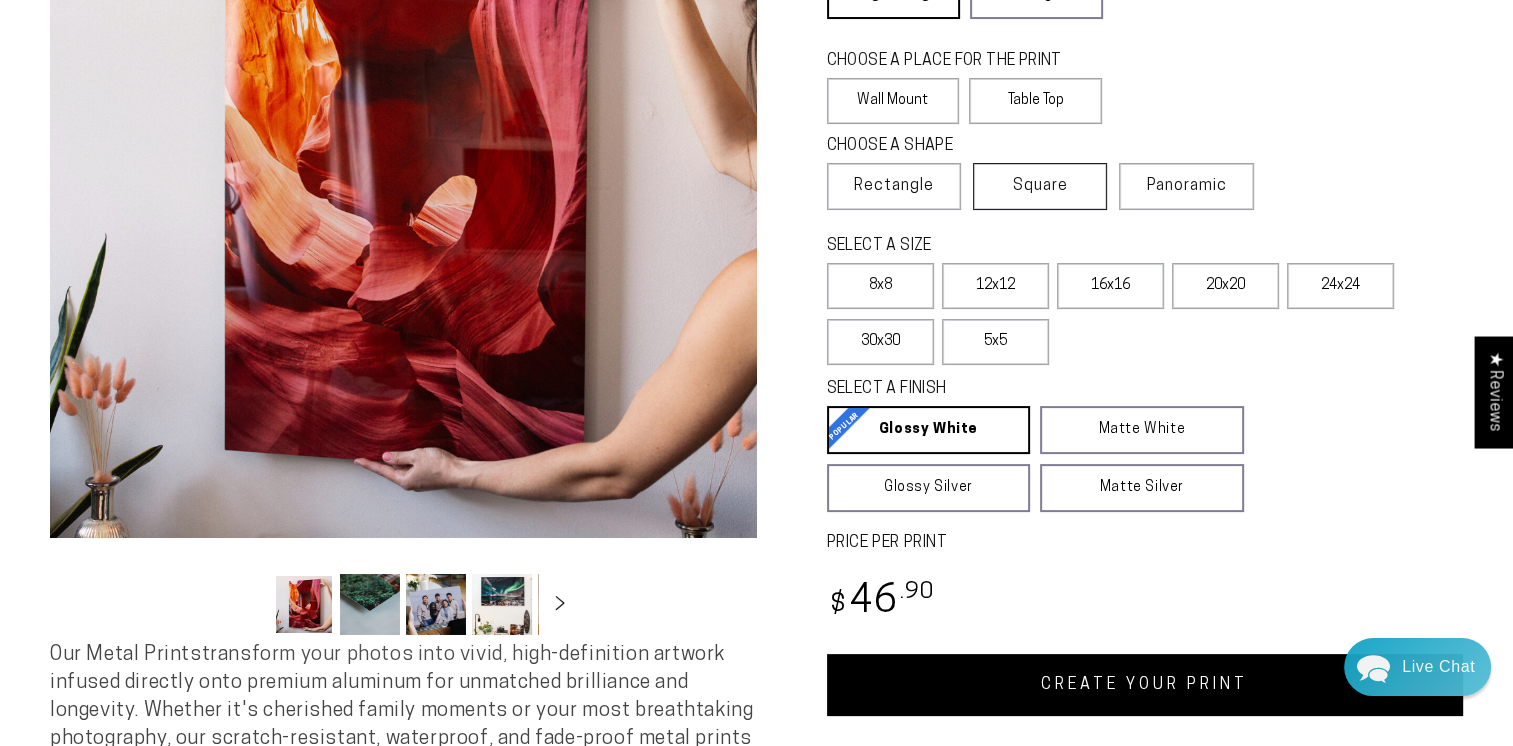 scroll, scrollTop: 354, scrollLeft: 0, axis: vertical 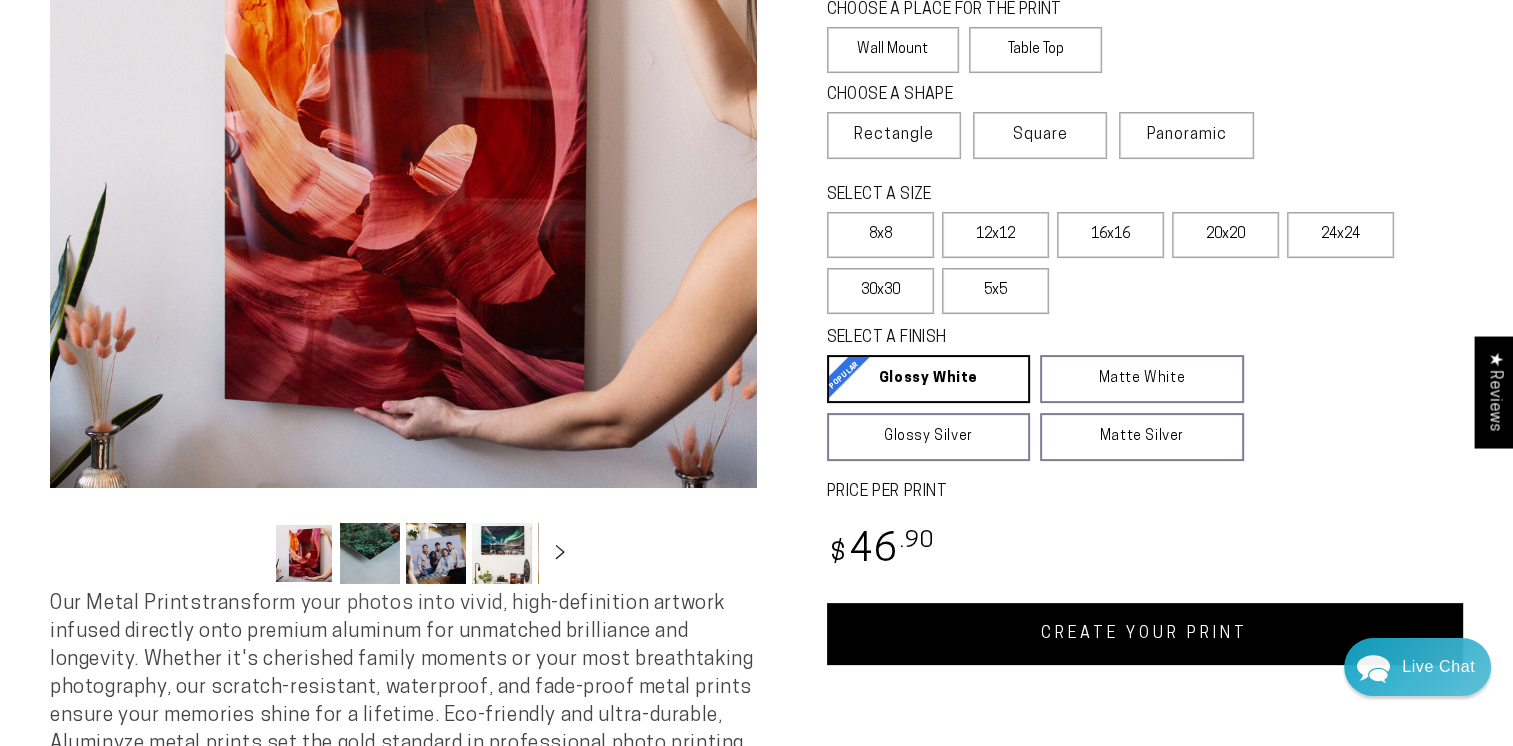 click on "CREATE YOUR PRINT" at bounding box center (1145, 634) 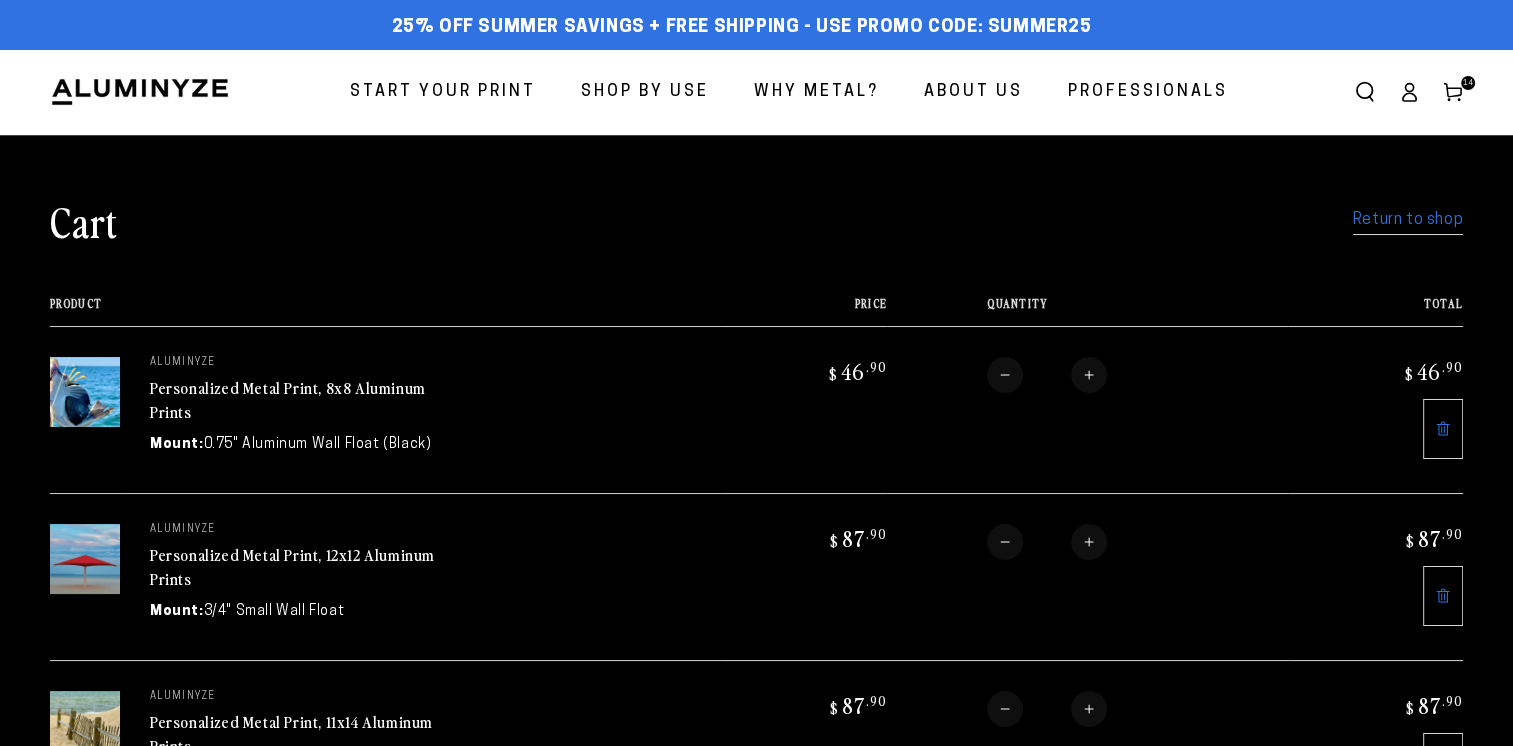 scroll, scrollTop: 0, scrollLeft: 0, axis: both 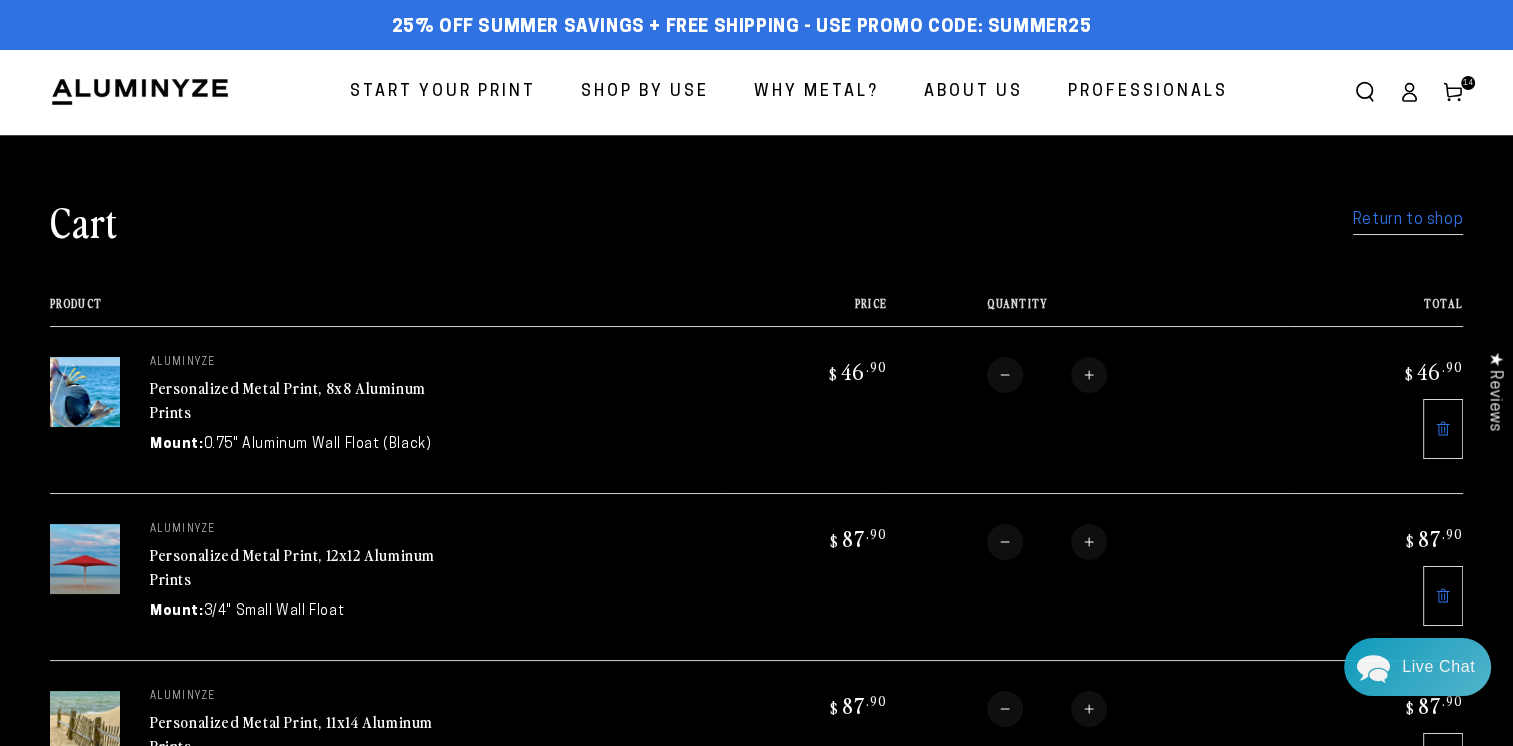 click on "Start Your Print" at bounding box center [443, 92] 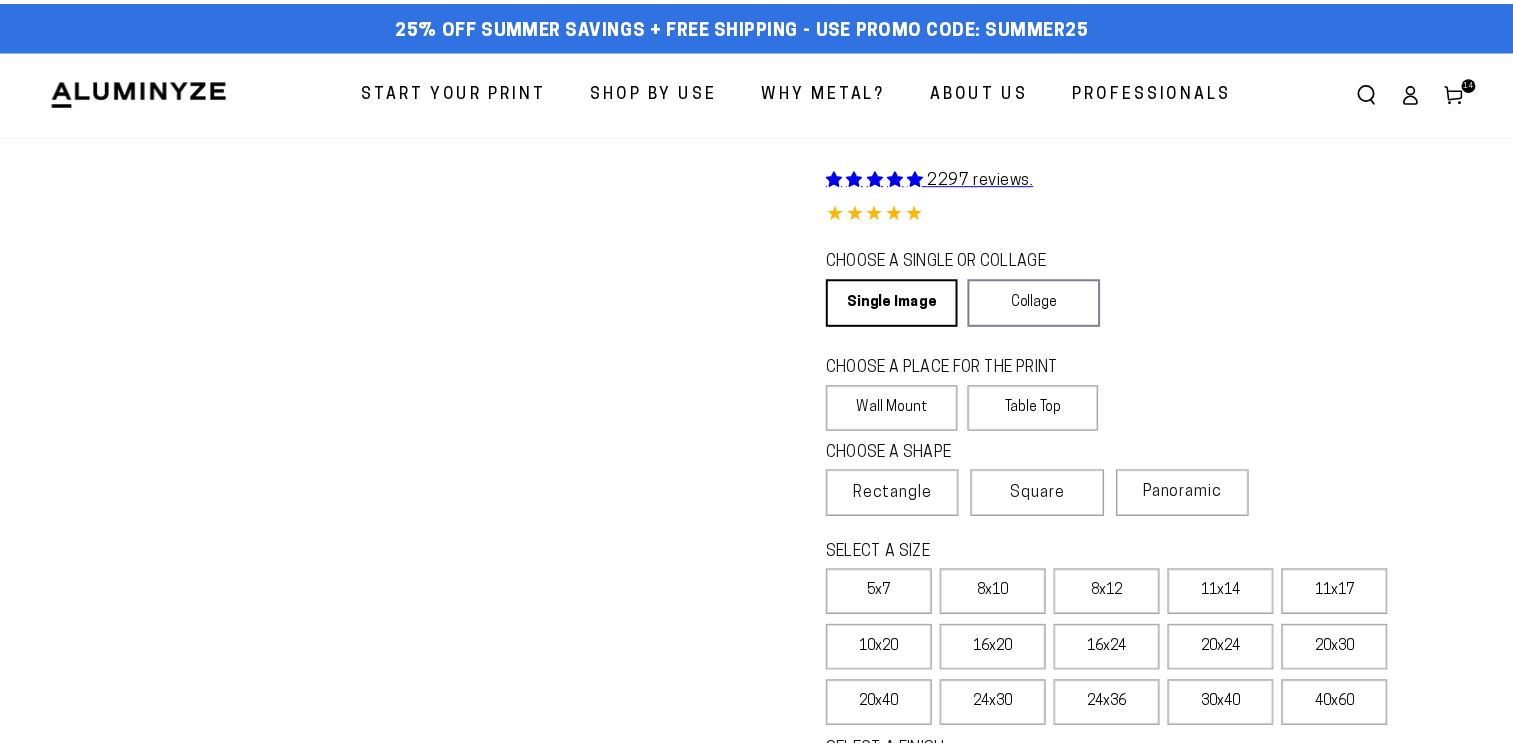 scroll, scrollTop: 0, scrollLeft: 0, axis: both 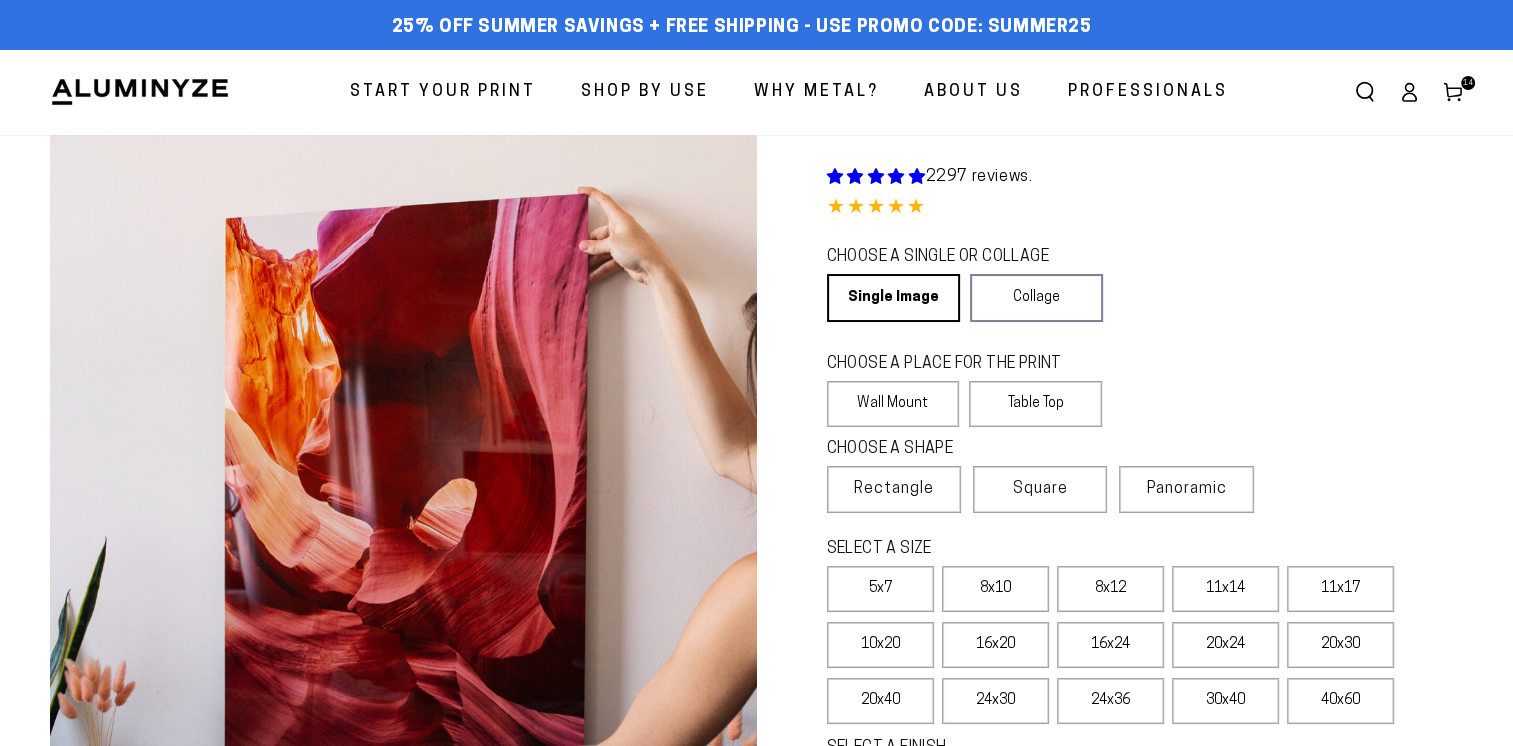 select on "**********" 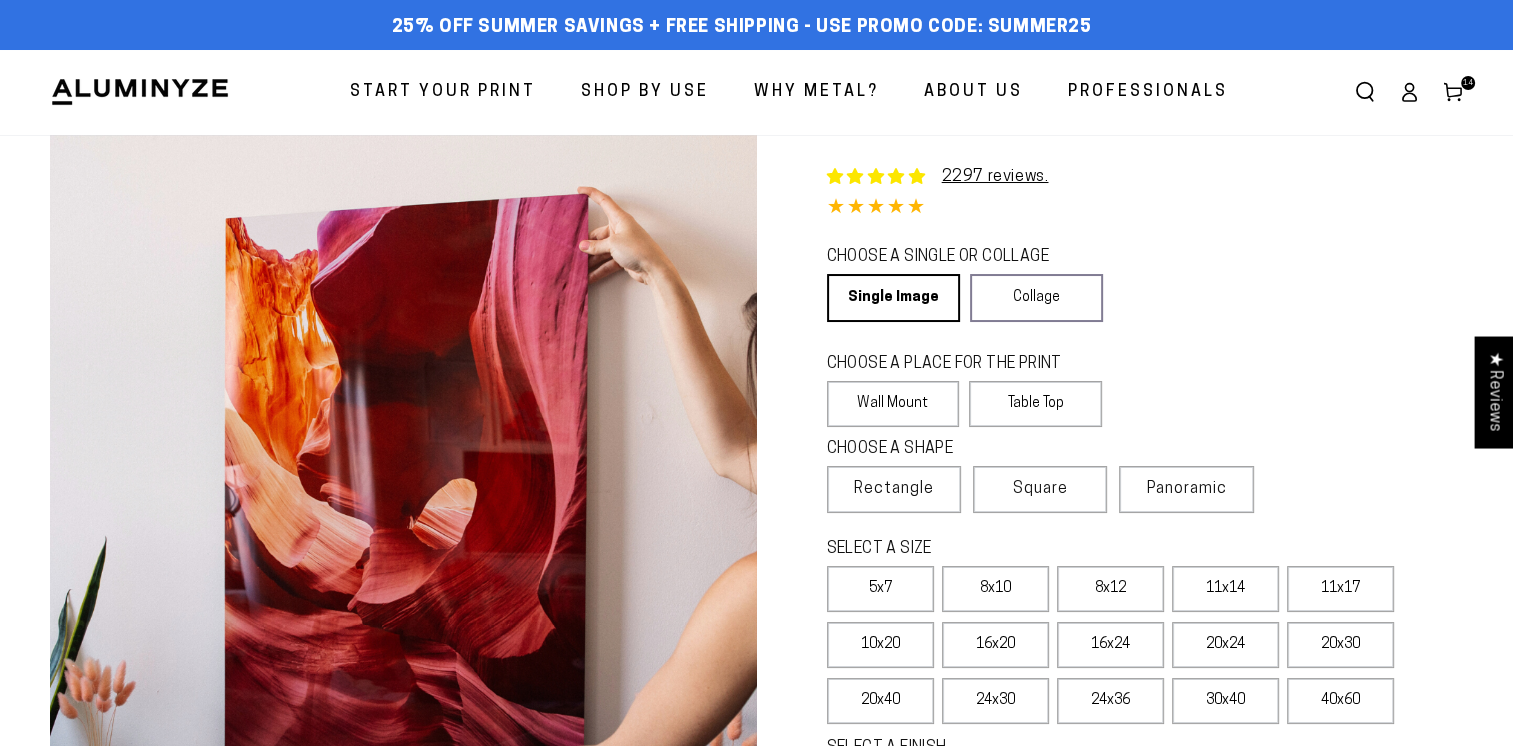 scroll, scrollTop: 0, scrollLeft: 0, axis: both 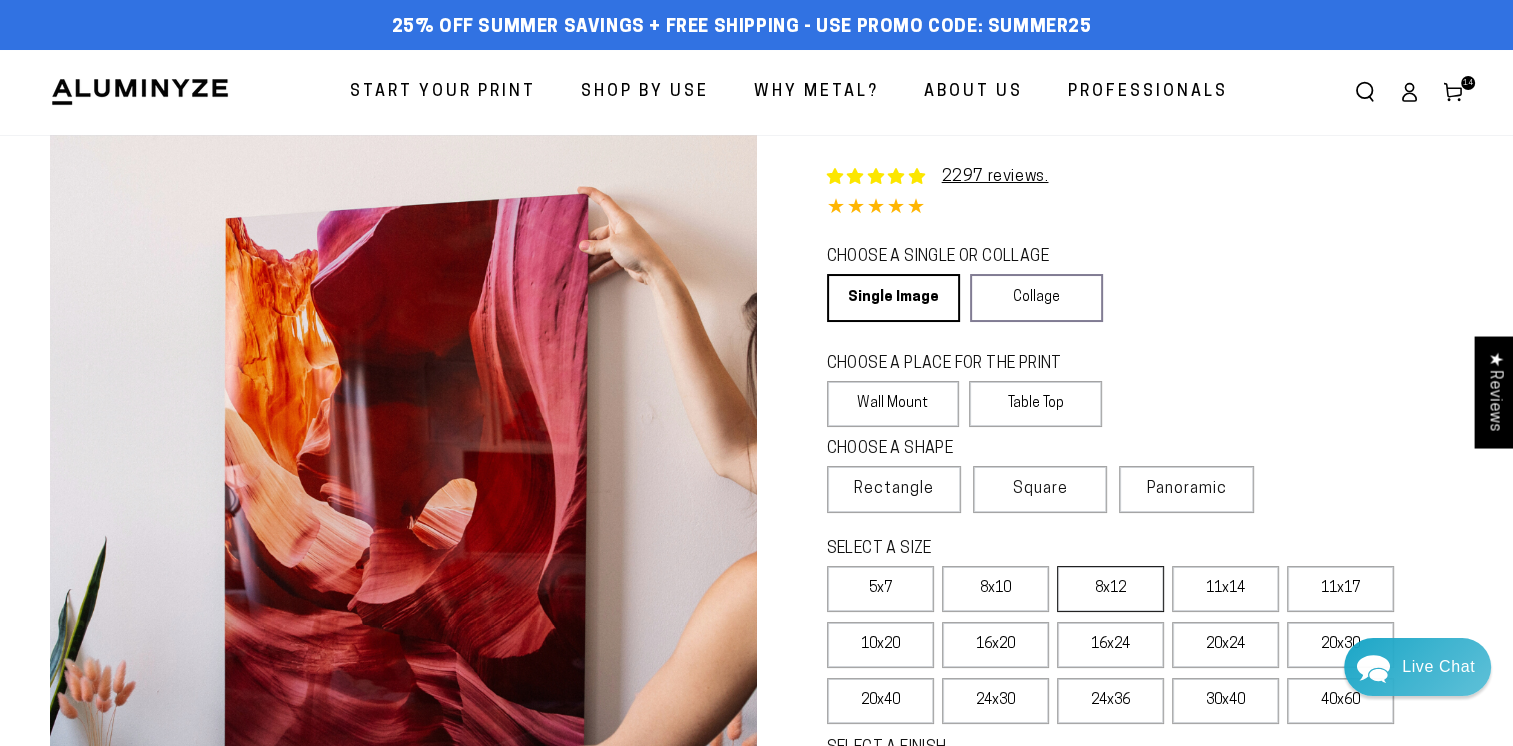 click on "8x12" at bounding box center [1110, 589] 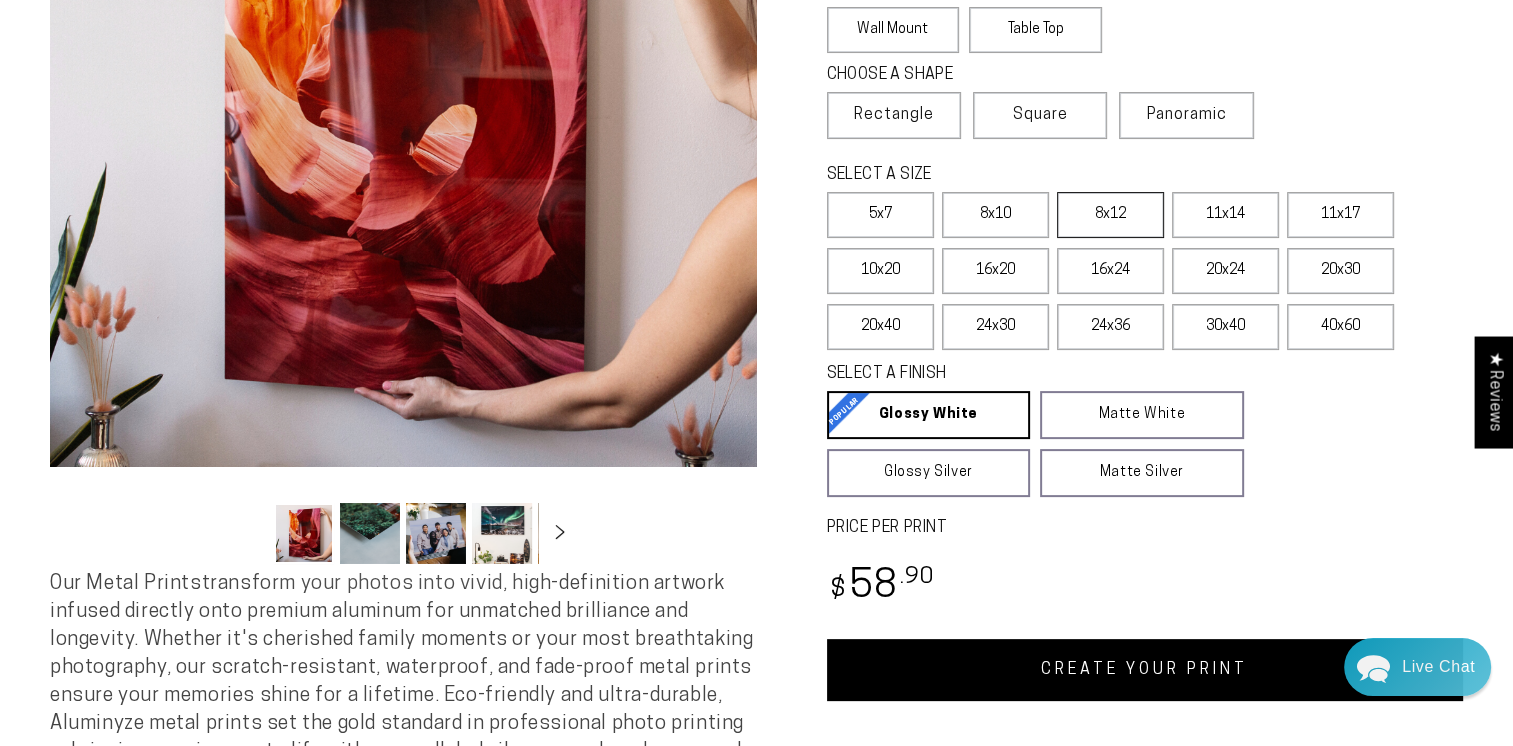 scroll, scrollTop: 389, scrollLeft: 0, axis: vertical 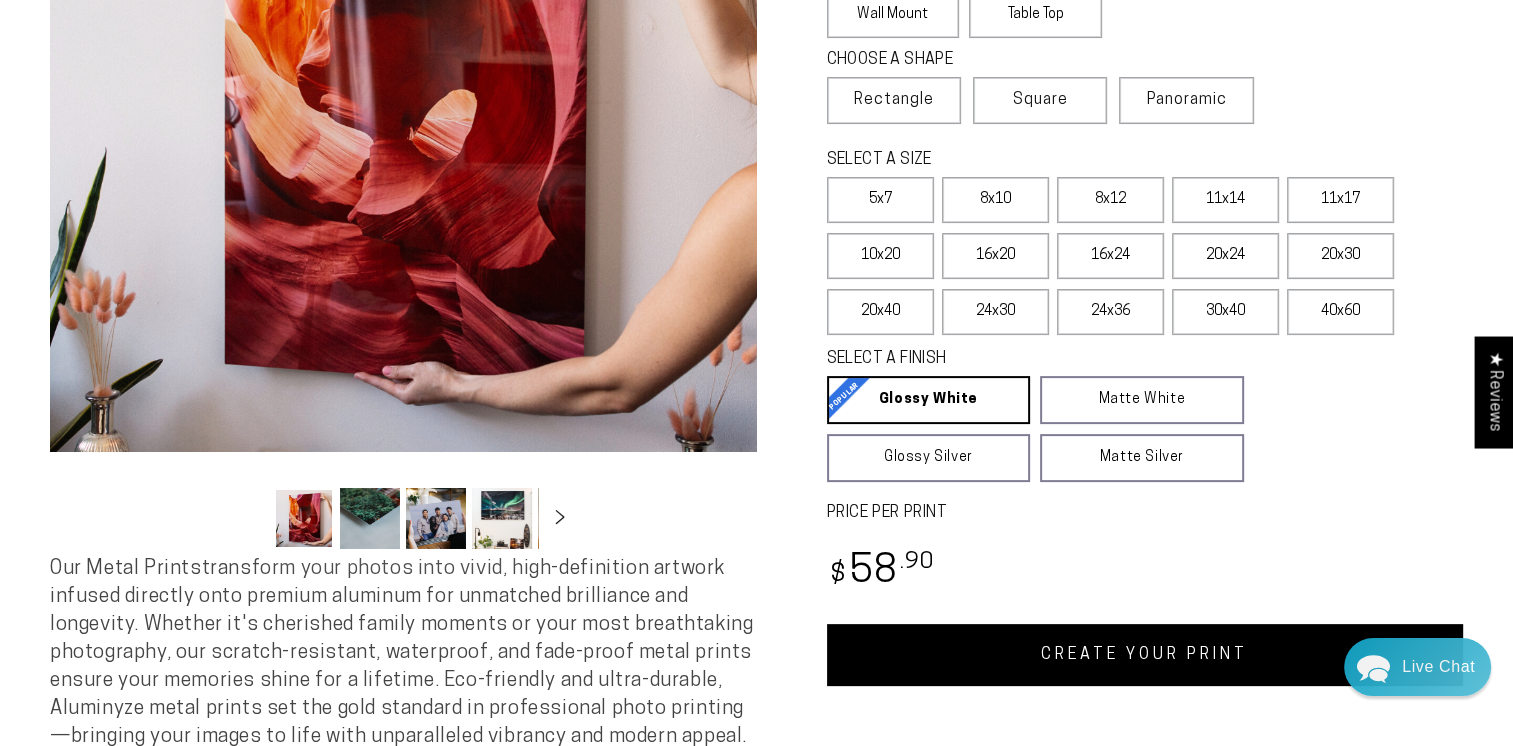 click on "CREATE YOUR PRINT" at bounding box center [1145, 655] 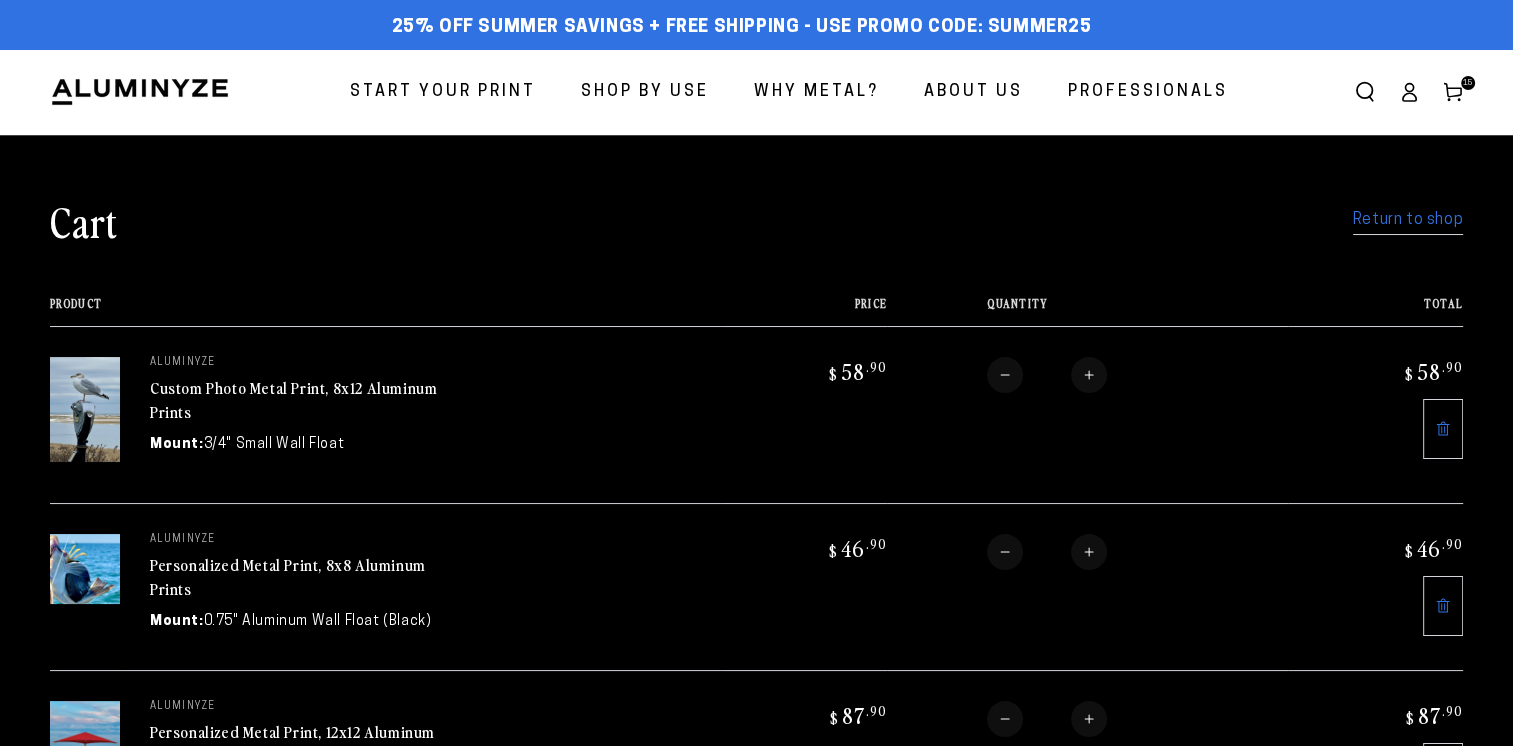 scroll, scrollTop: 0, scrollLeft: 0, axis: both 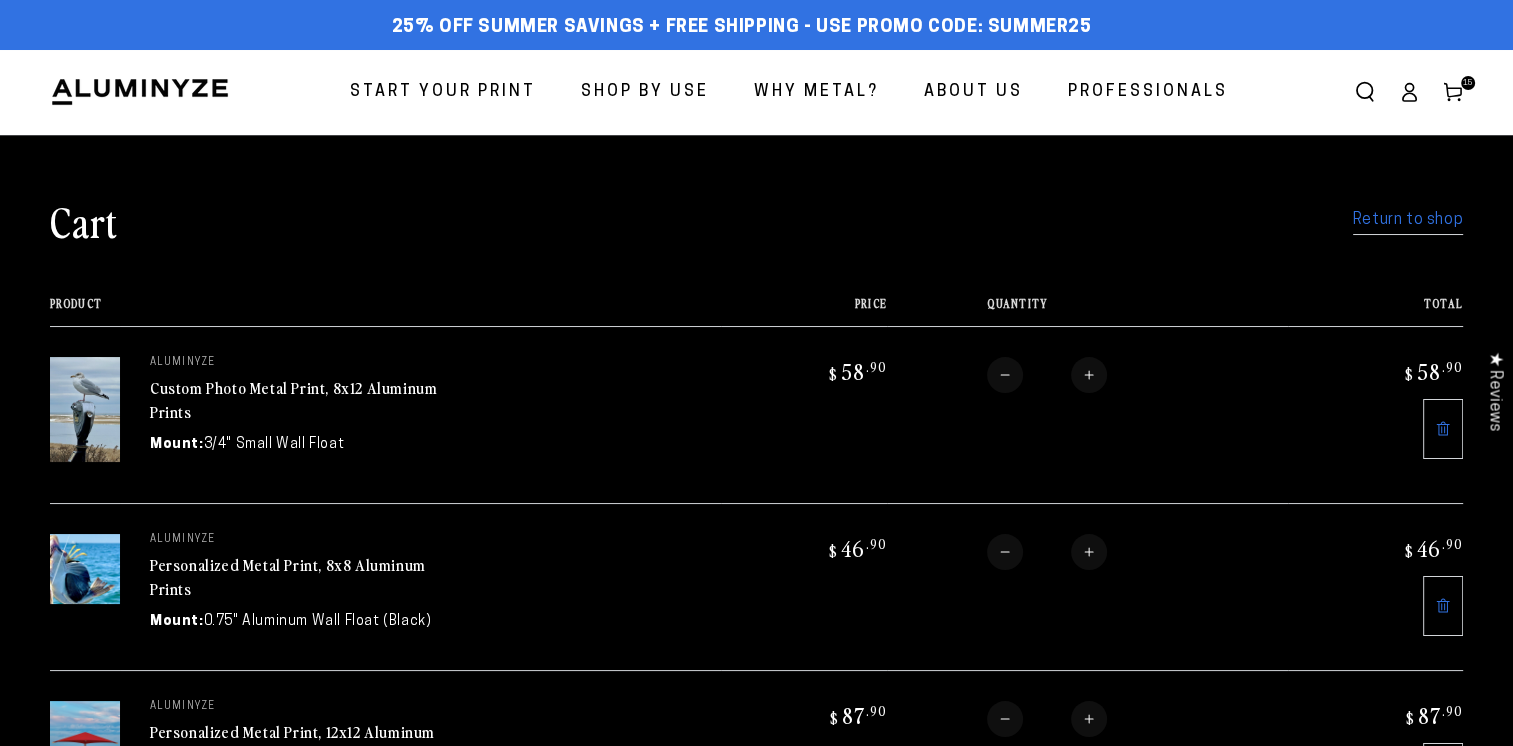 click on "Start Your Print" at bounding box center [443, 92] 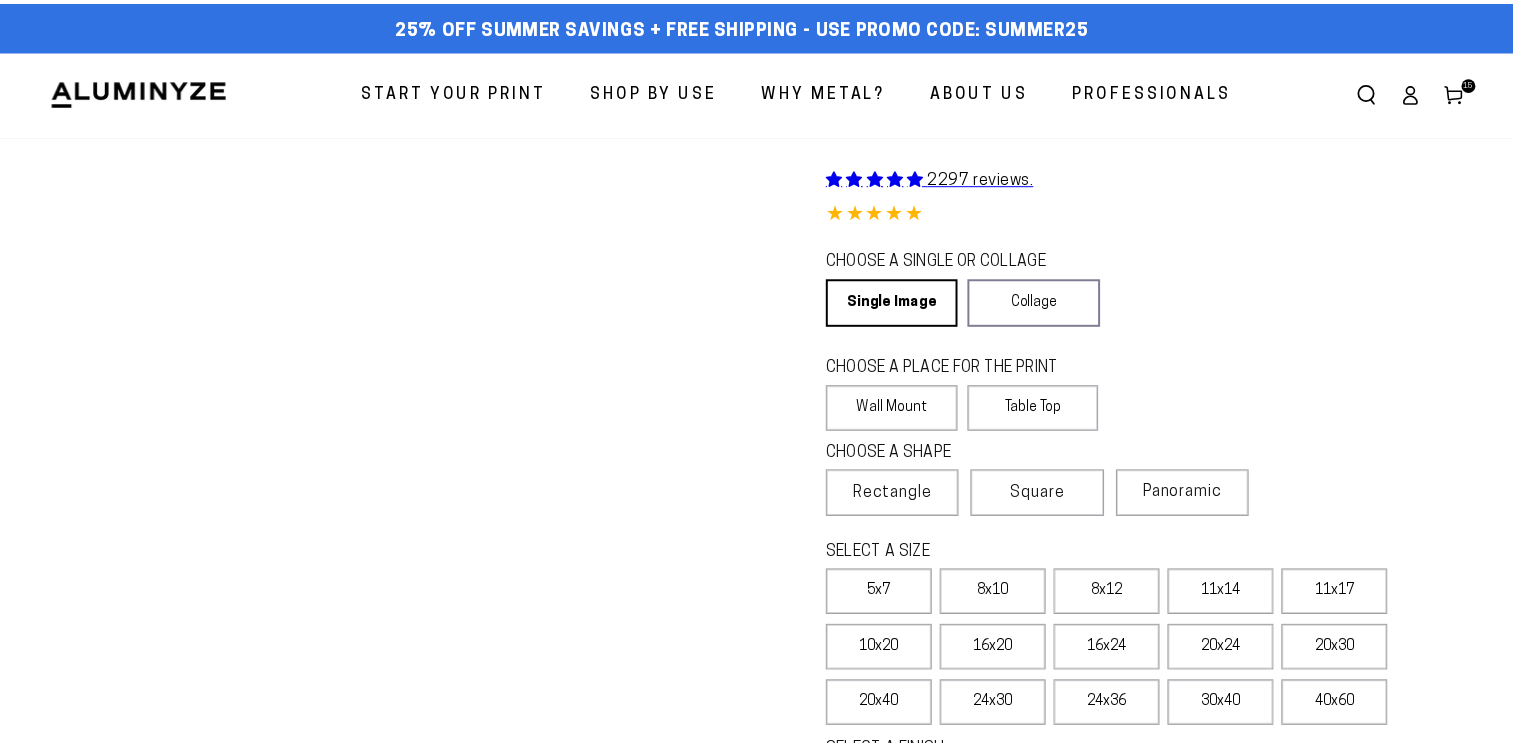 scroll, scrollTop: 0, scrollLeft: 0, axis: both 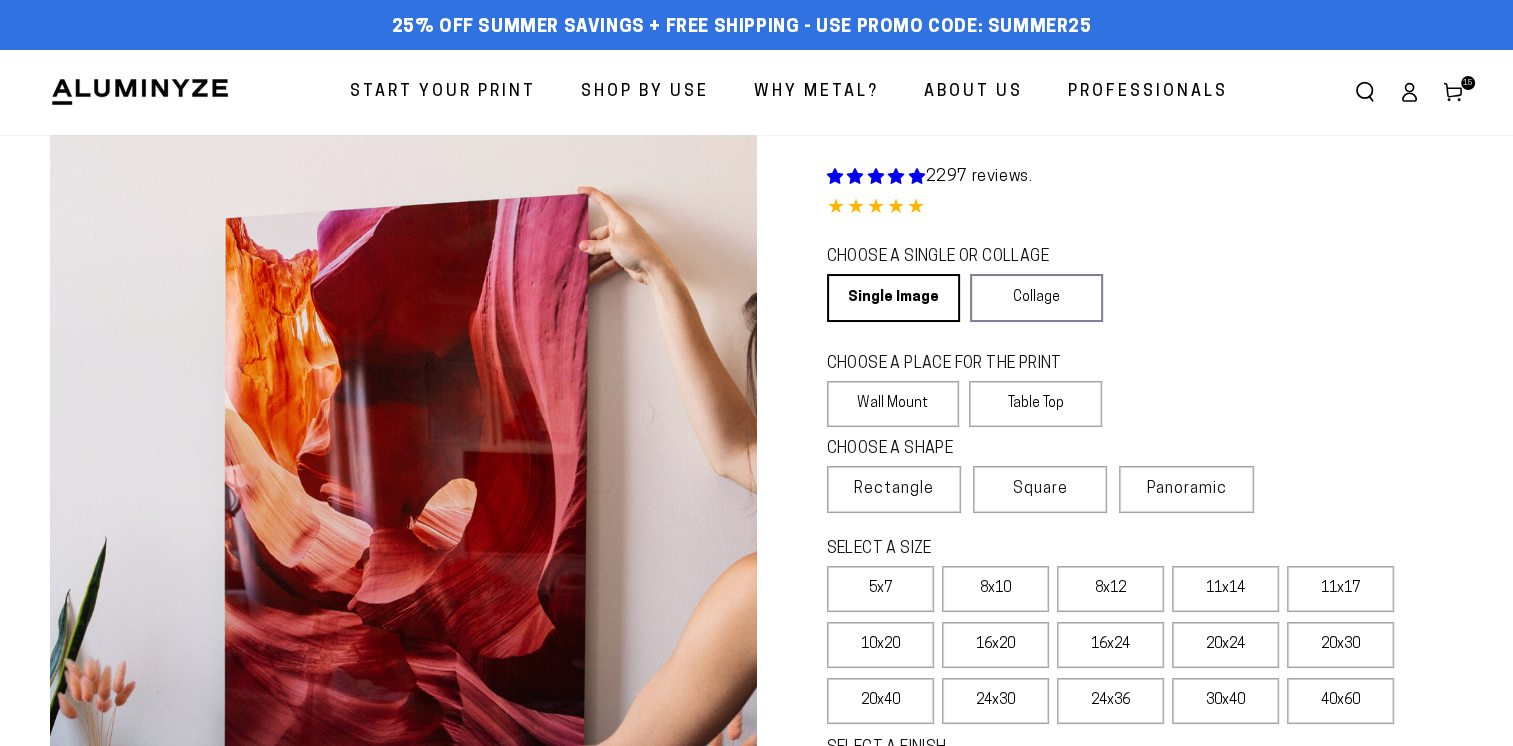 select on "**********" 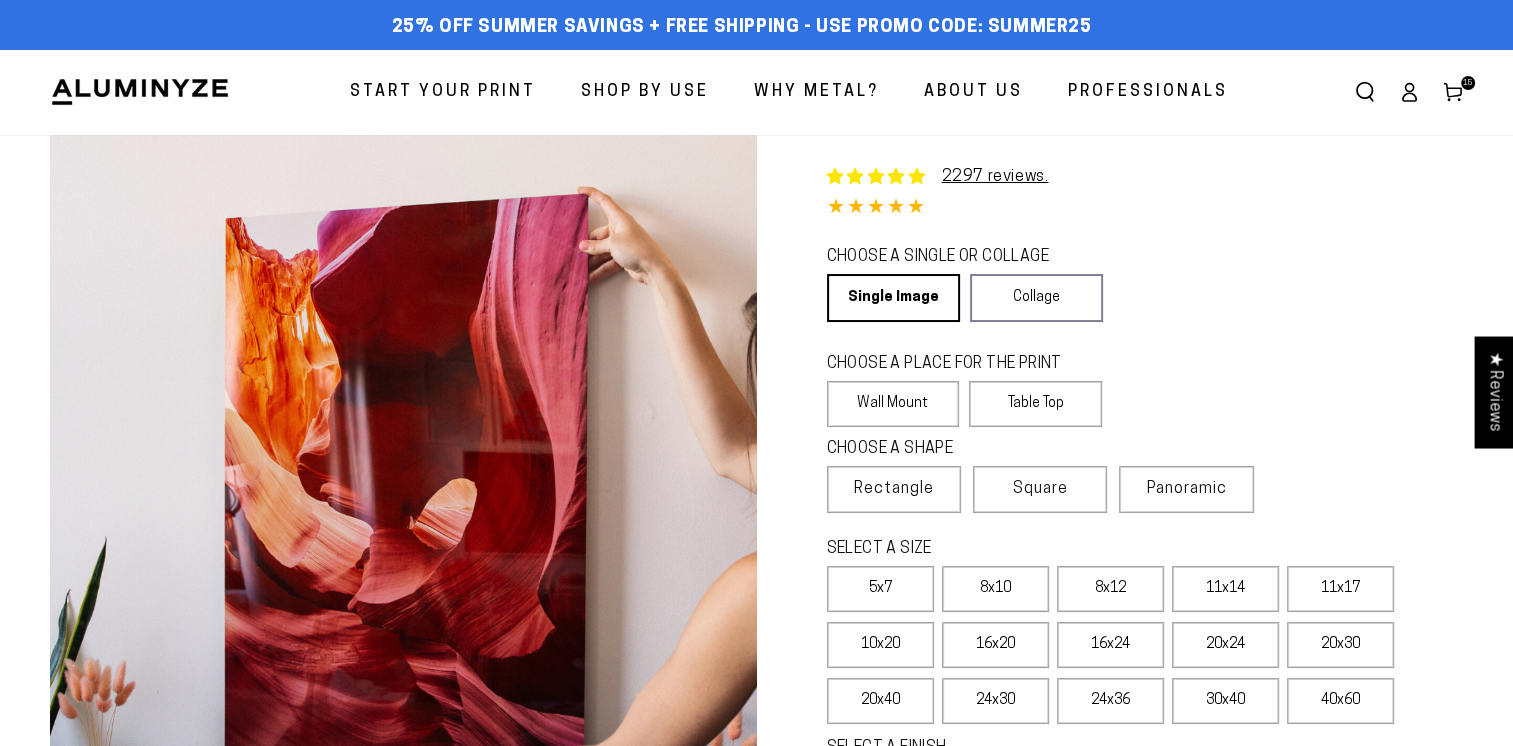 scroll, scrollTop: 0, scrollLeft: 0, axis: both 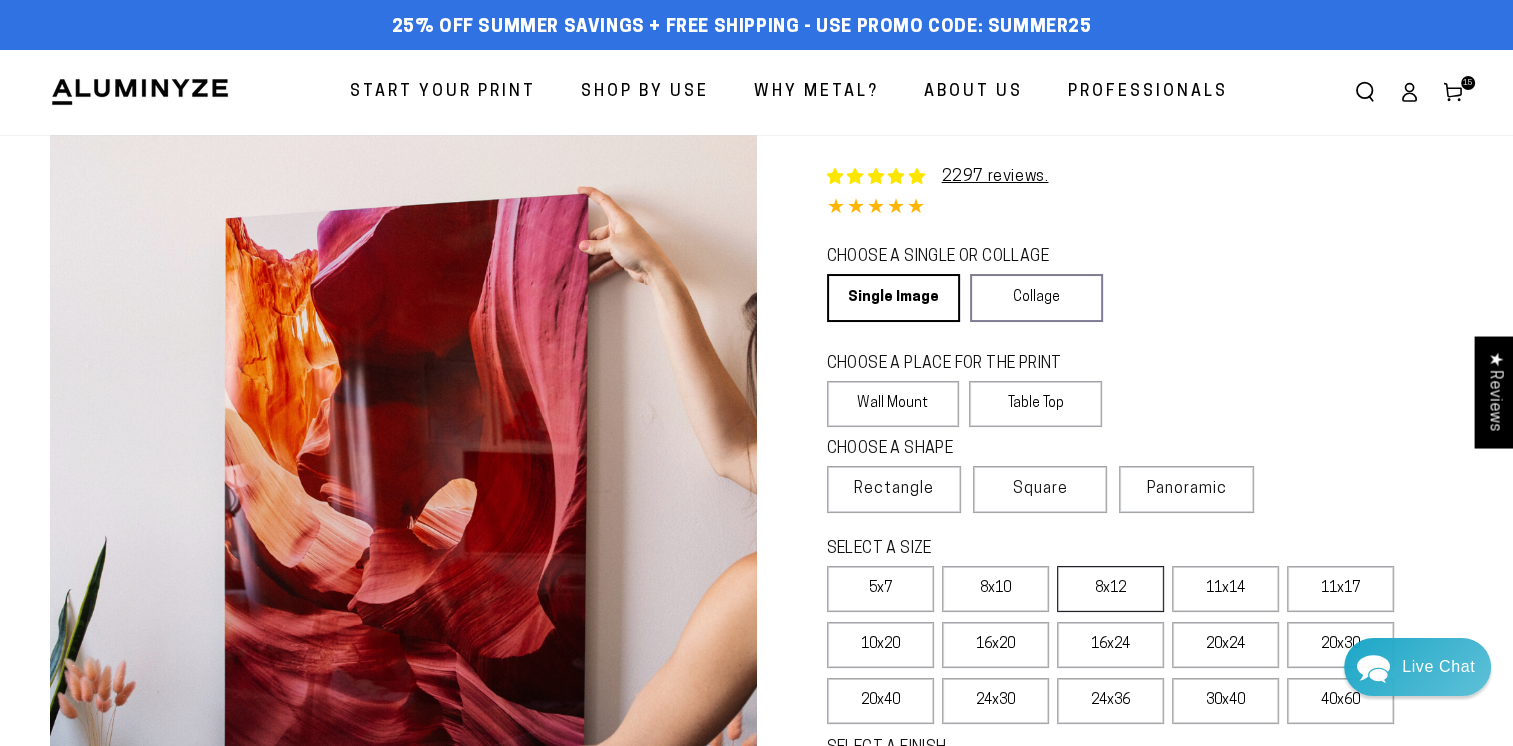click on "8x12" at bounding box center (1110, 589) 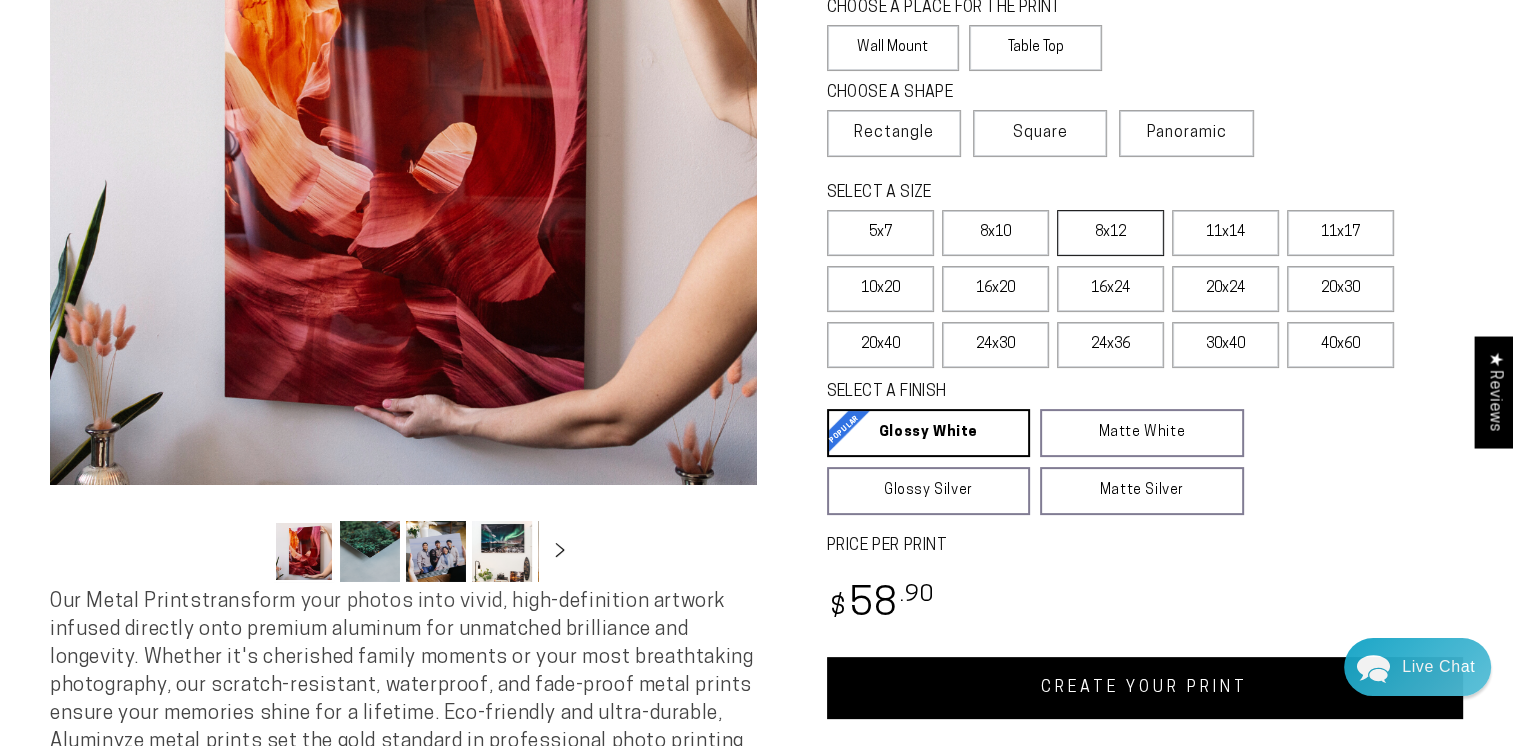 scroll, scrollTop: 372, scrollLeft: 0, axis: vertical 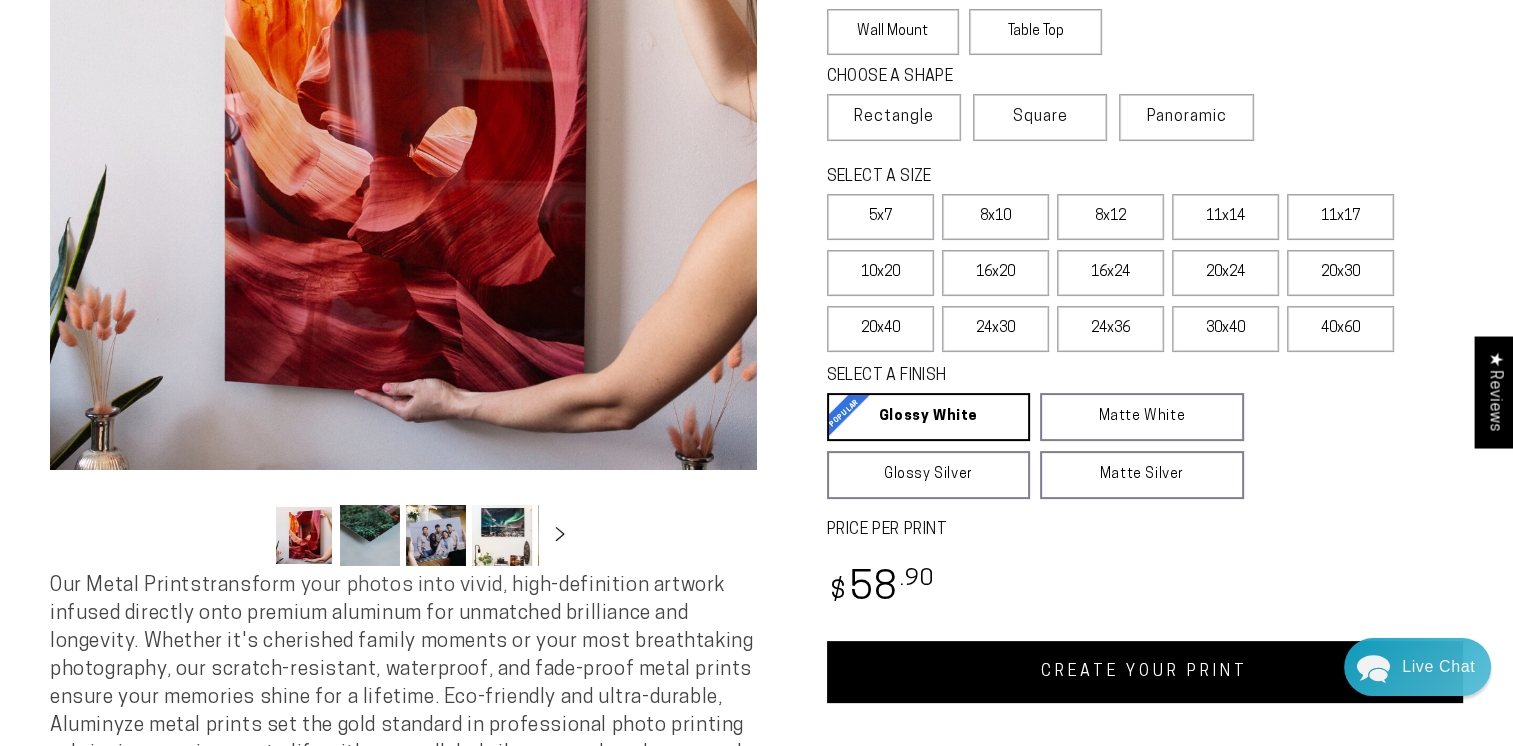 click on "CREATE YOUR PRINT" at bounding box center (1145, 672) 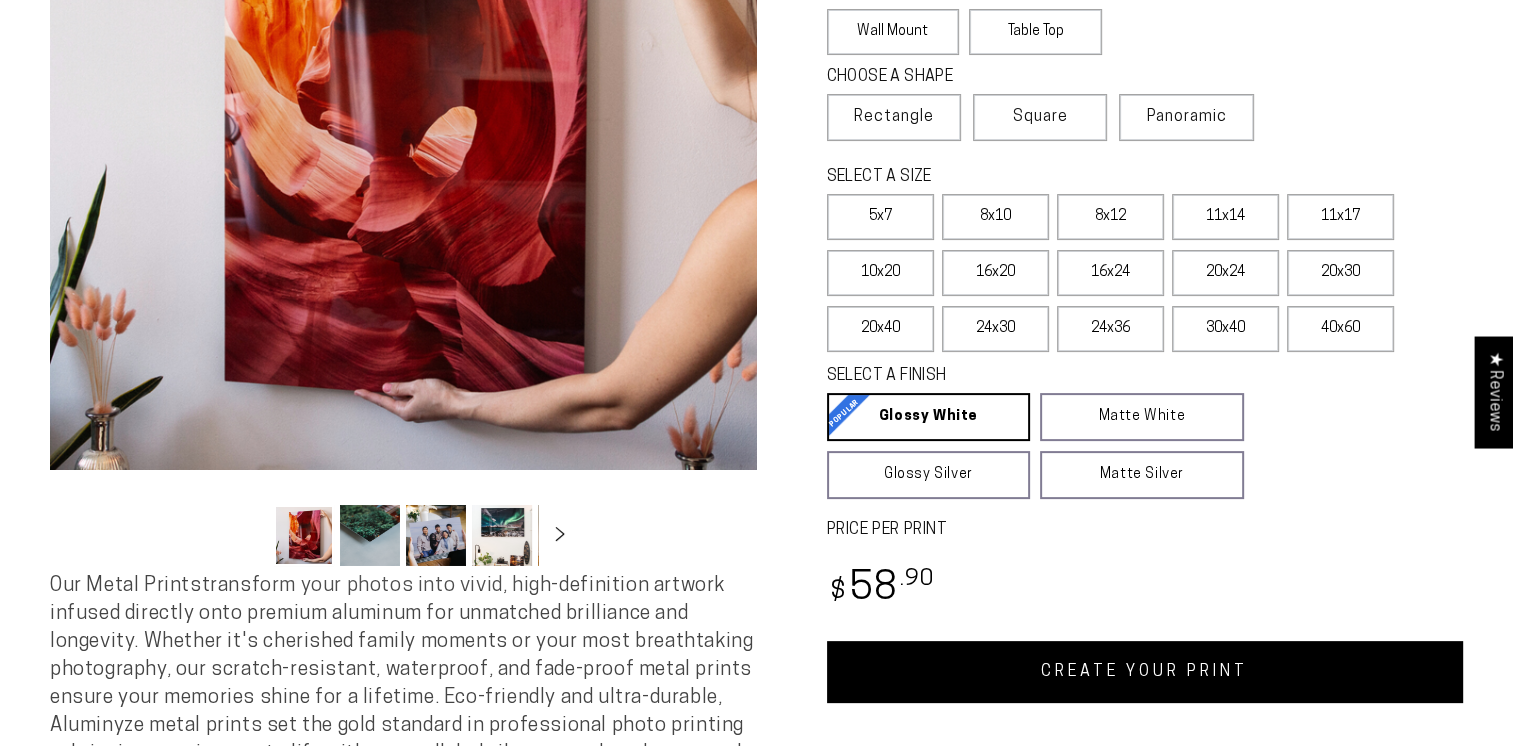 scroll, scrollTop: 0, scrollLeft: 0, axis: both 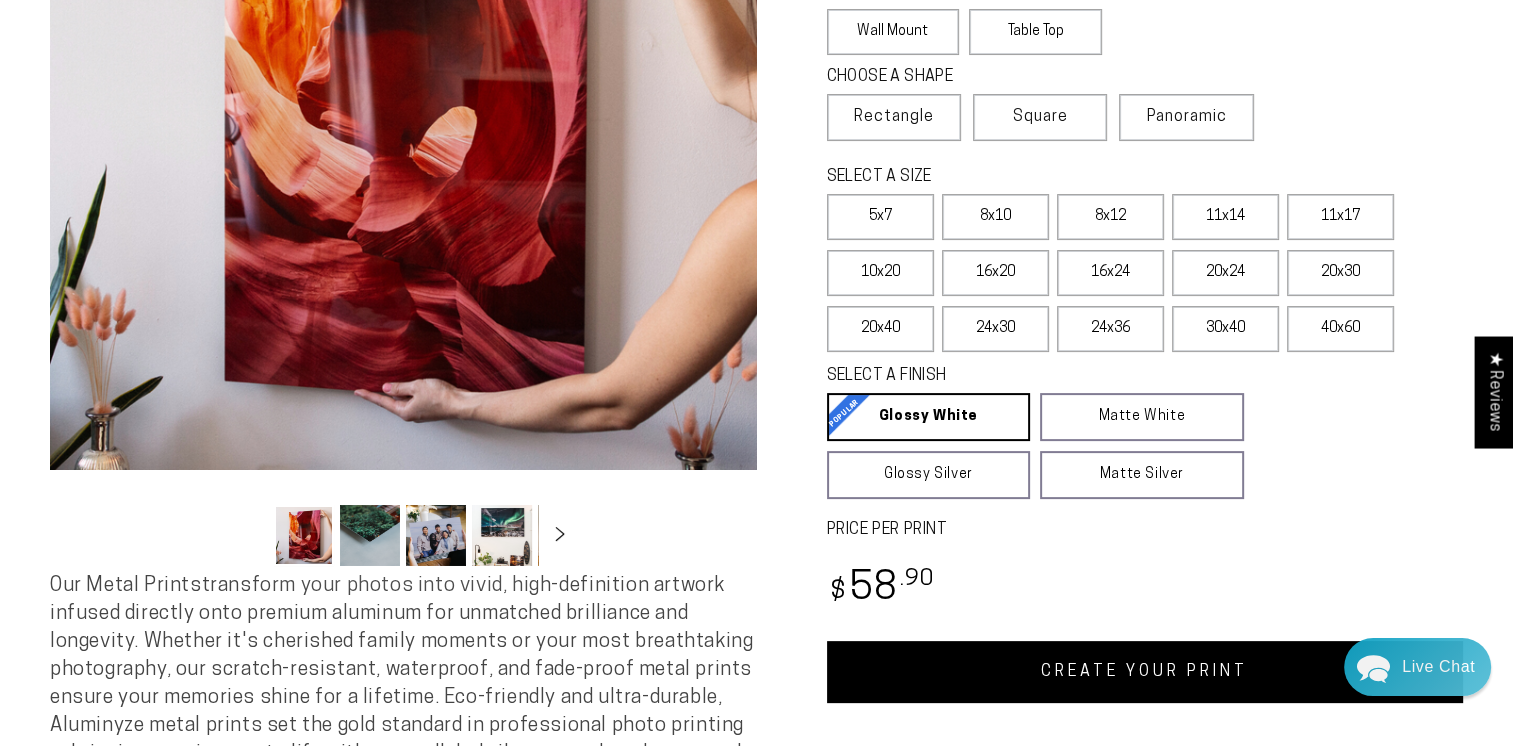 click on "CREATE YOUR PRINT" at bounding box center [1145, 672] 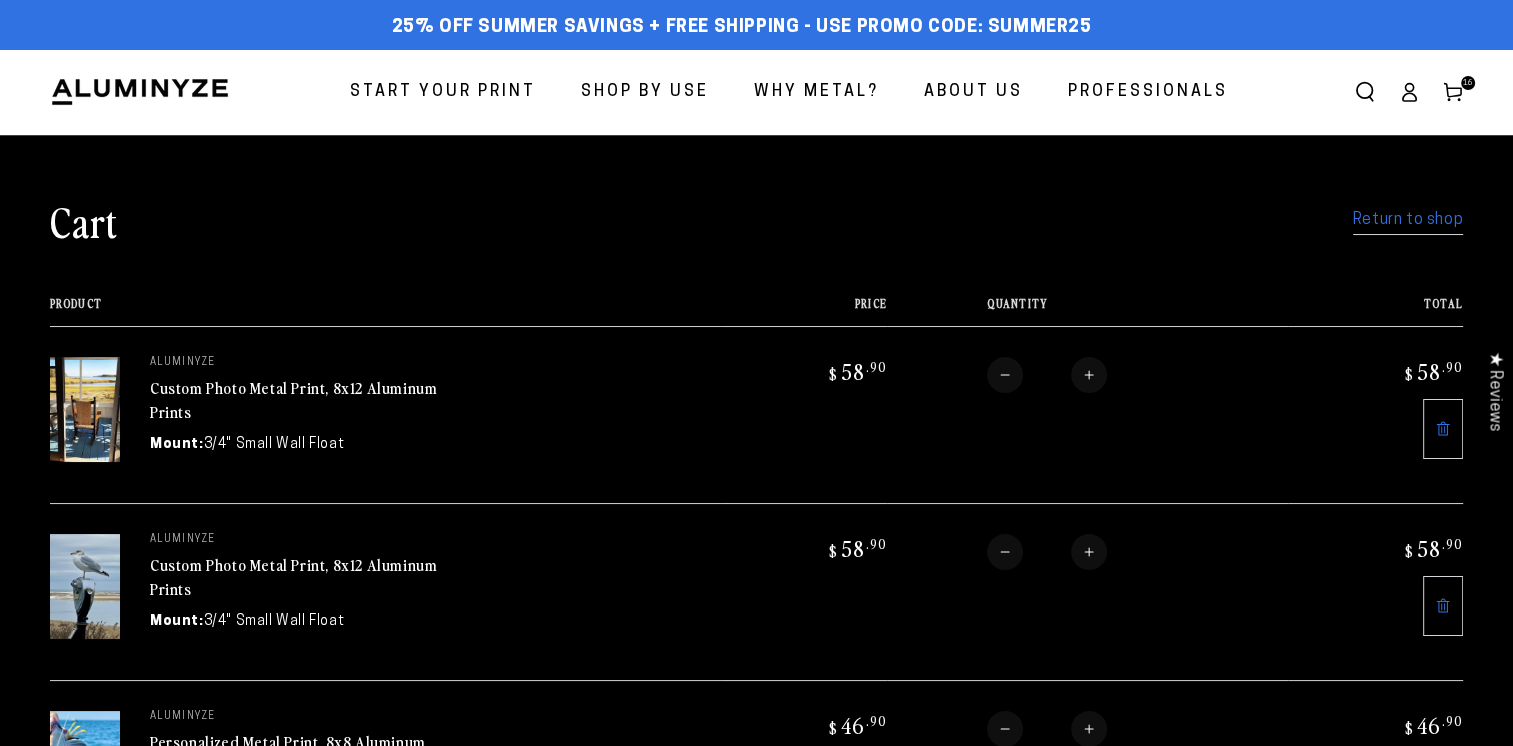 scroll, scrollTop: 0, scrollLeft: 0, axis: both 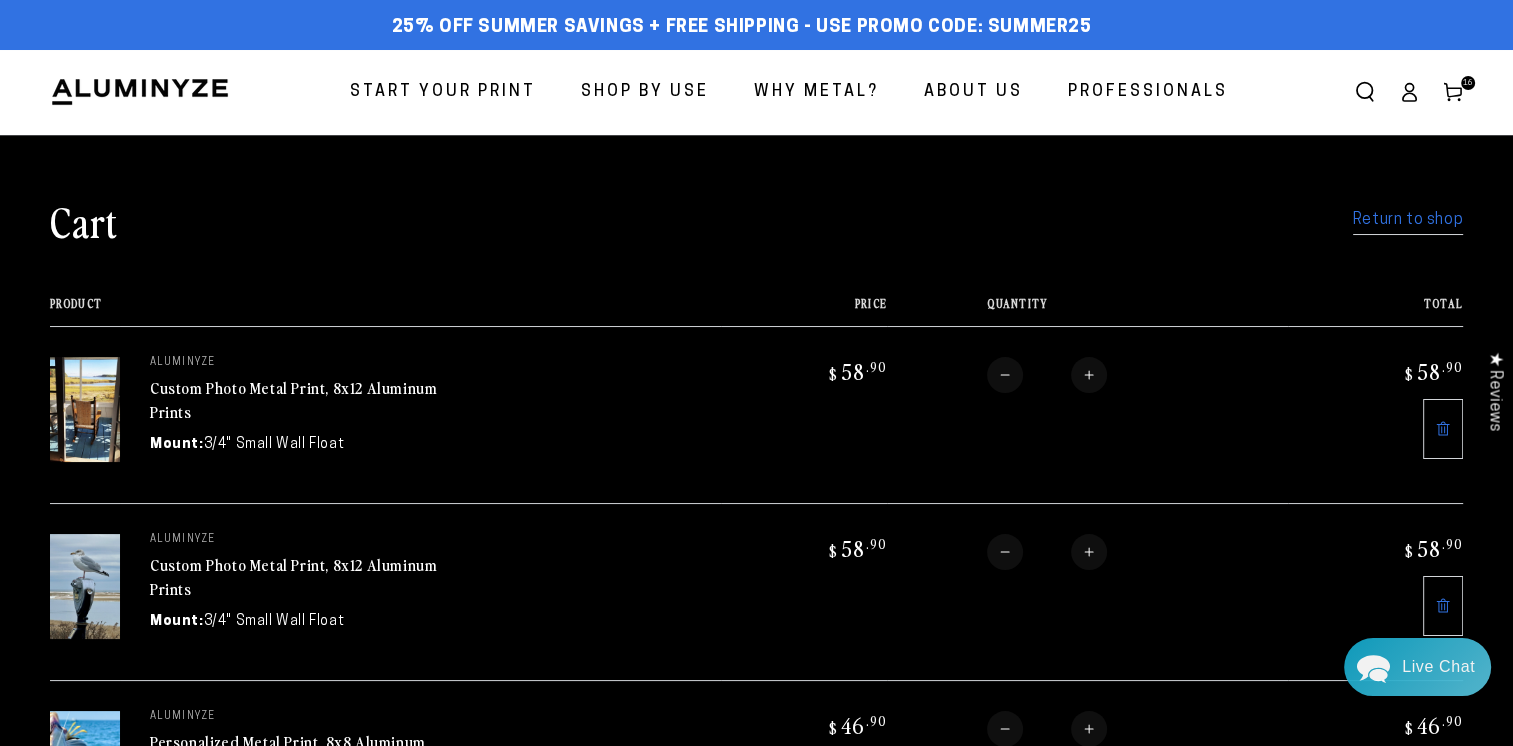 click on "Start Your Print" at bounding box center (443, 92) 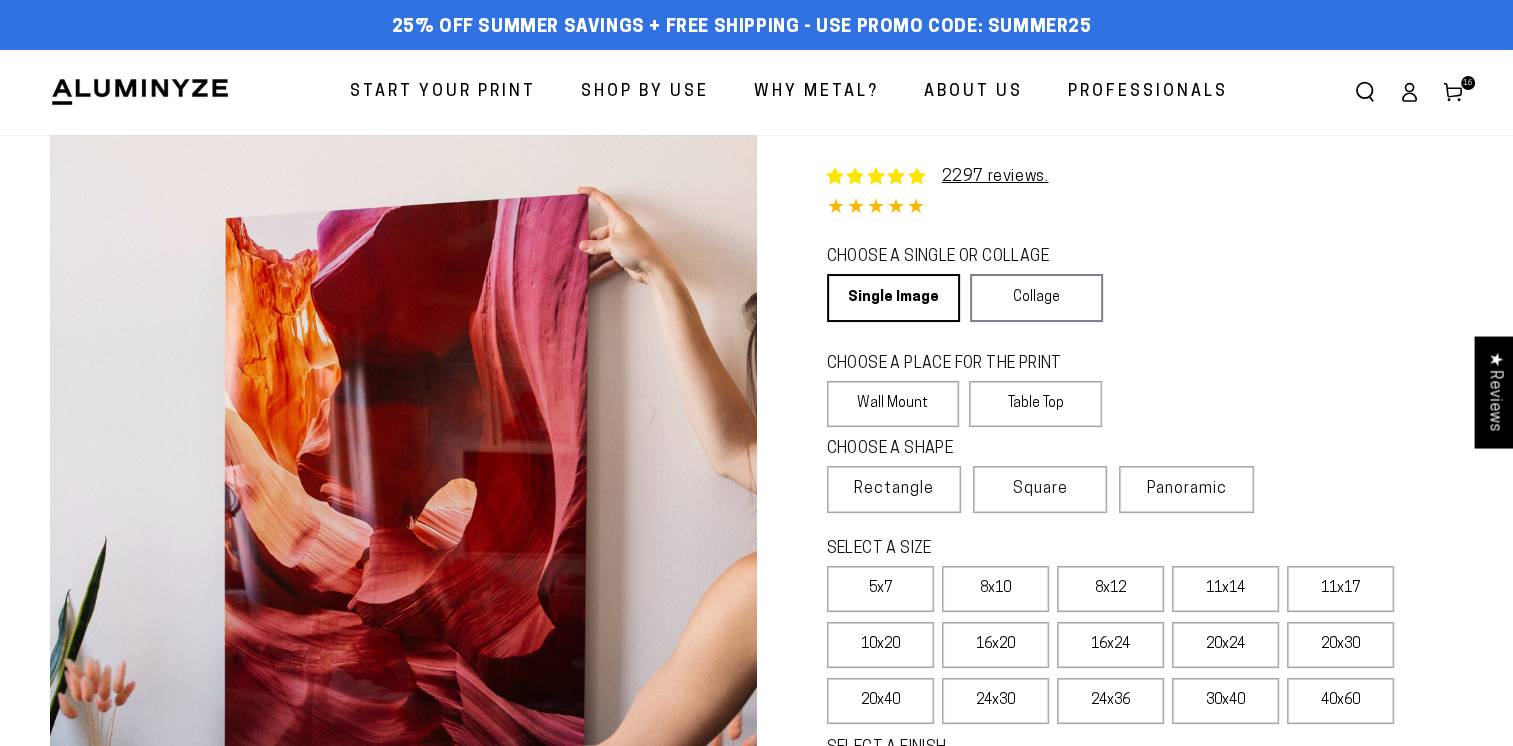 scroll, scrollTop: 0, scrollLeft: 0, axis: both 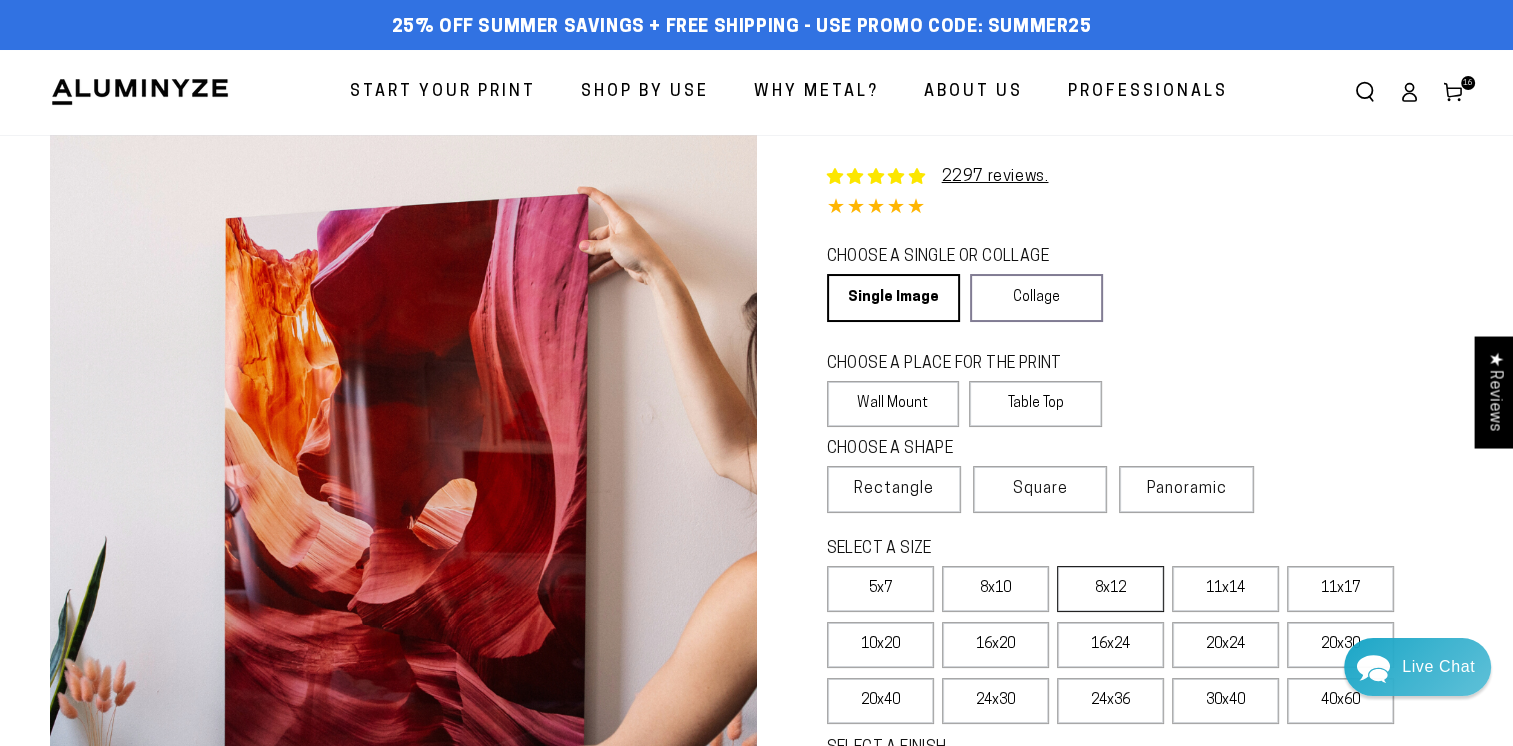 click on "8x12" at bounding box center (1110, 589) 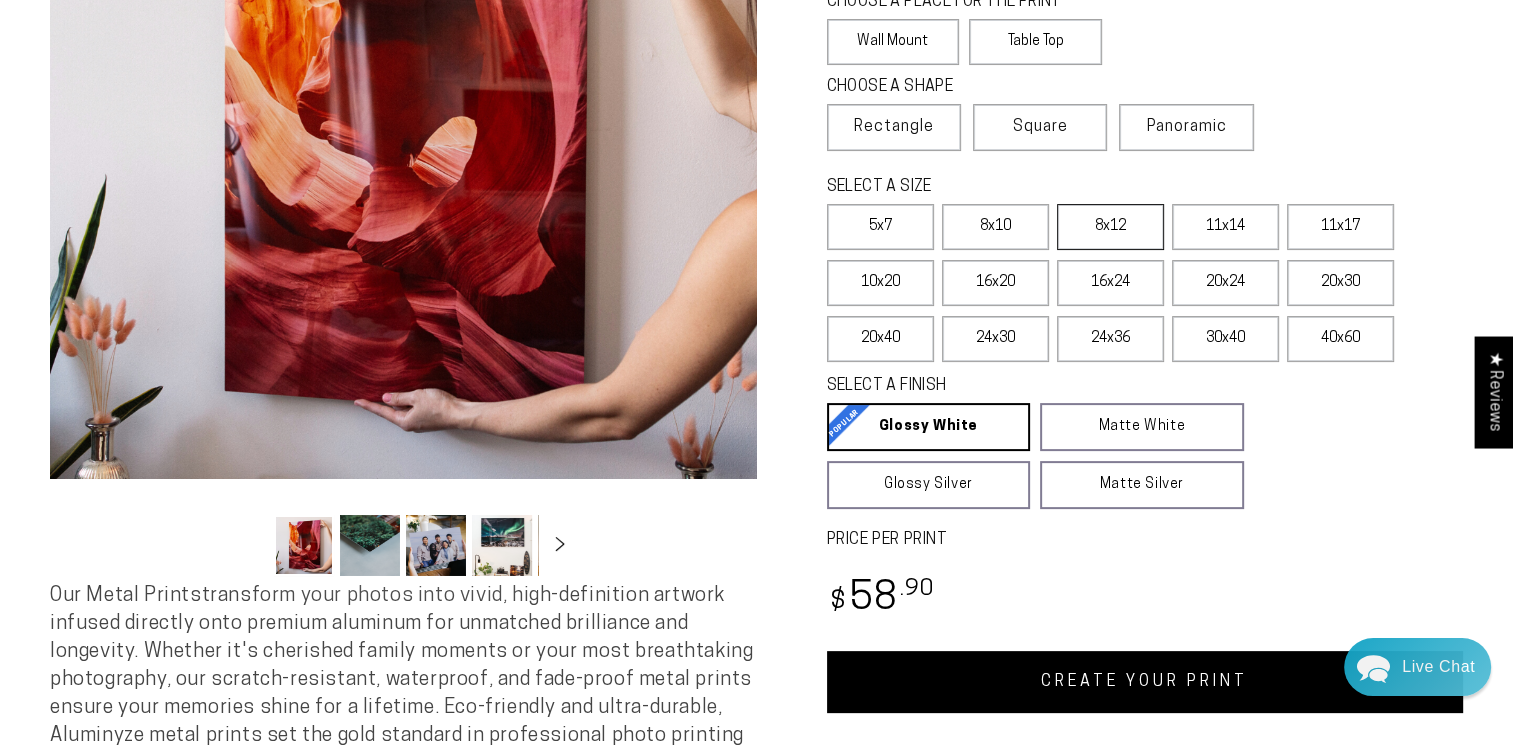 scroll, scrollTop: 381, scrollLeft: 0, axis: vertical 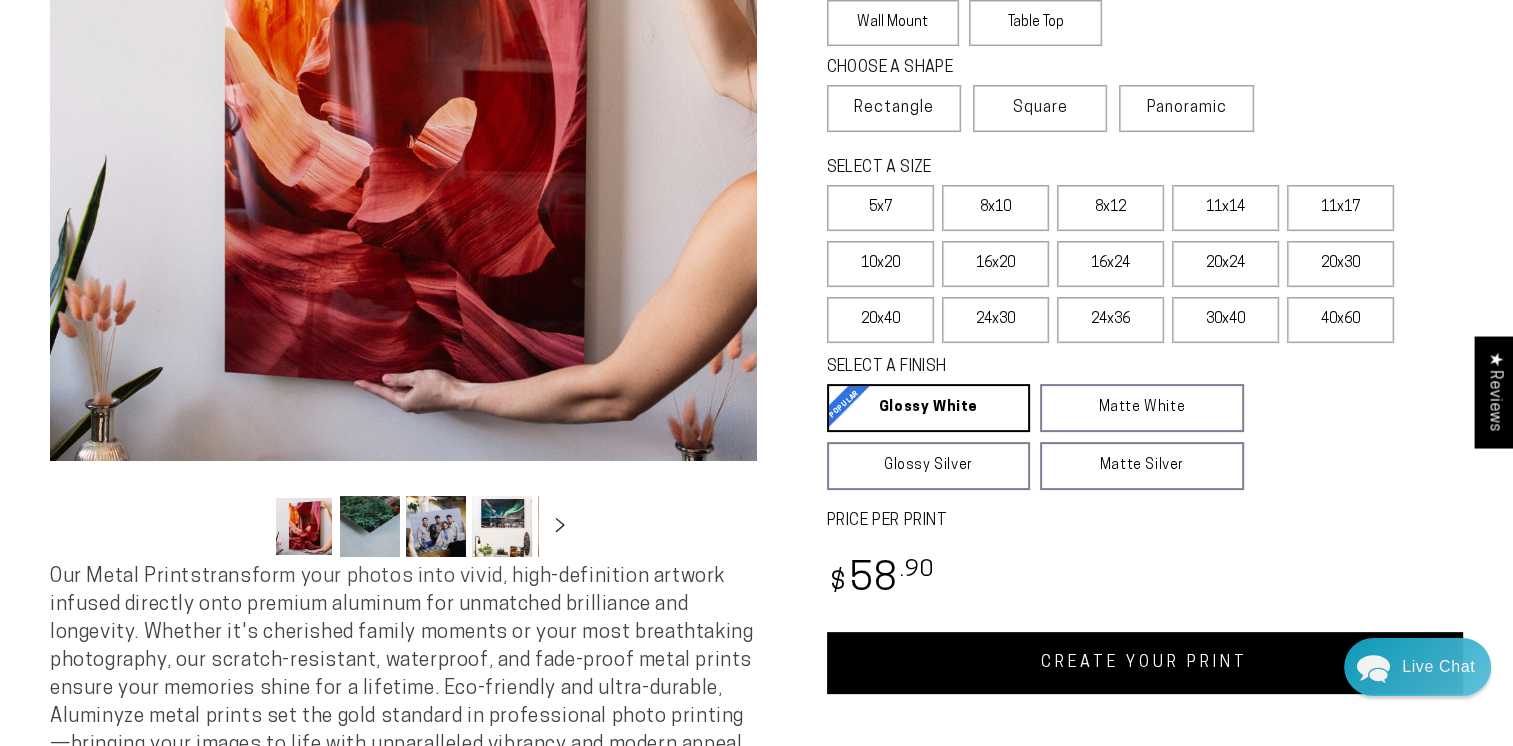 click on "CREATE YOUR PRINT" at bounding box center [1145, 663] 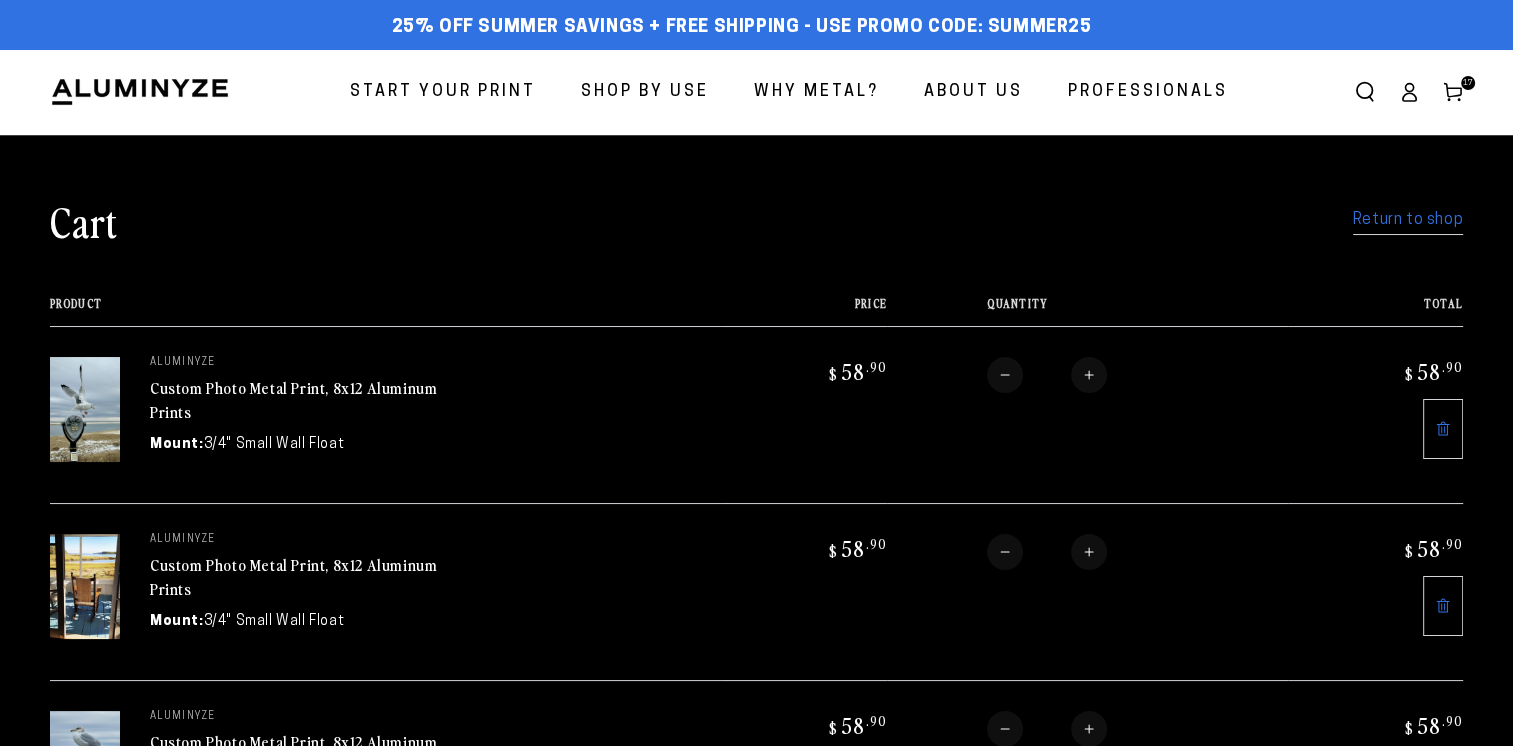 scroll, scrollTop: 0, scrollLeft: 0, axis: both 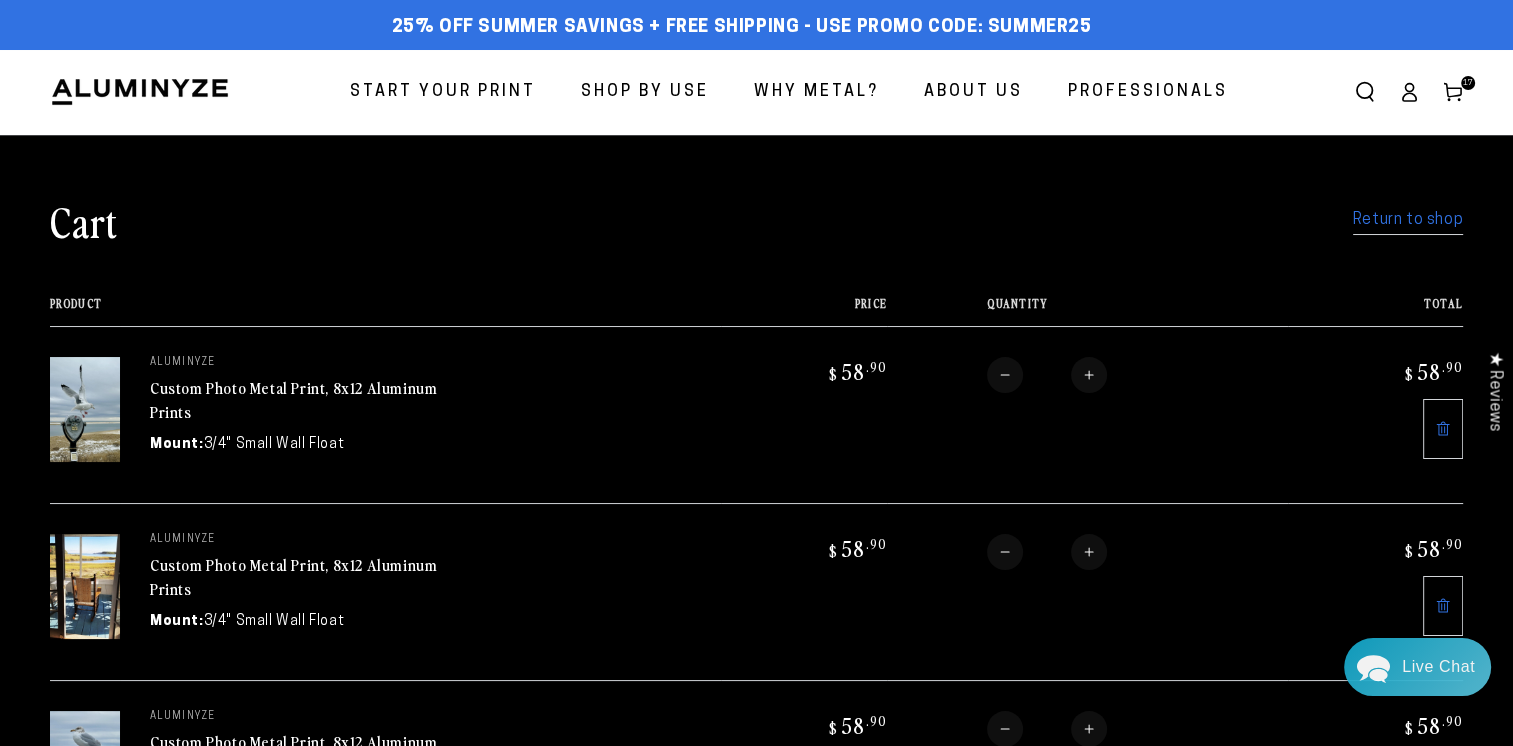 click on "Start Your Print" at bounding box center (443, 92) 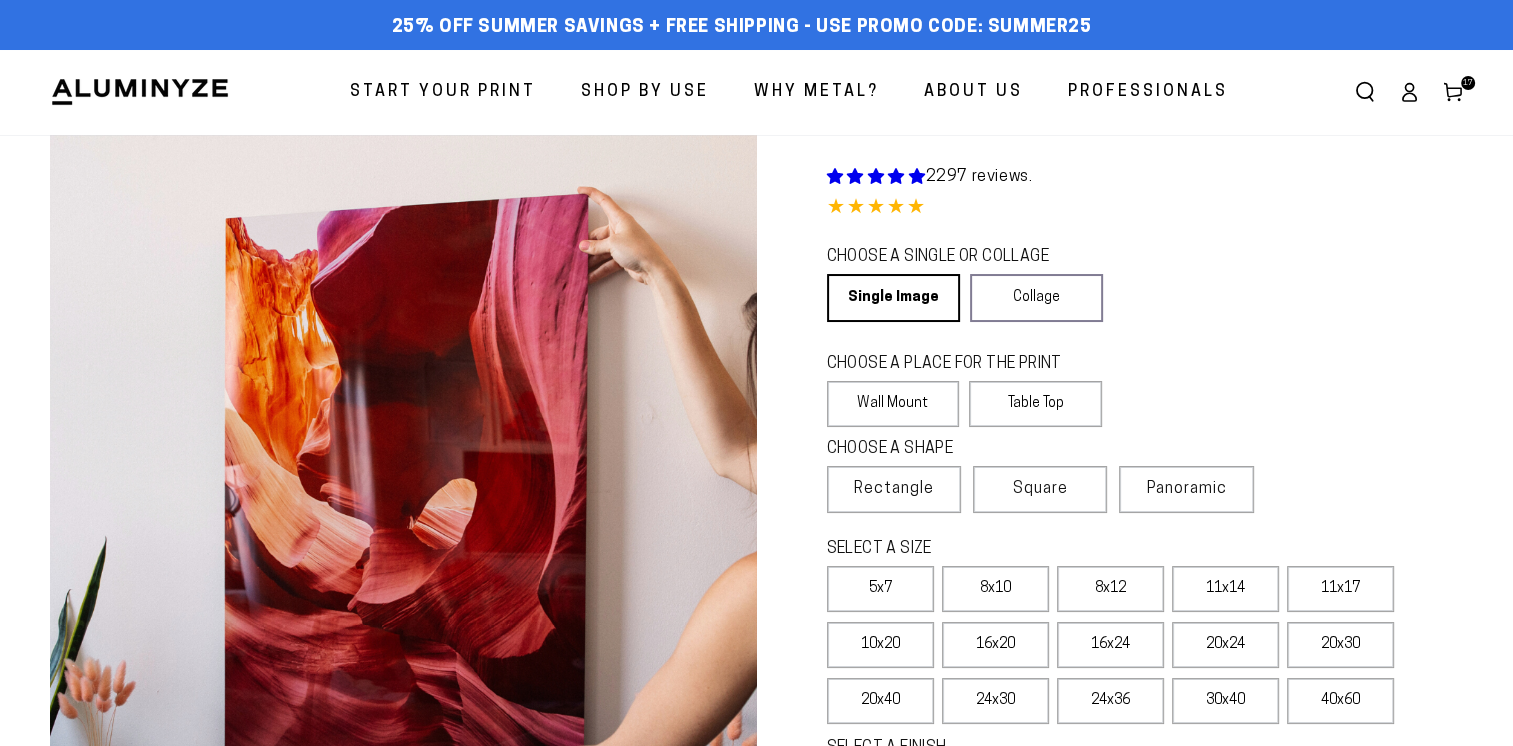 scroll, scrollTop: 0, scrollLeft: 0, axis: both 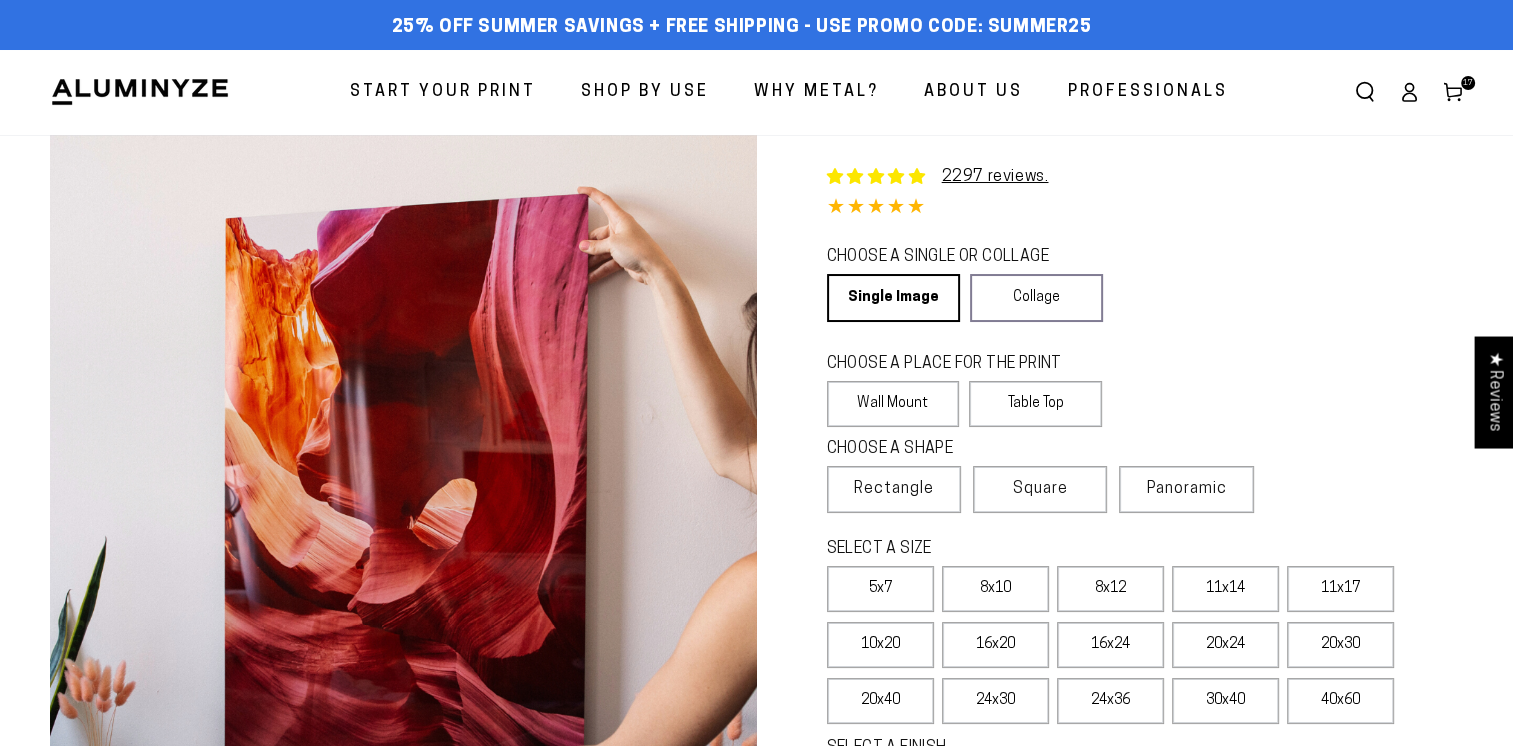select on "**********" 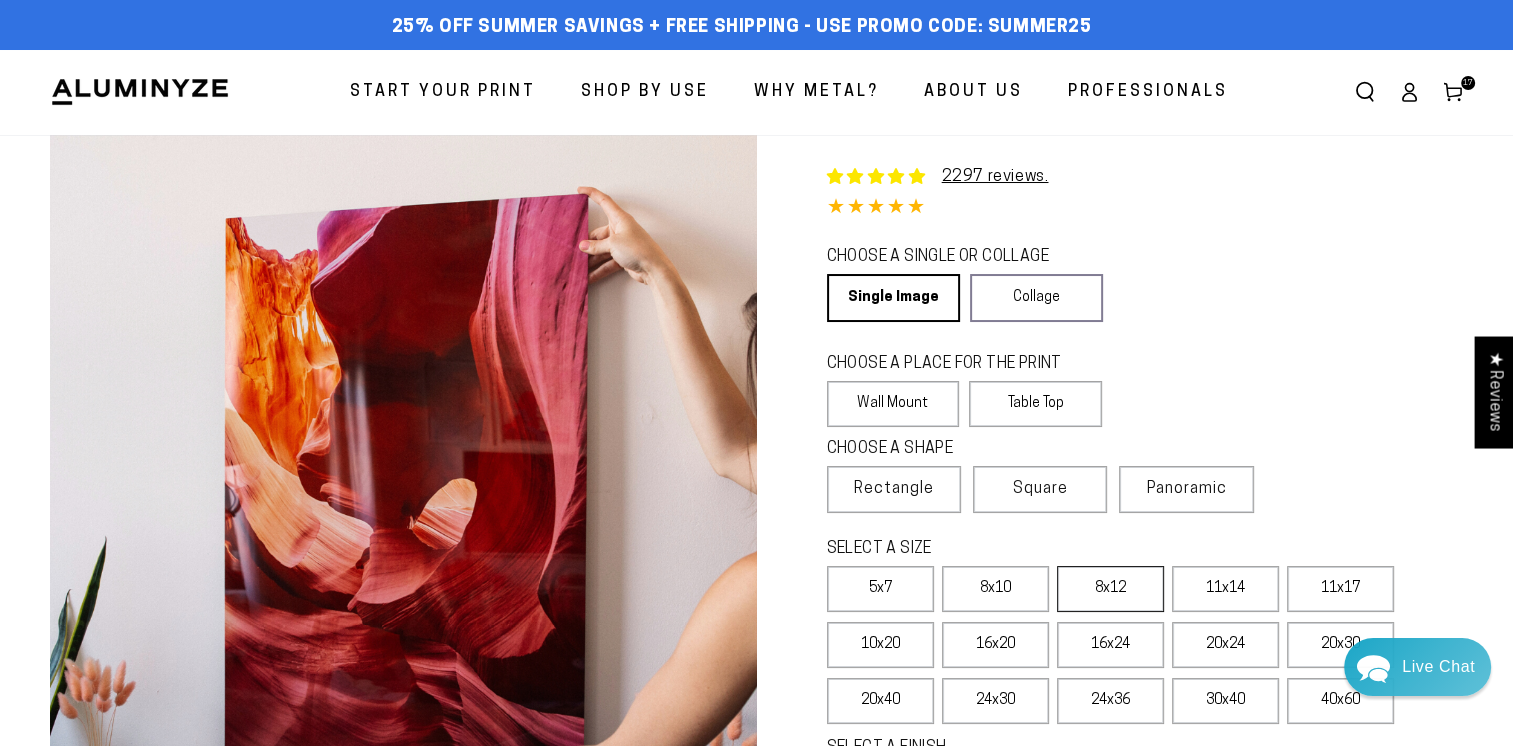 click on "8x12" at bounding box center [1110, 589] 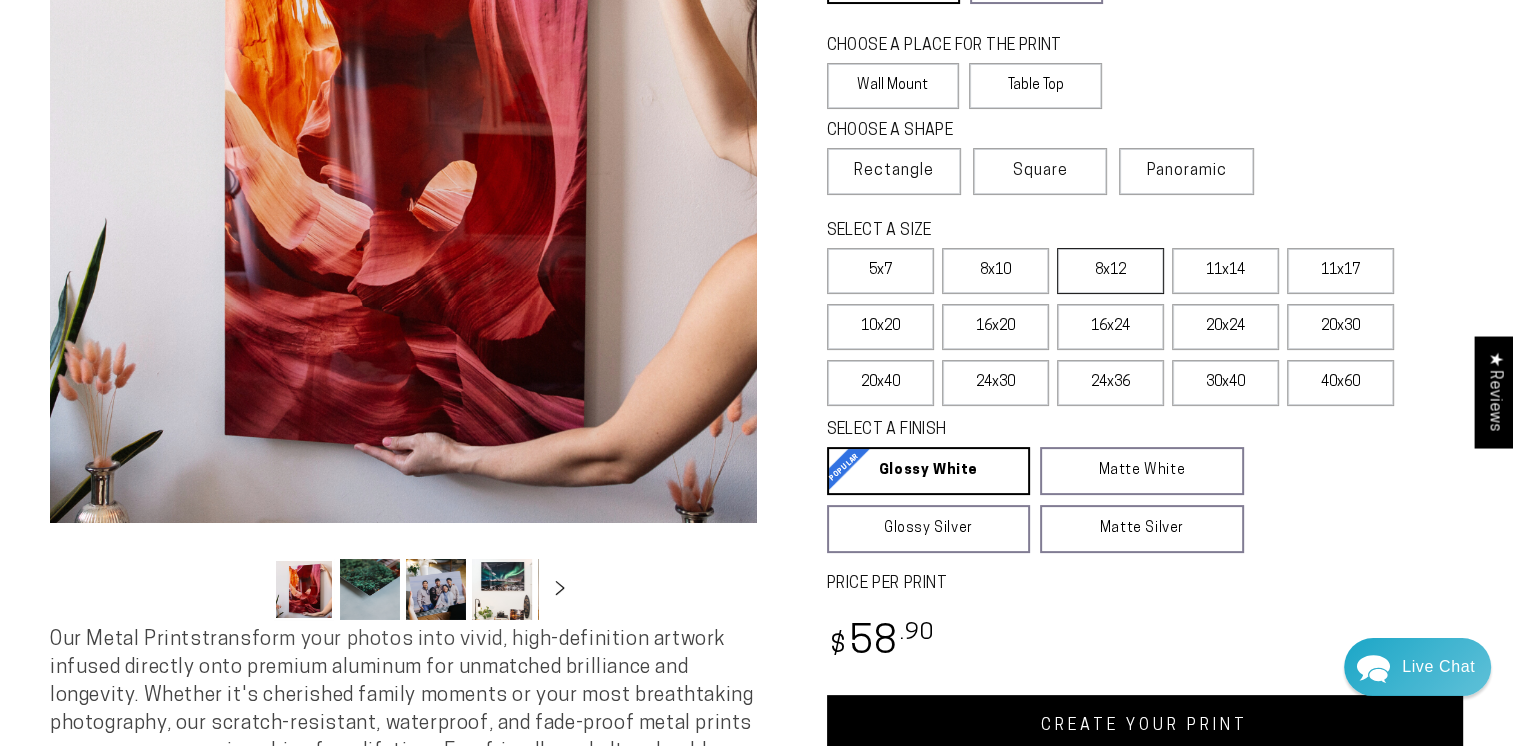 scroll, scrollTop: 328, scrollLeft: 0, axis: vertical 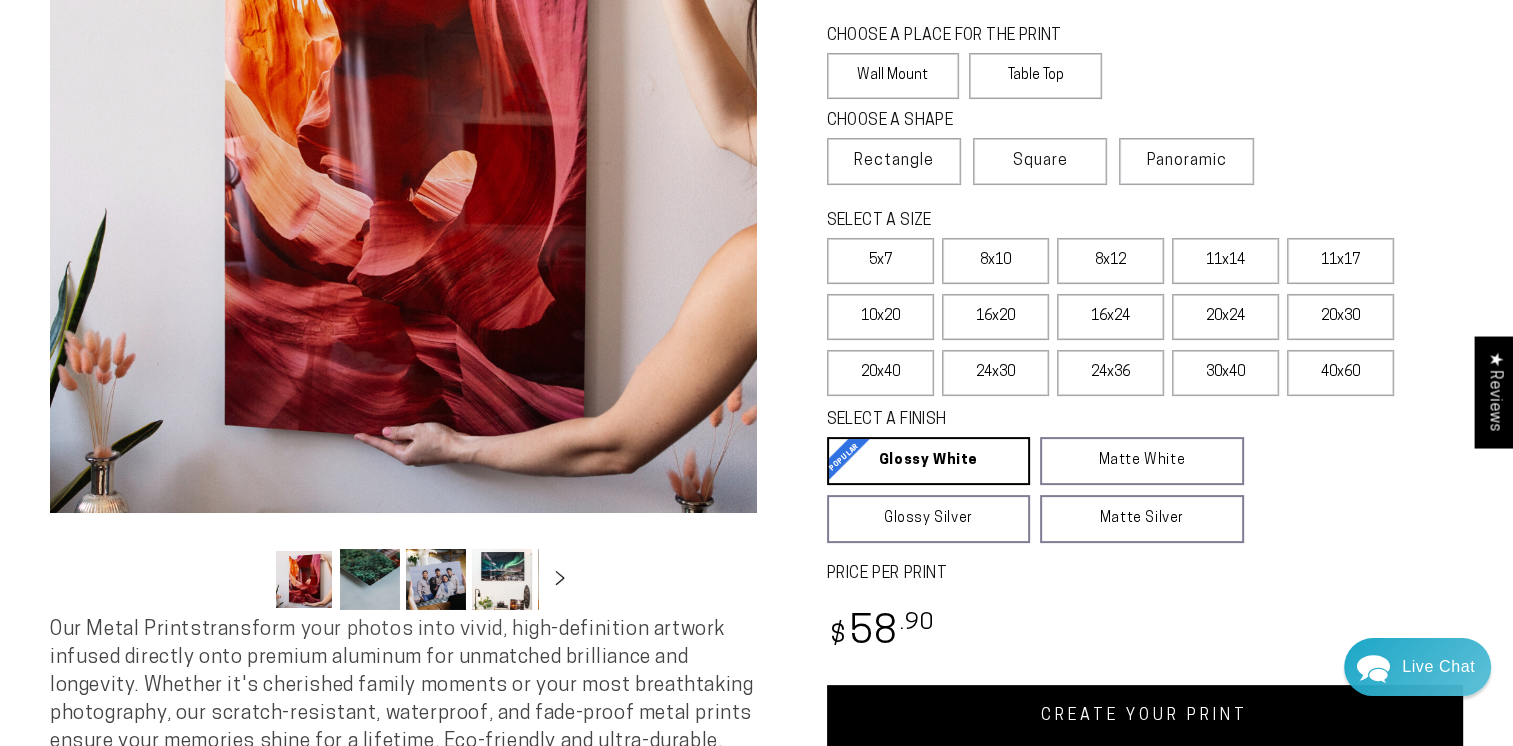click on "CREATE YOUR PRINT" at bounding box center [1145, 716] 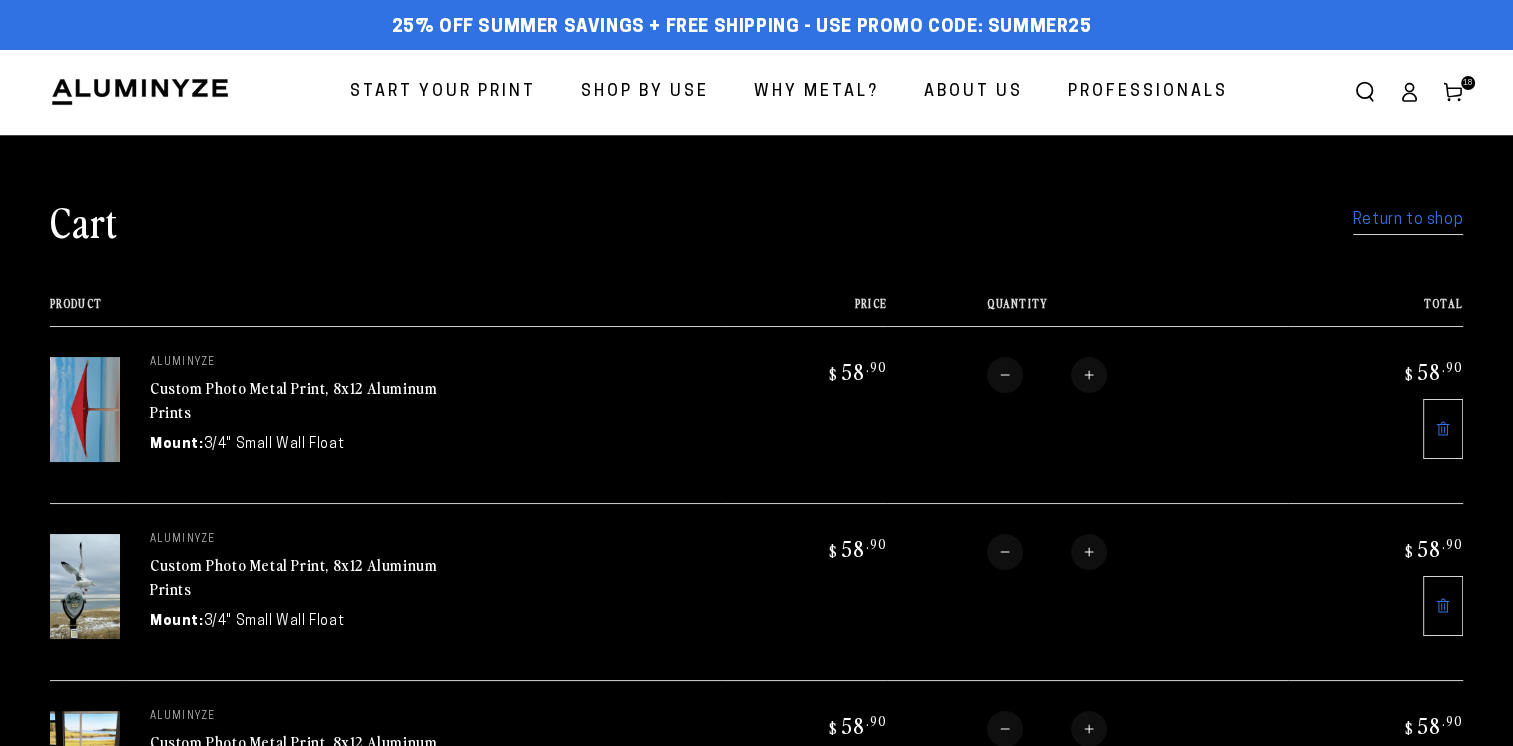 scroll, scrollTop: 0, scrollLeft: 0, axis: both 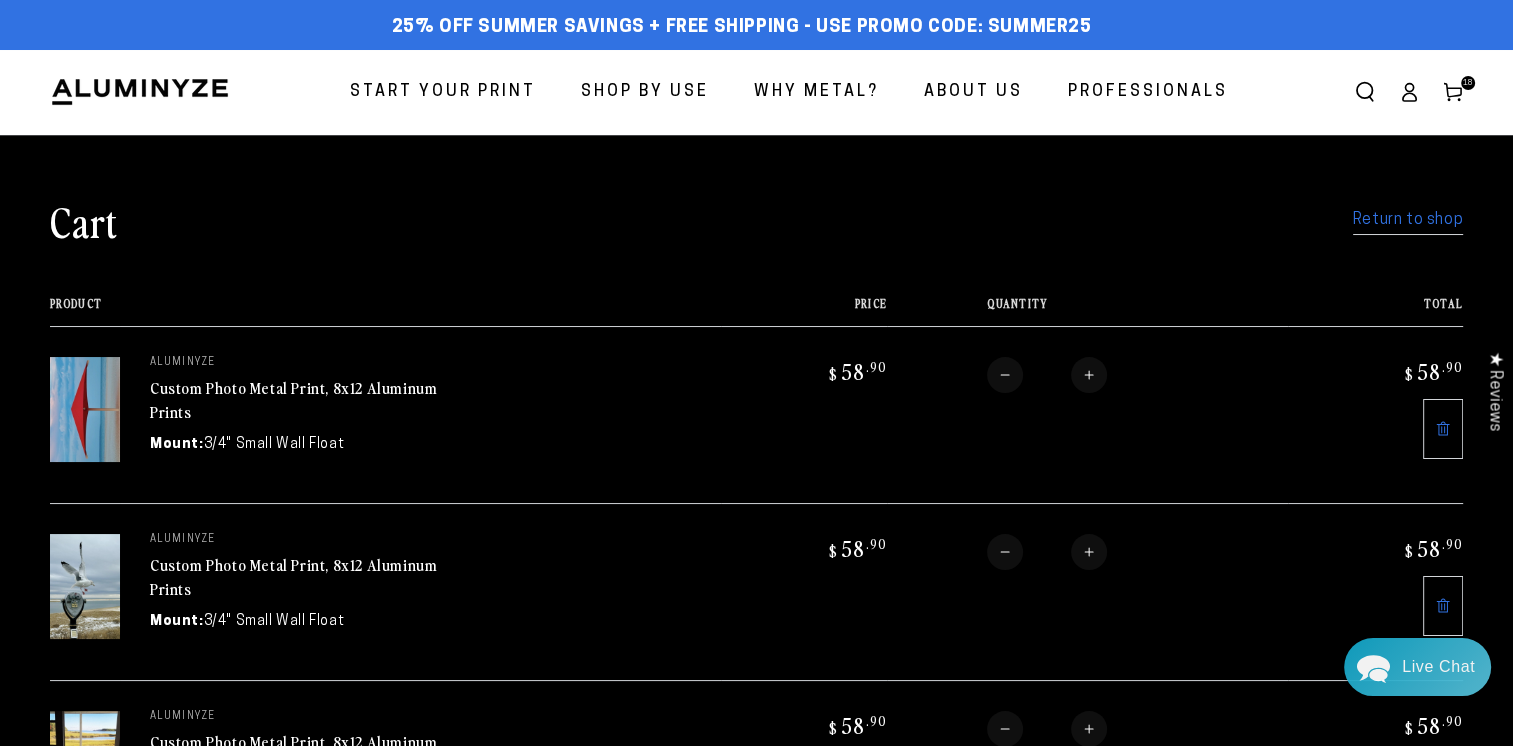 click on "Start Your Print" at bounding box center [443, 92] 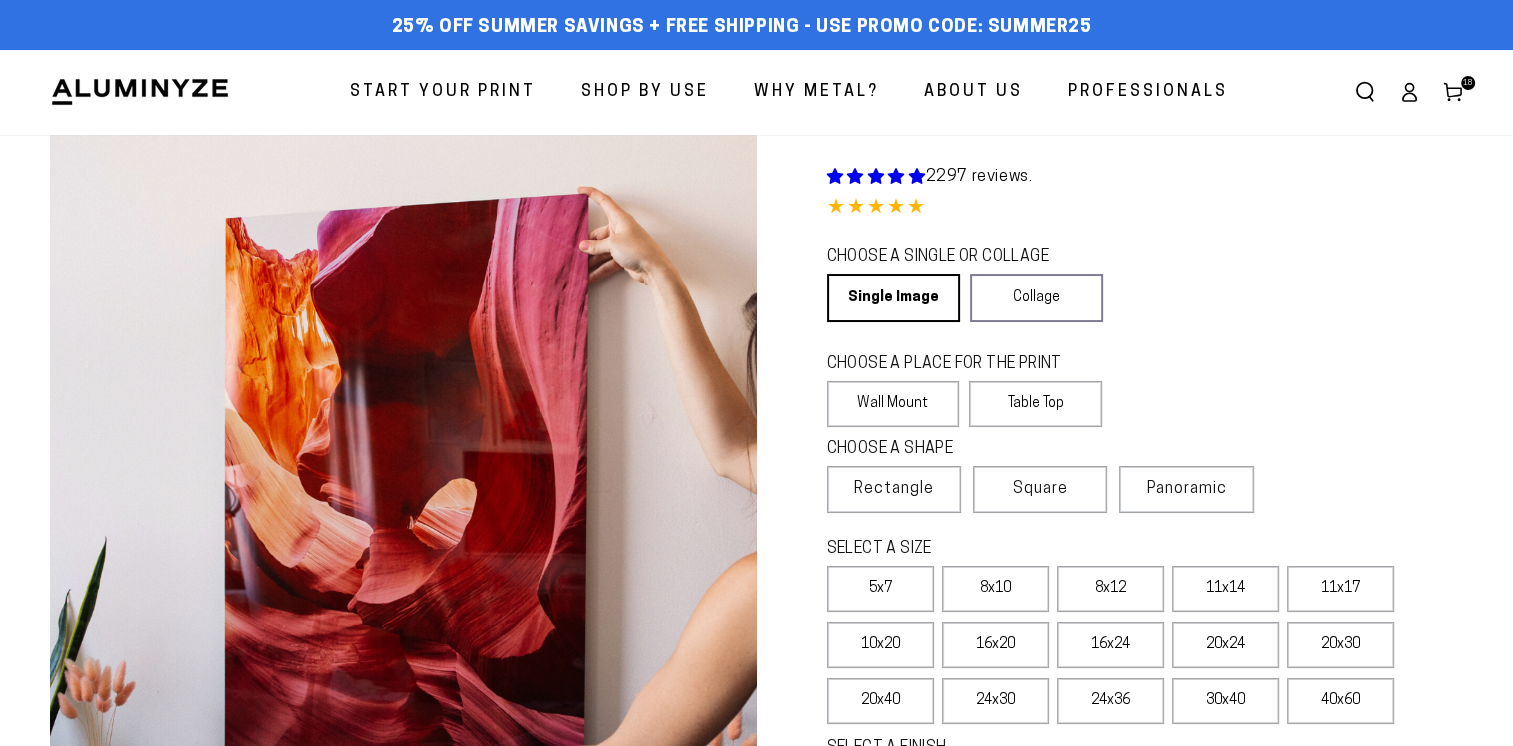 scroll, scrollTop: 0, scrollLeft: 0, axis: both 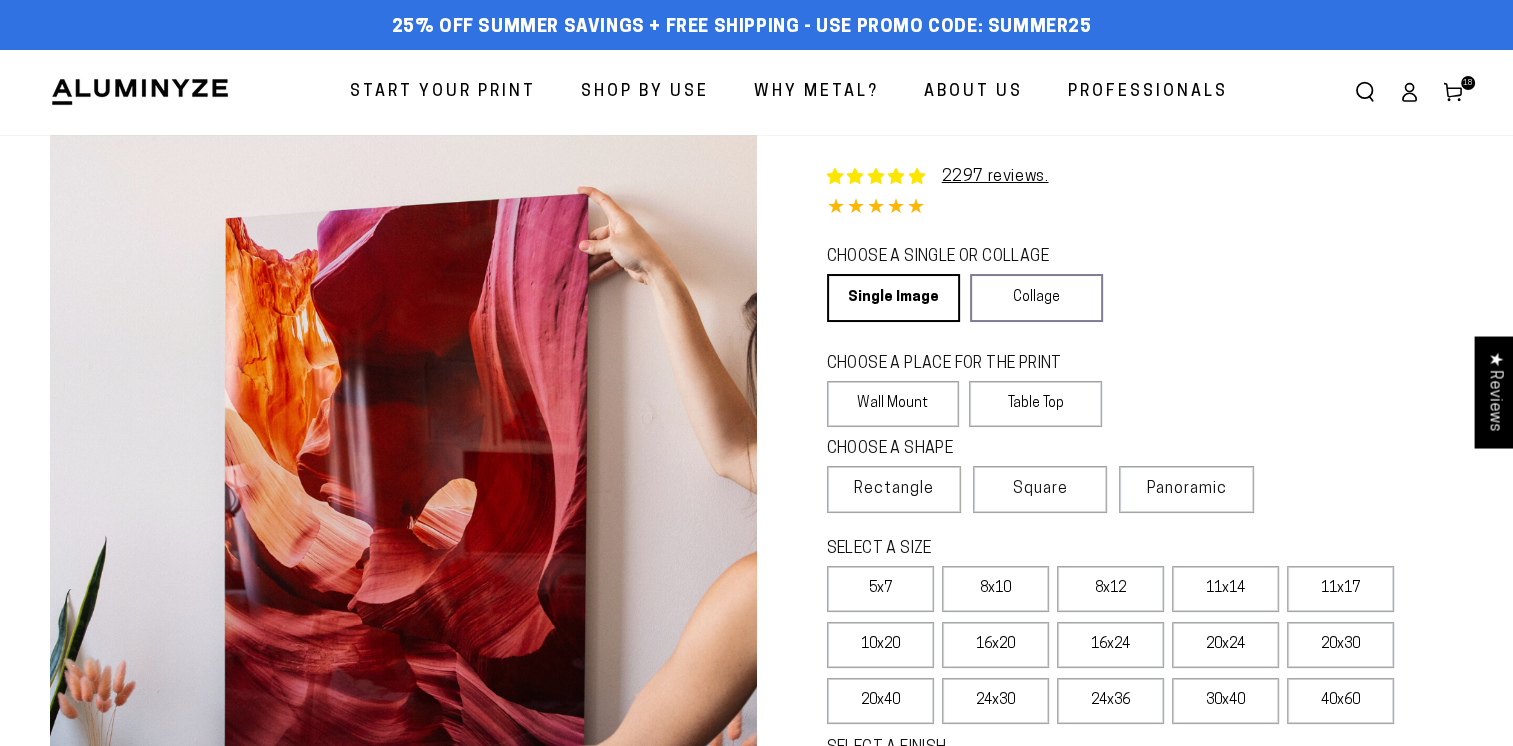 select on "**********" 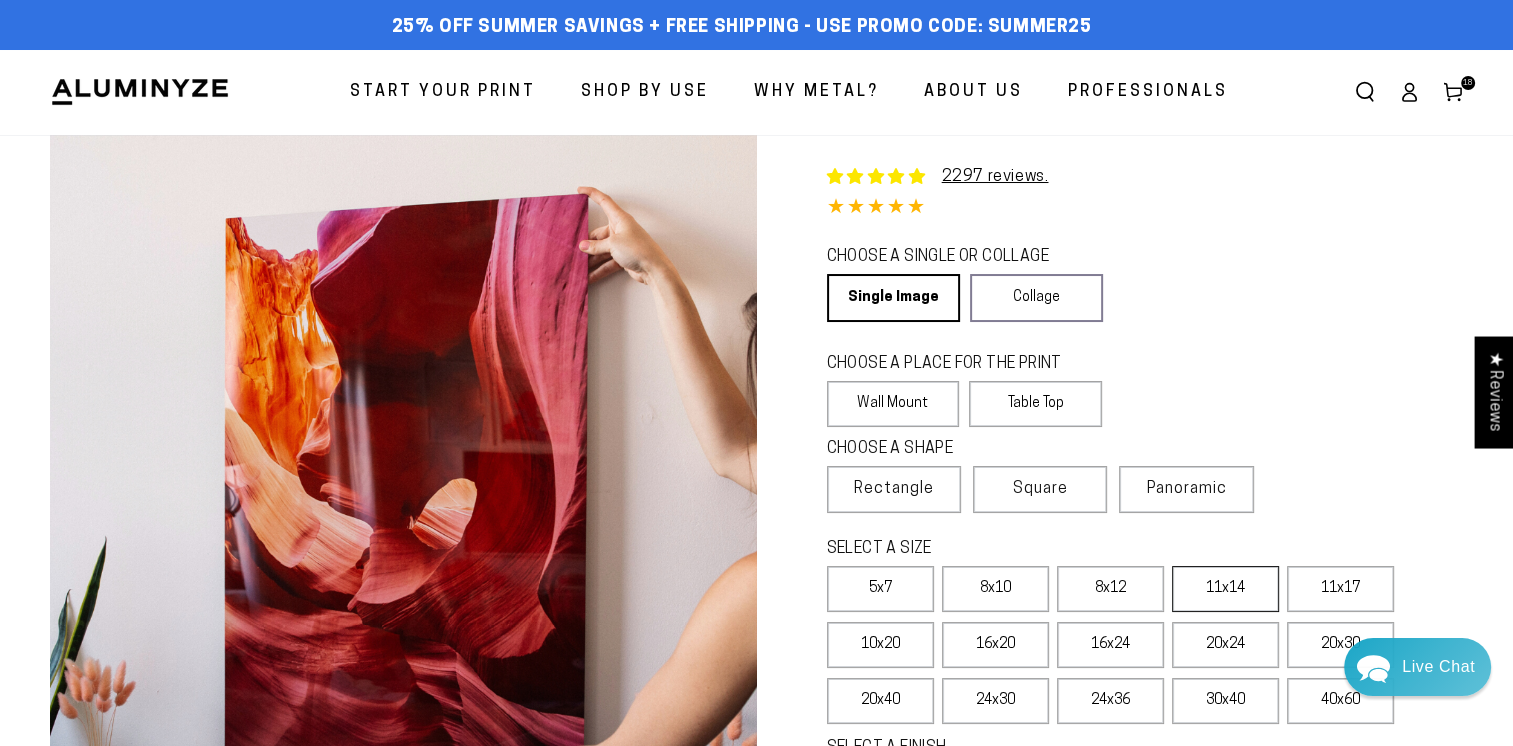 click on "11x14" at bounding box center (1225, 589) 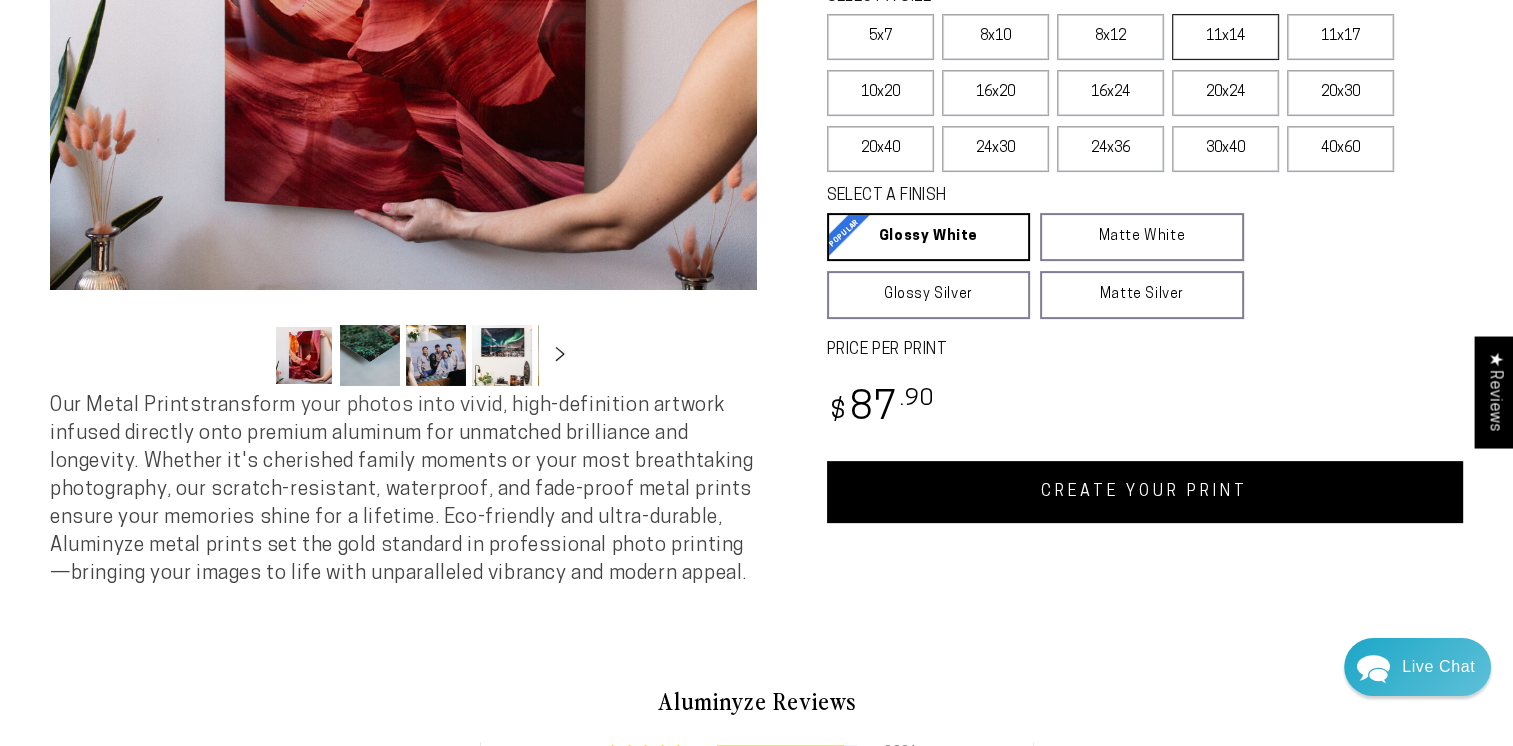 scroll, scrollTop: 568, scrollLeft: 0, axis: vertical 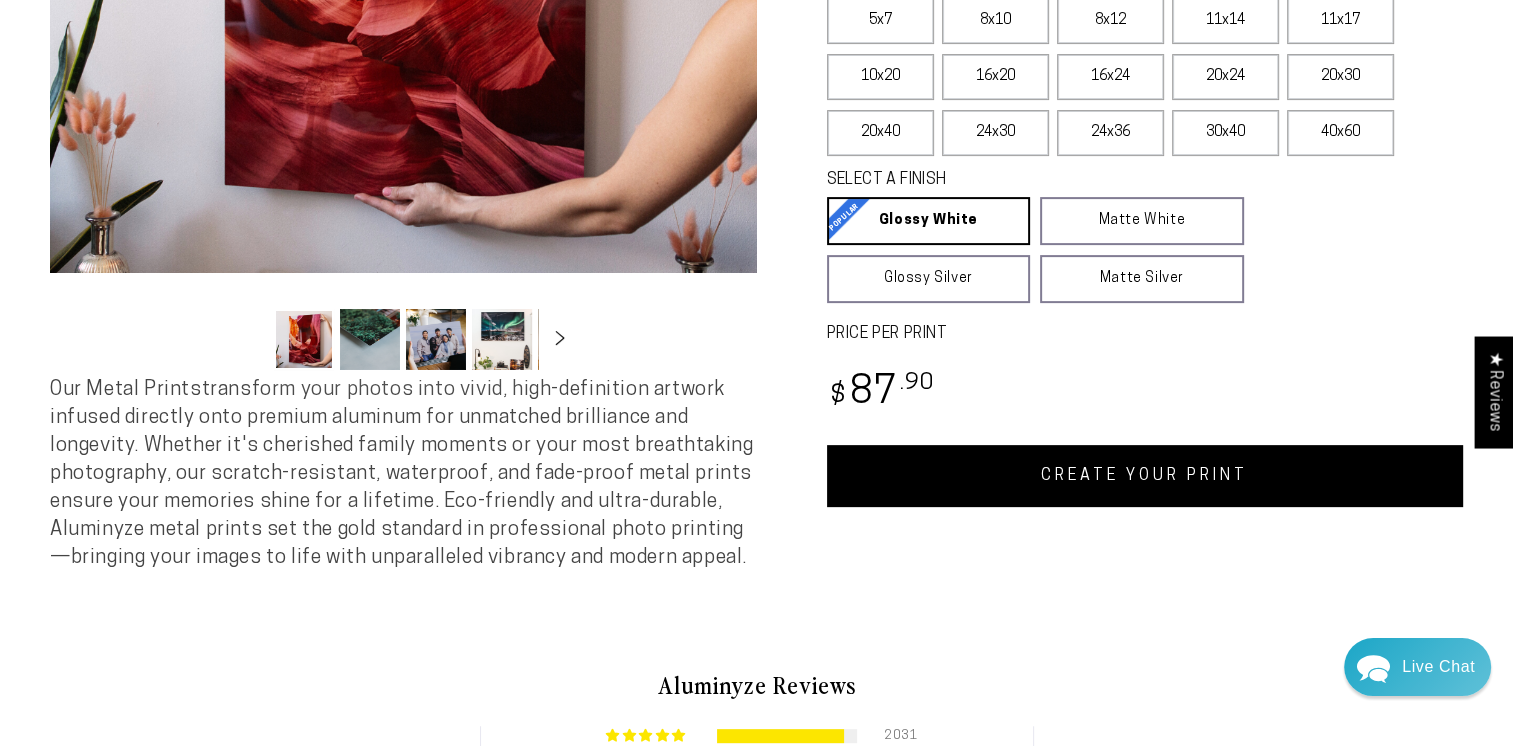 click on "CREATE YOUR PRINT" at bounding box center (1145, 476) 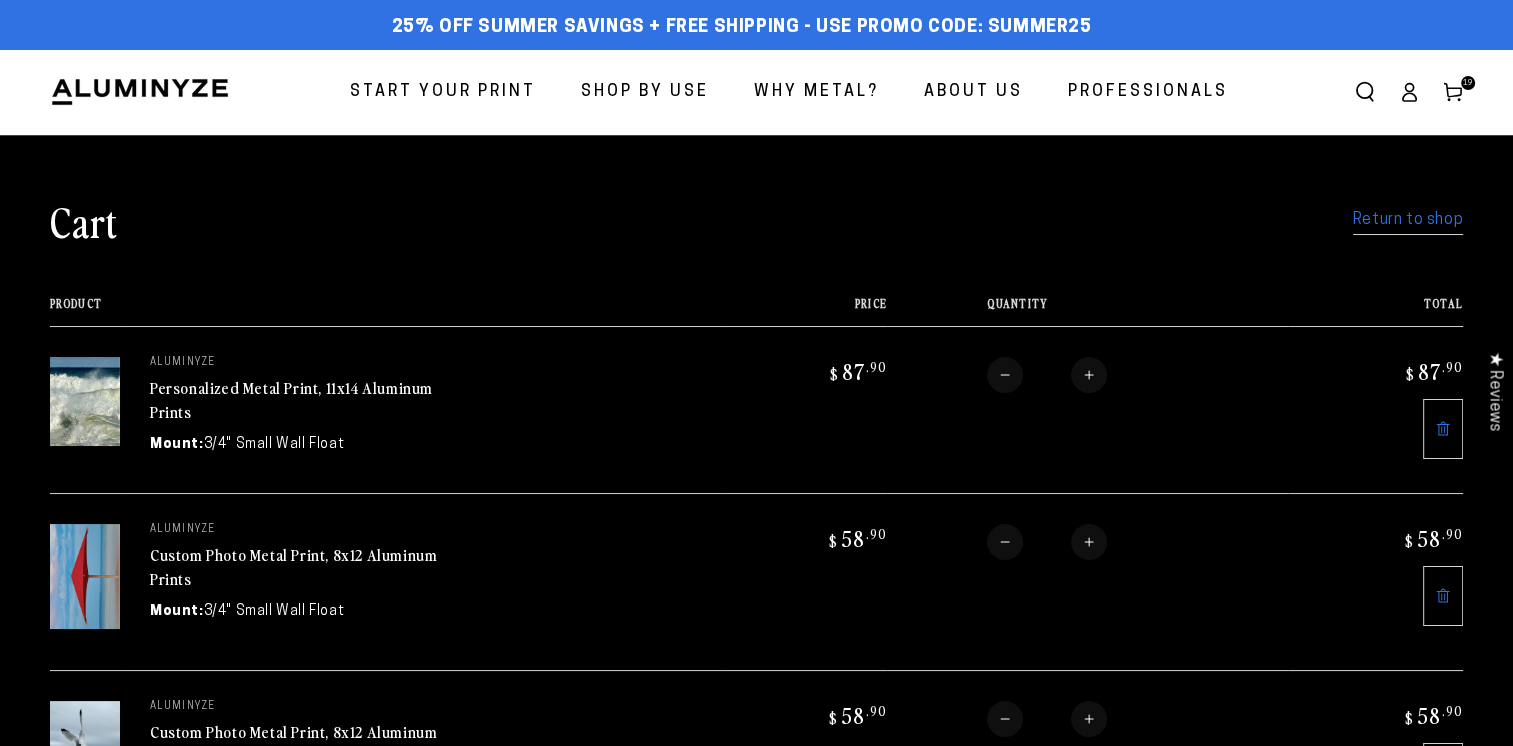 scroll, scrollTop: 0, scrollLeft: 0, axis: both 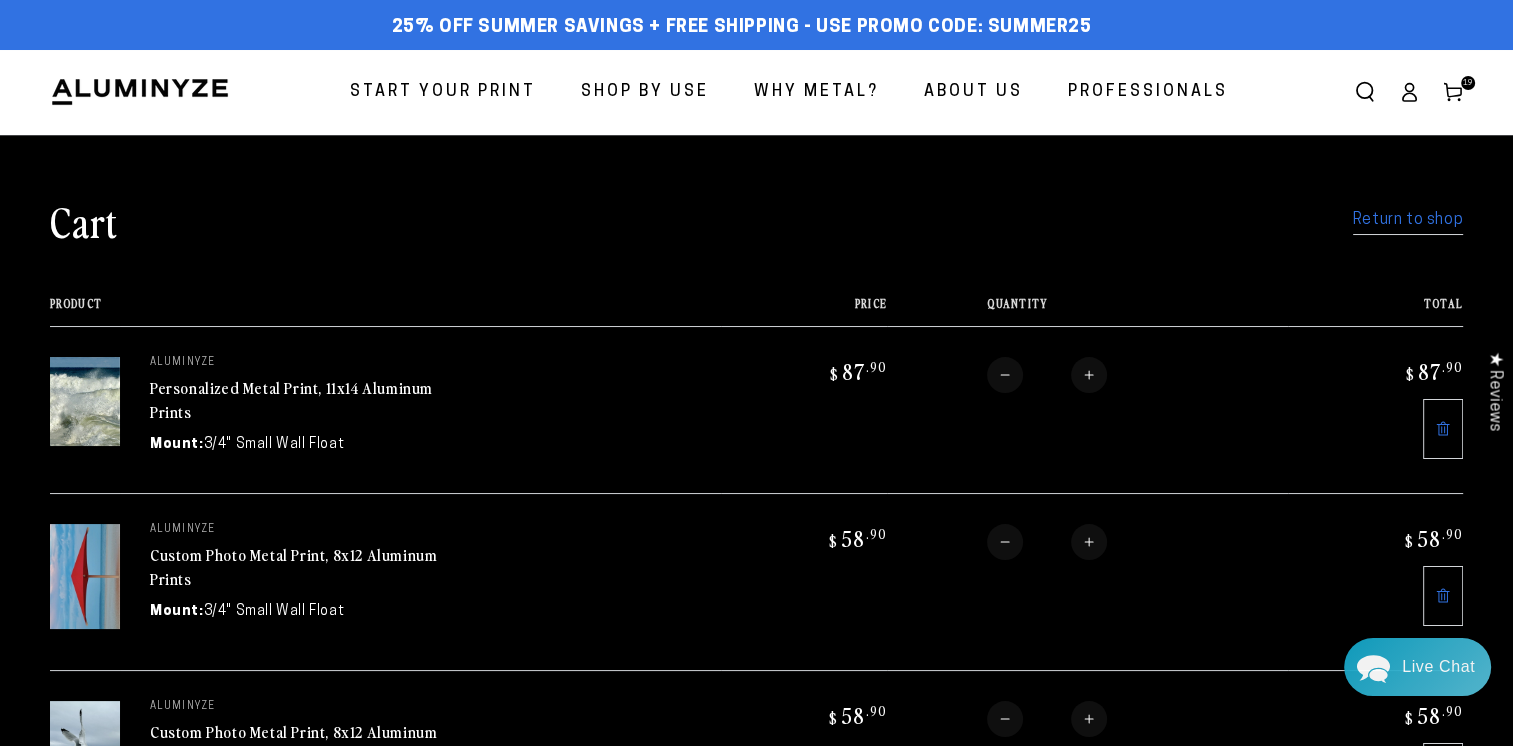 click on "Start Your Print" at bounding box center (443, 92) 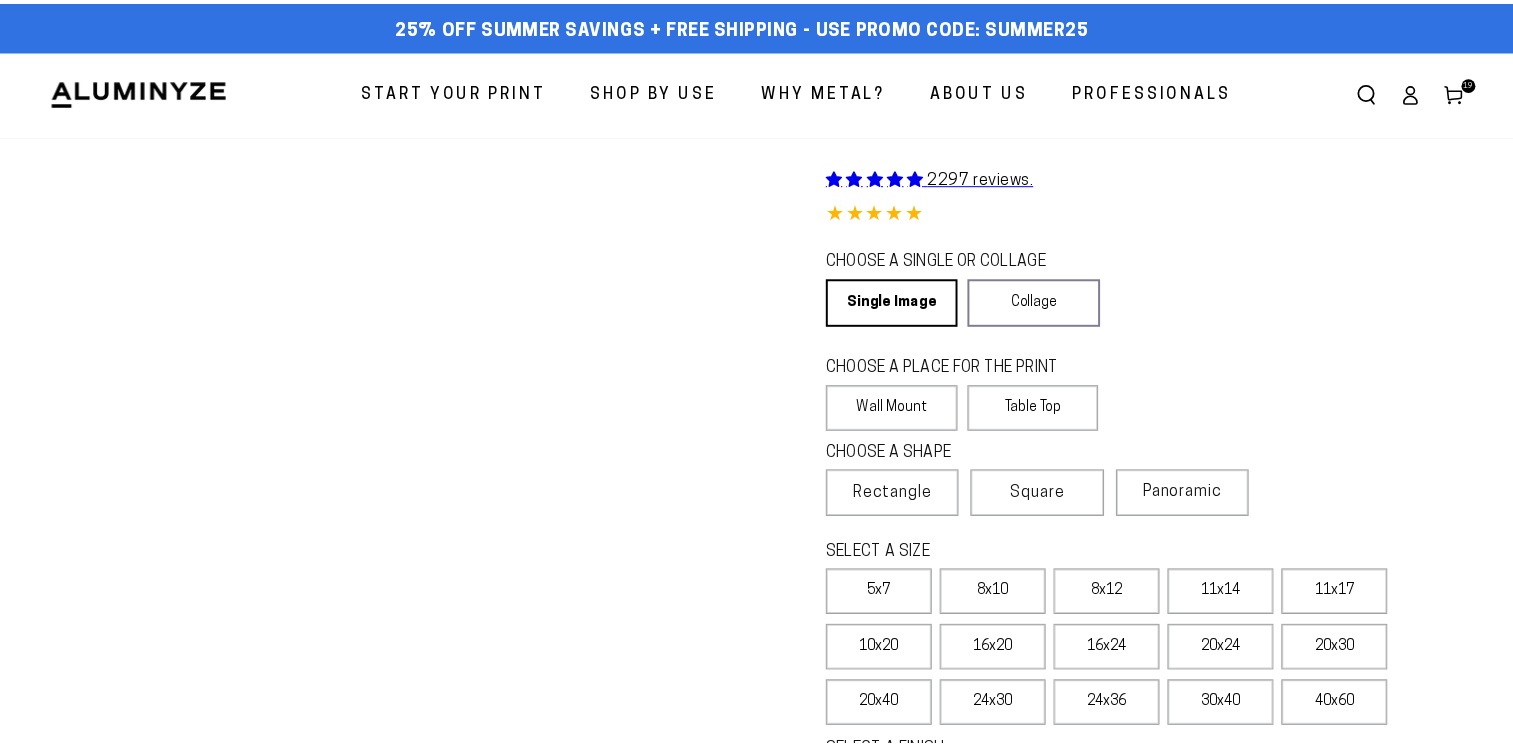 scroll, scrollTop: 0, scrollLeft: 0, axis: both 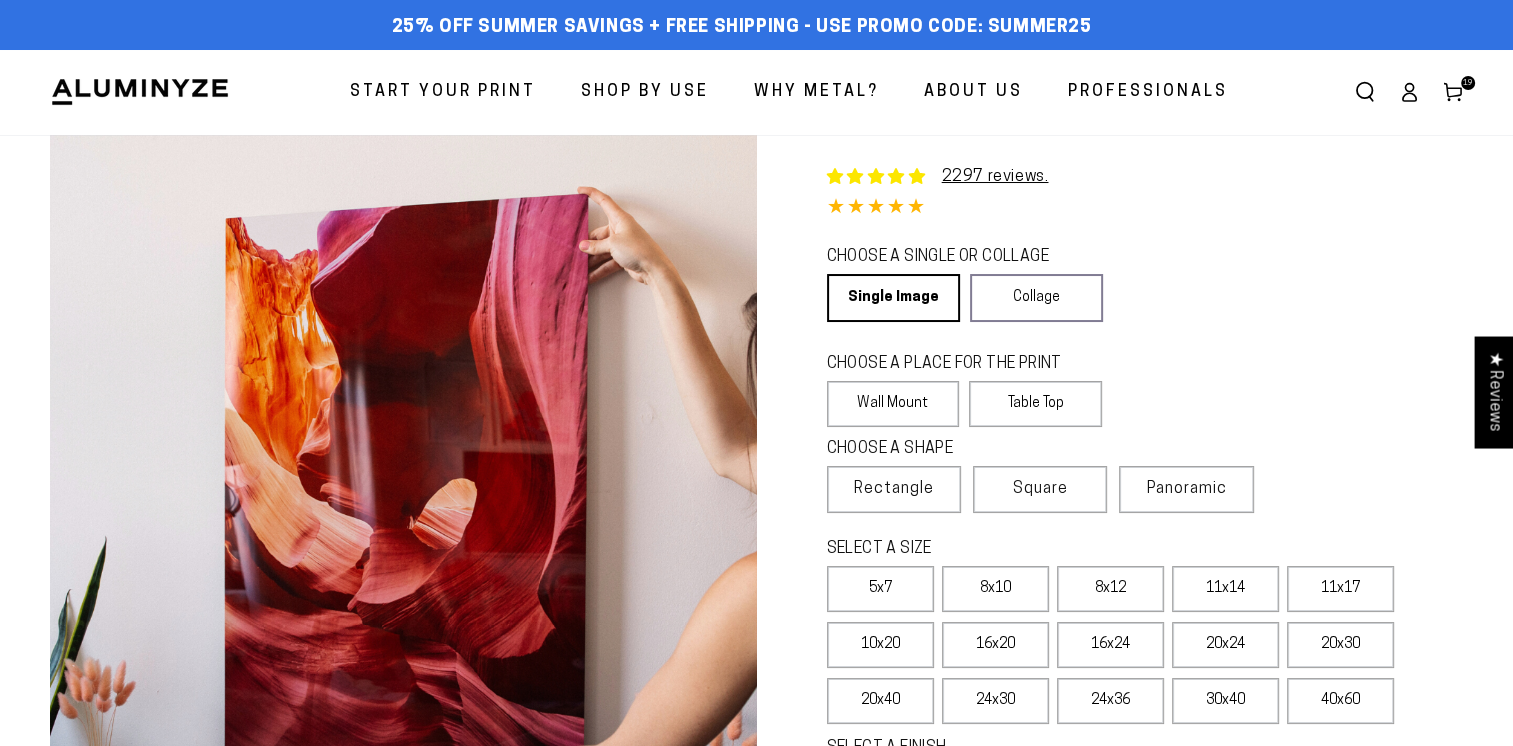 select on "**********" 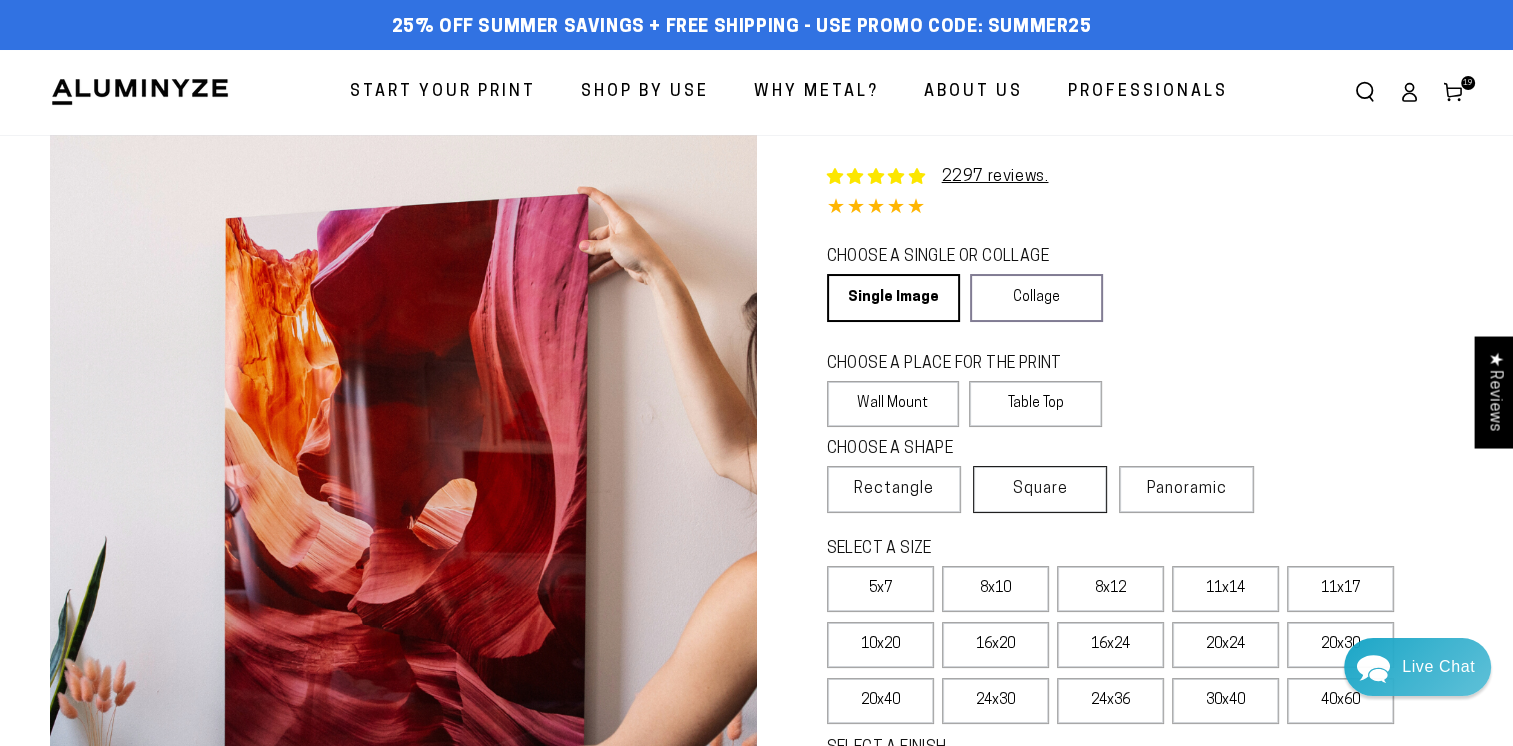 click on "Square" at bounding box center [1040, 489] 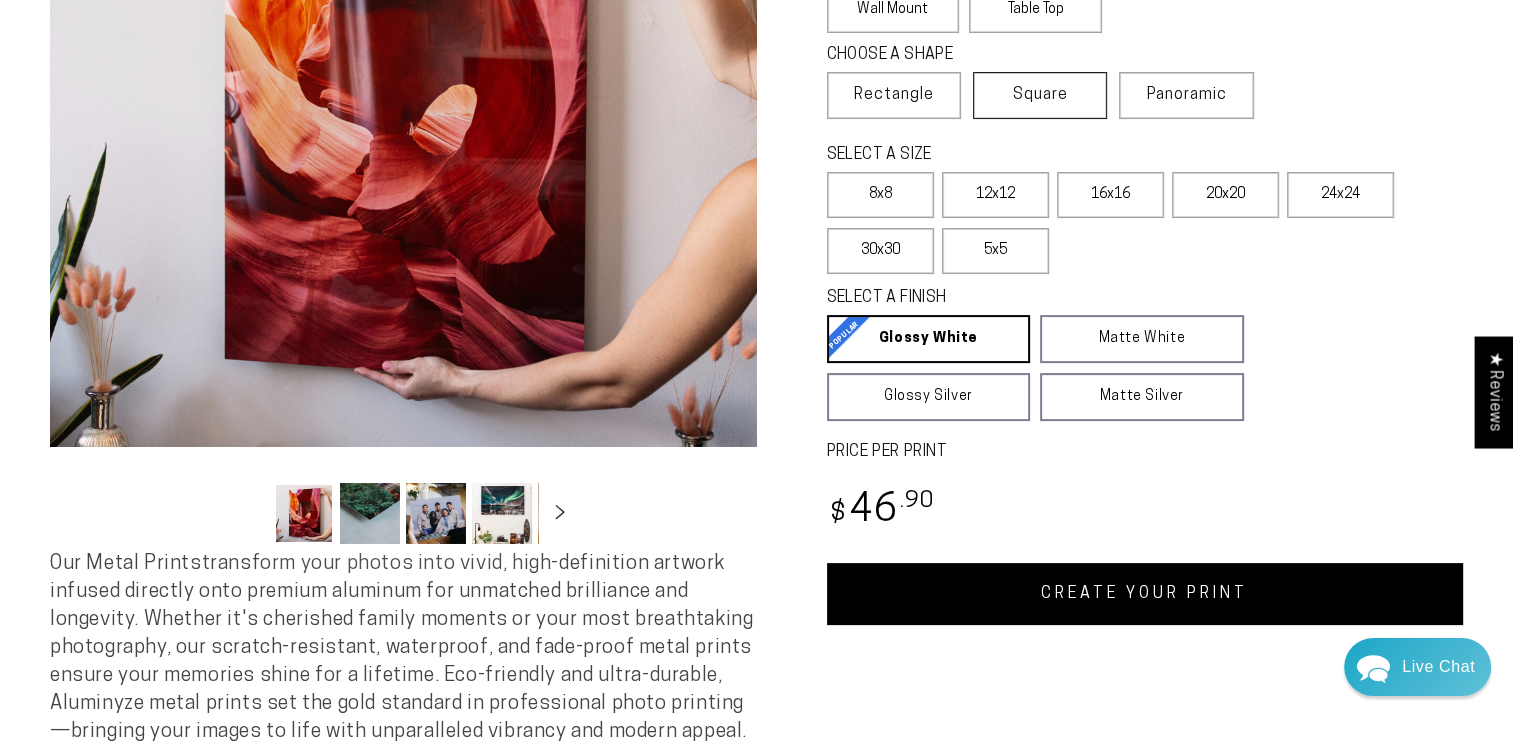 scroll, scrollTop: 402, scrollLeft: 0, axis: vertical 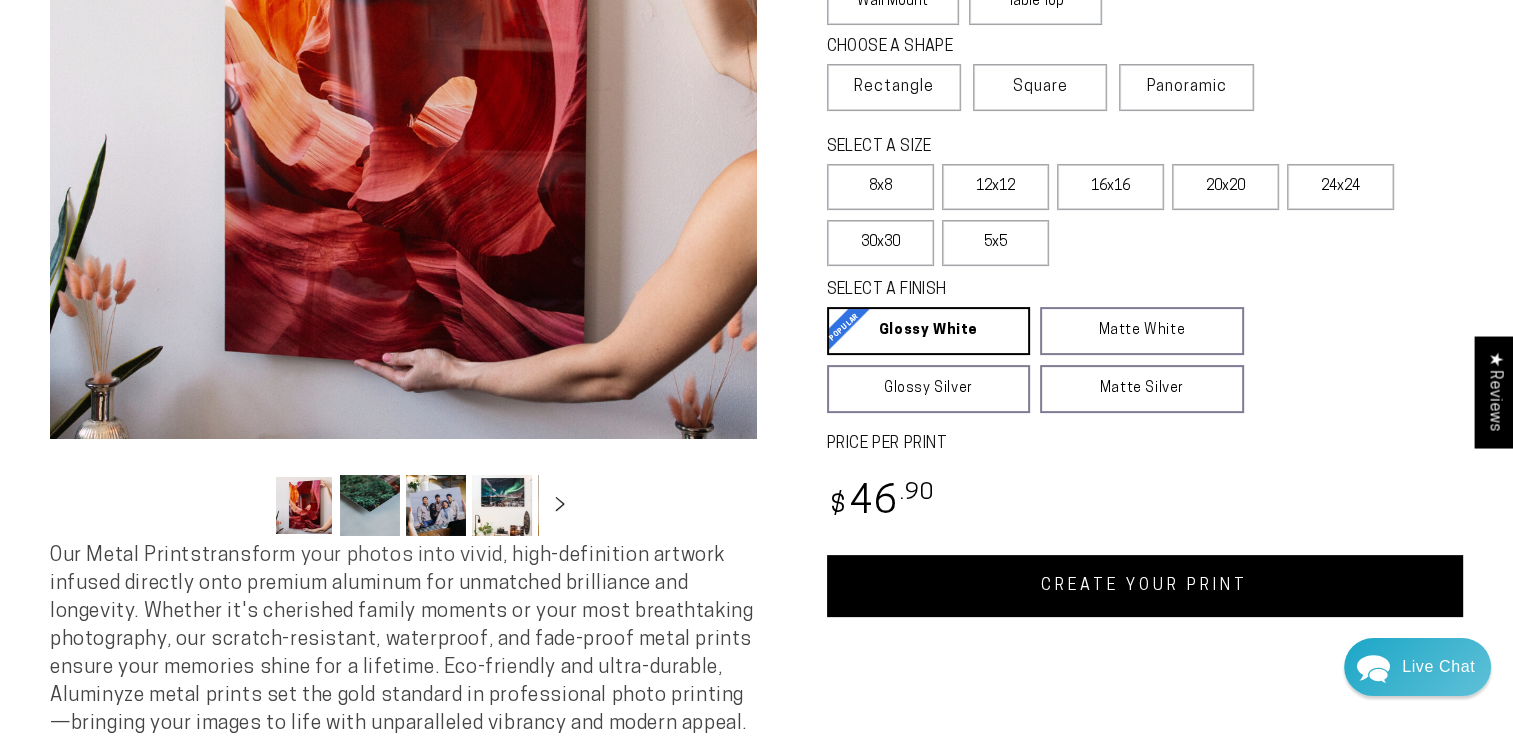 click on "CREATE YOUR PRINT" at bounding box center [1145, 586] 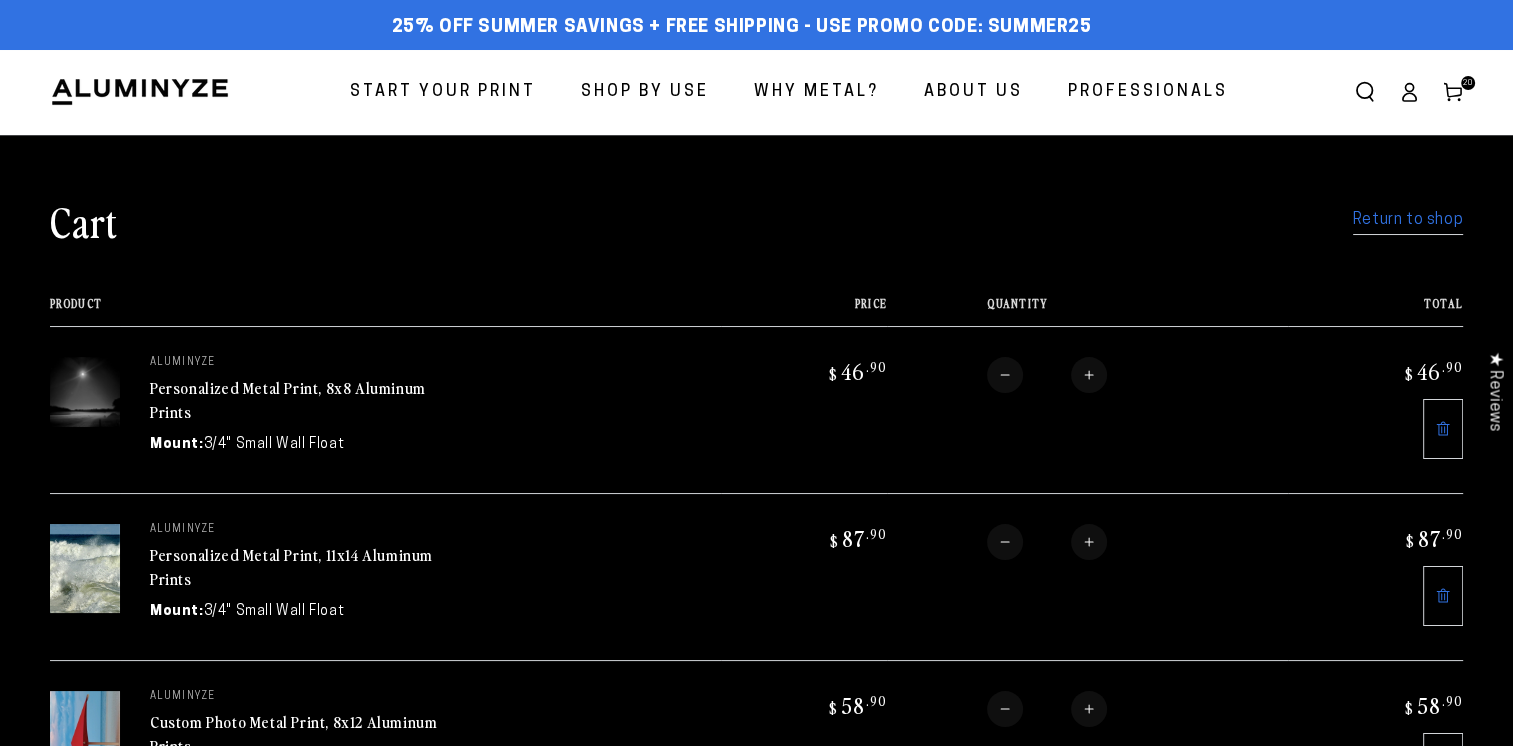 scroll, scrollTop: 0, scrollLeft: 0, axis: both 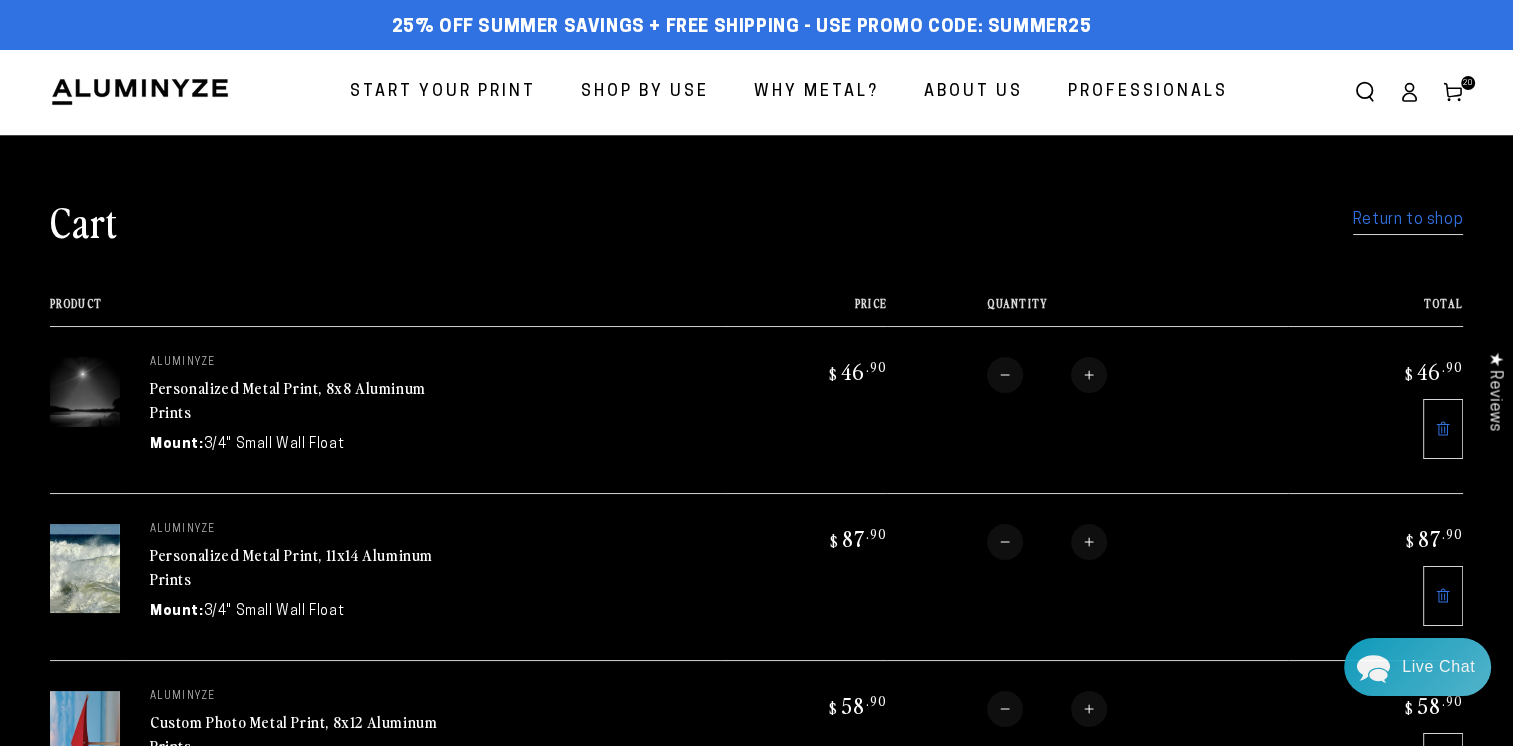 click on "Start Your Print" at bounding box center [443, 92] 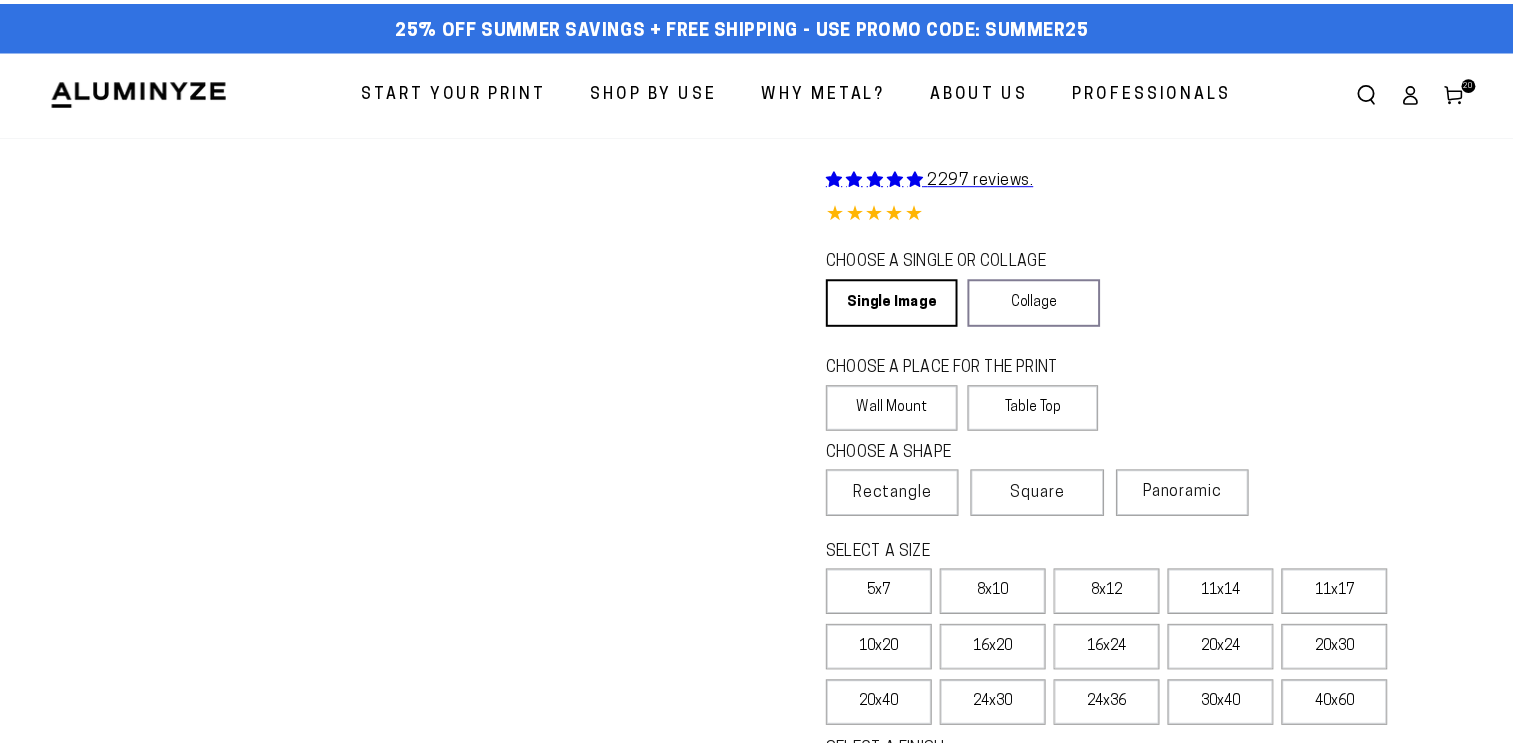 scroll, scrollTop: 0, scrollLeft: 0, axis: both 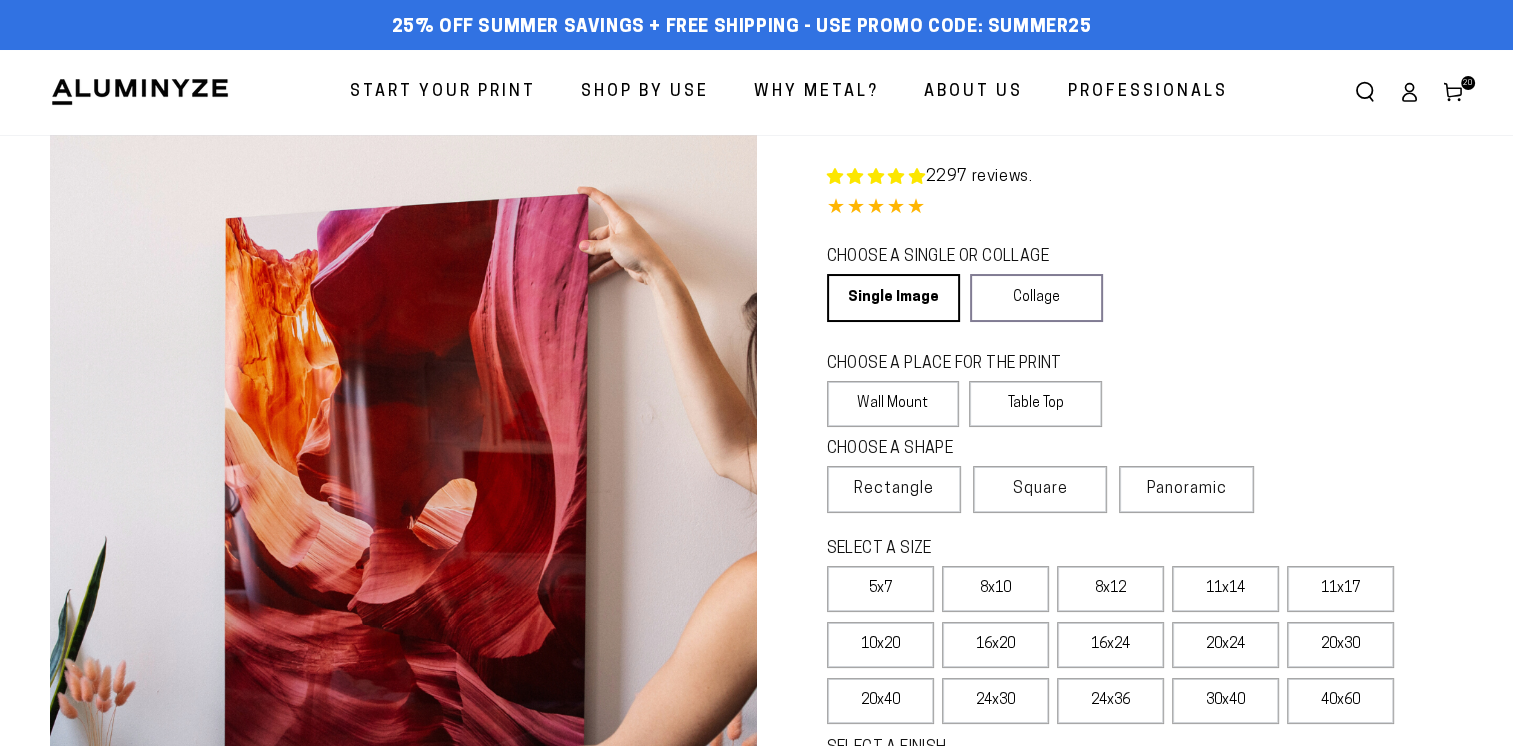 select on "**********" 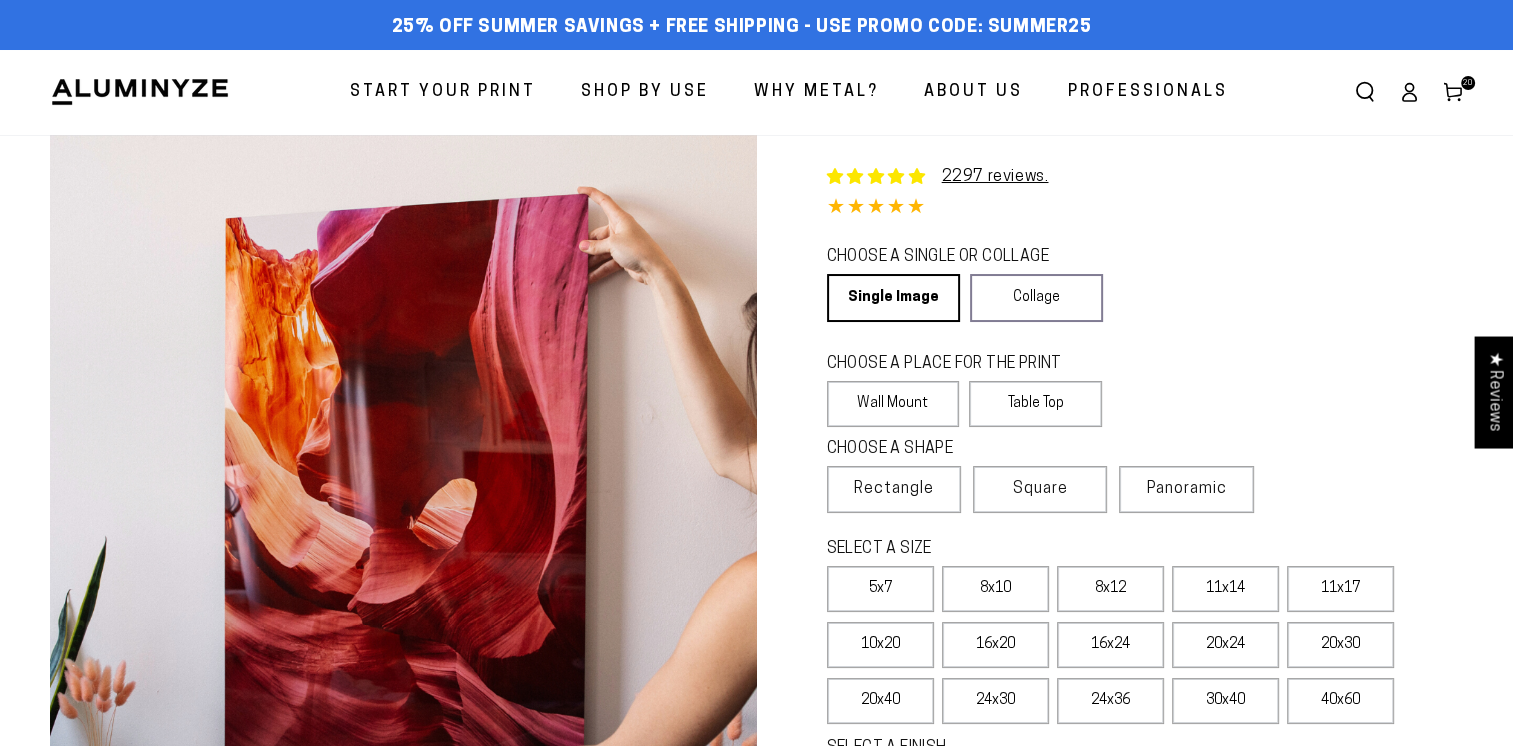 scroll, scrollTop: 0, scrollLeft: 0, axis: both 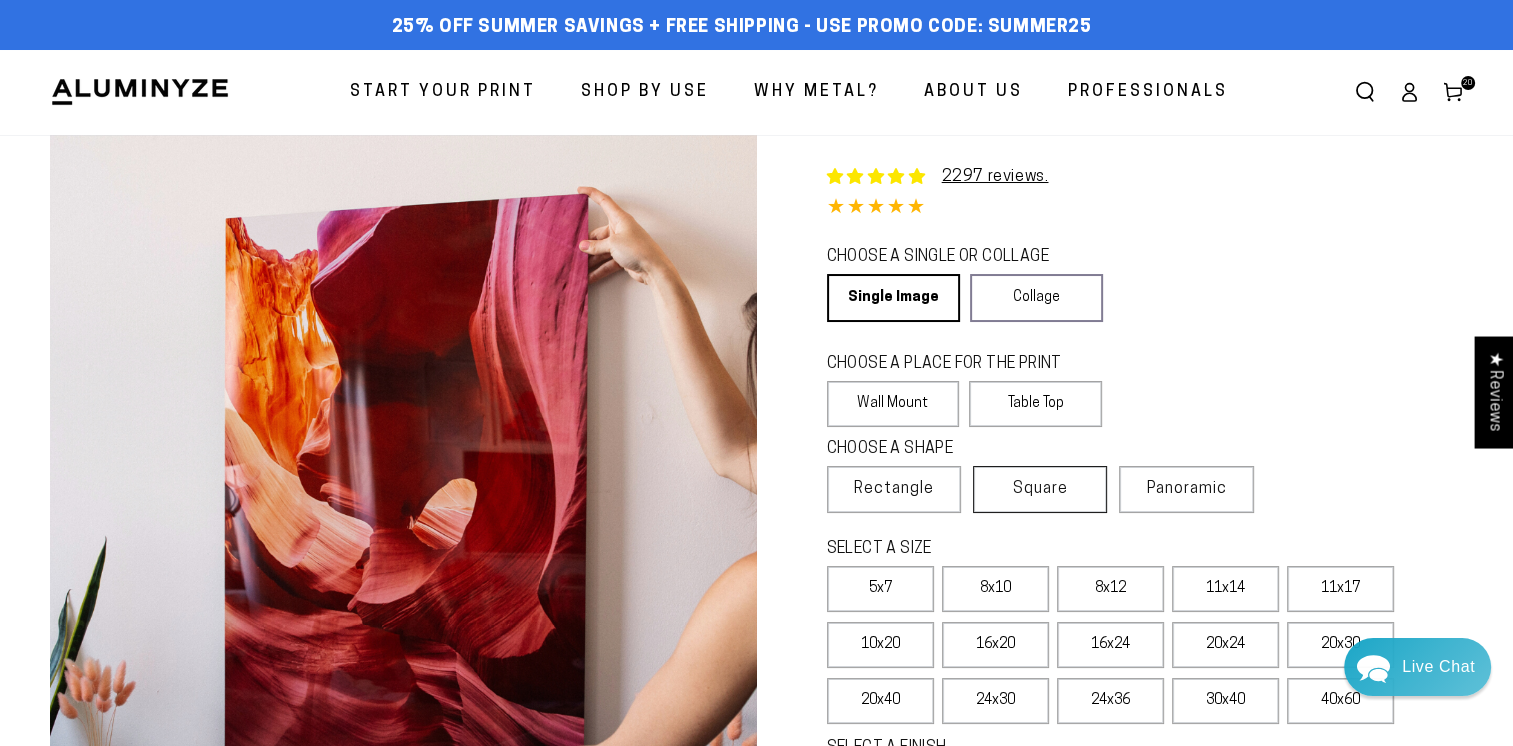 click on "Square" at bounding box center (1040, 489) 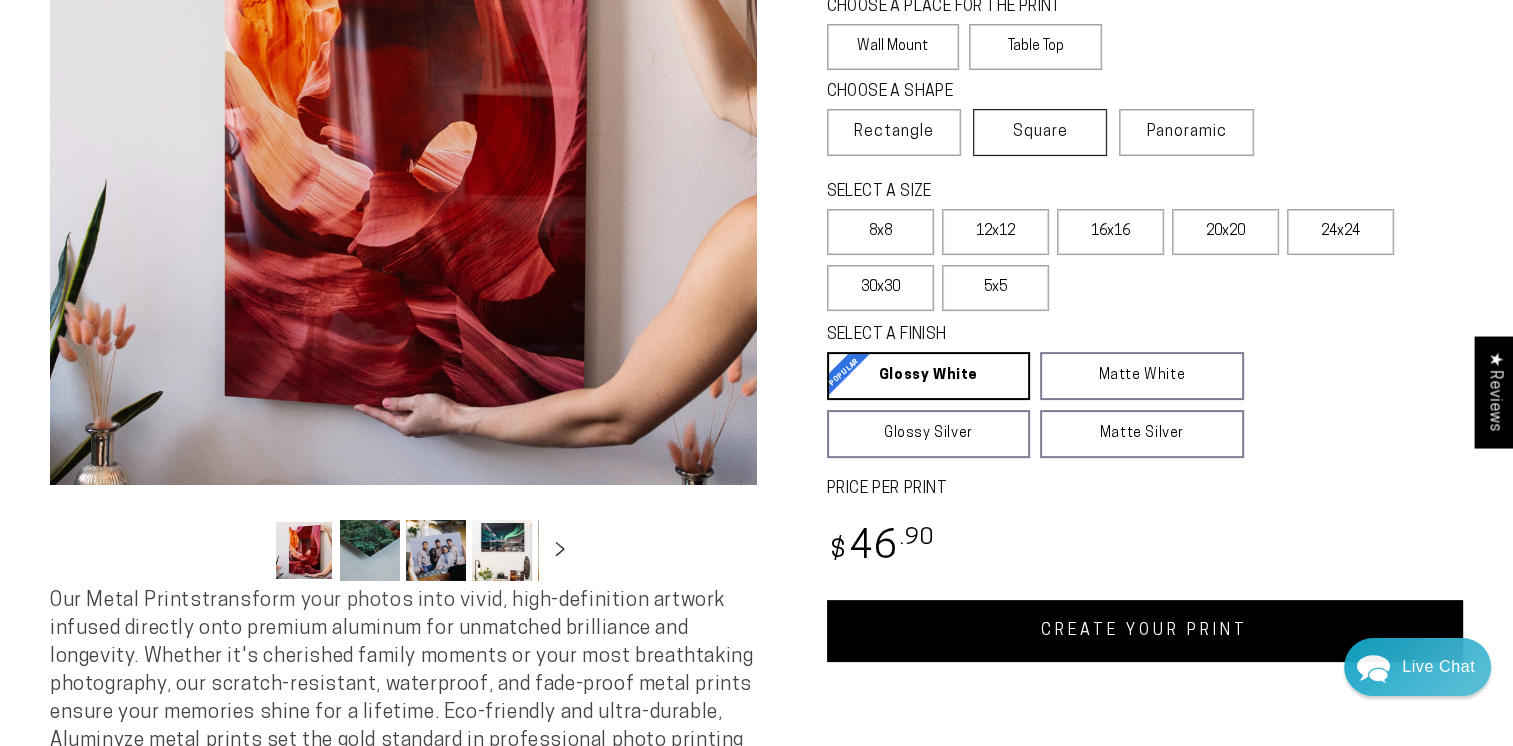 scroll, scrollTop: 372, scrollLeft: 0, axis: vertical 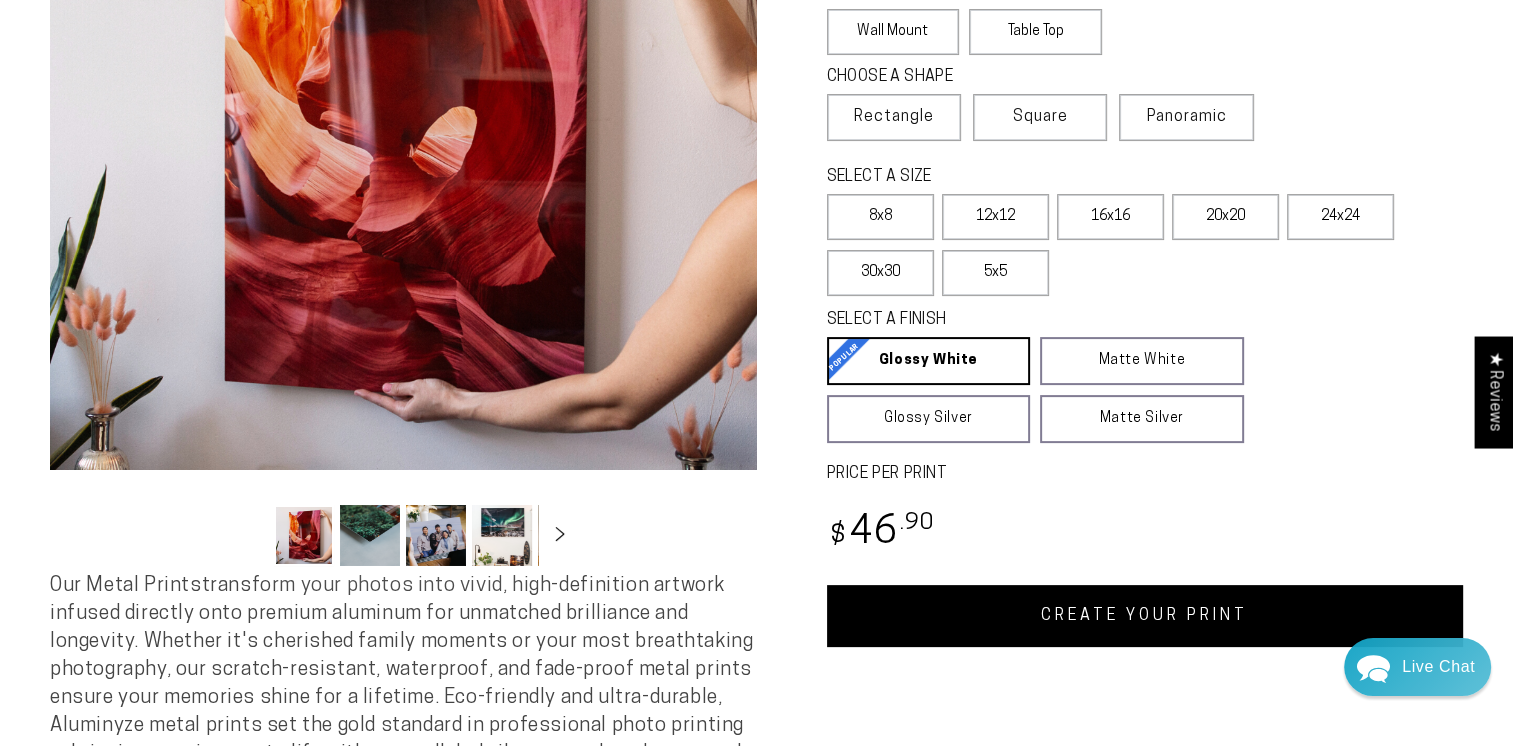 click on "CREATE YOUR PRINT" at bounding box center (1145, 616) 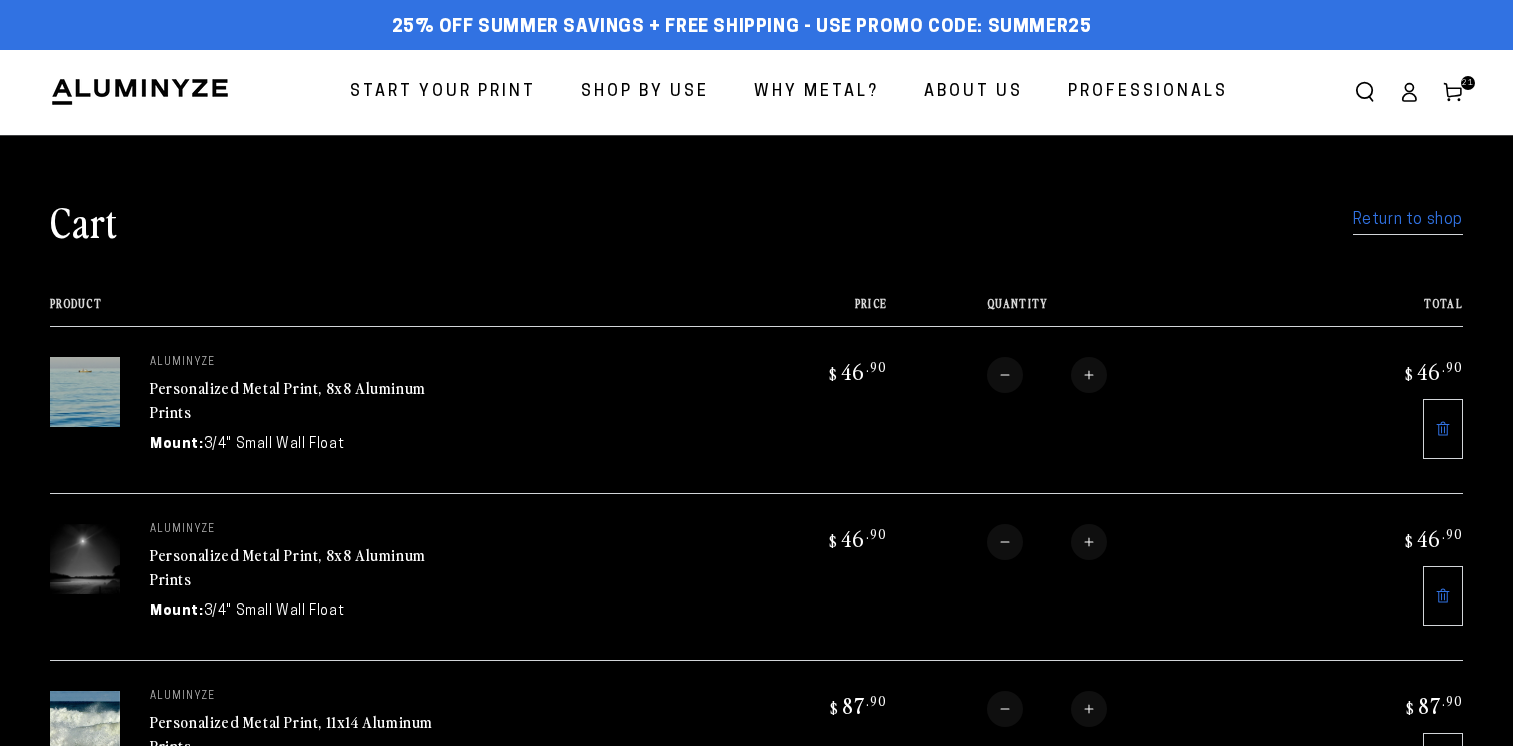 click on "Start Your Print" at bounding box center [443, 92] 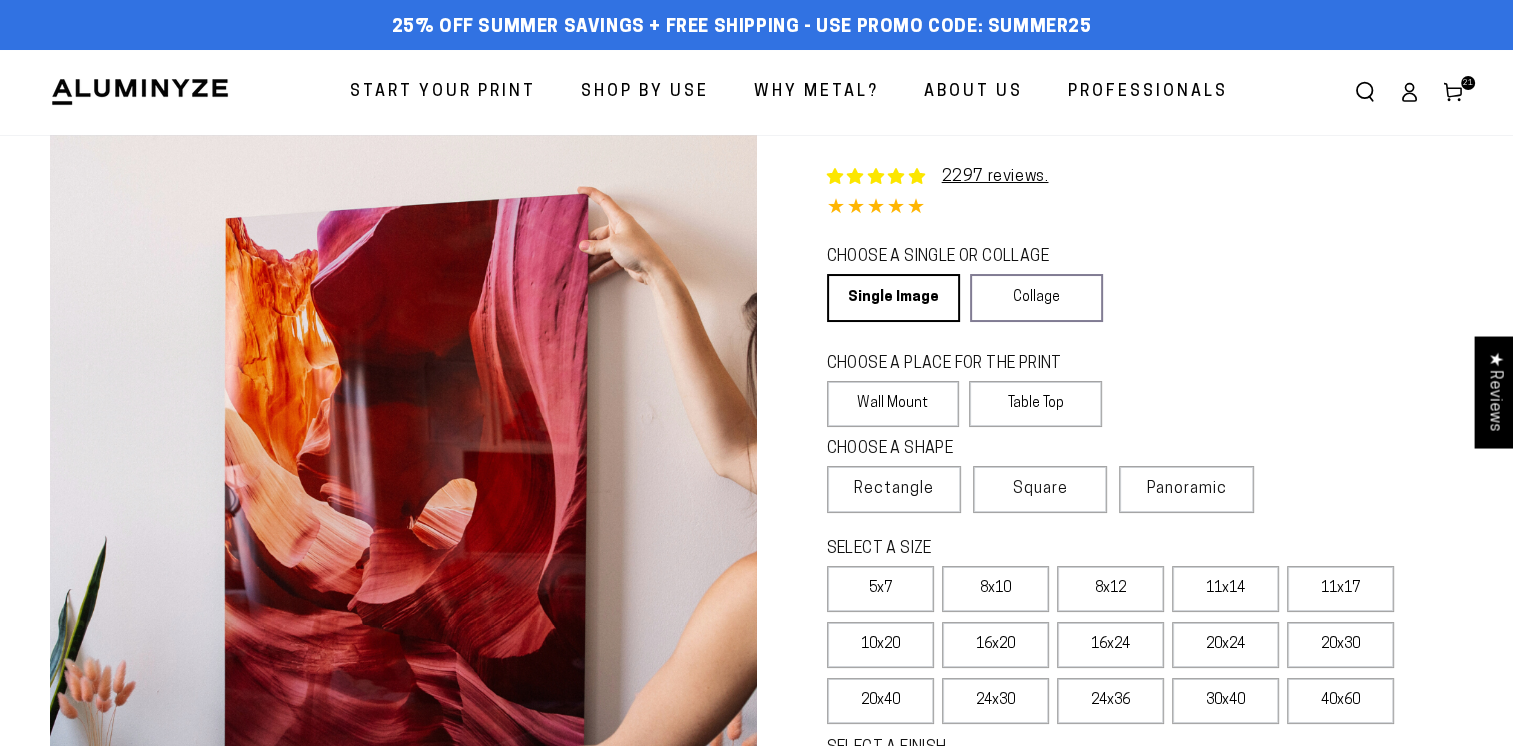 scroll, scrollTop: 0, scrollLeft: 0, axis: both 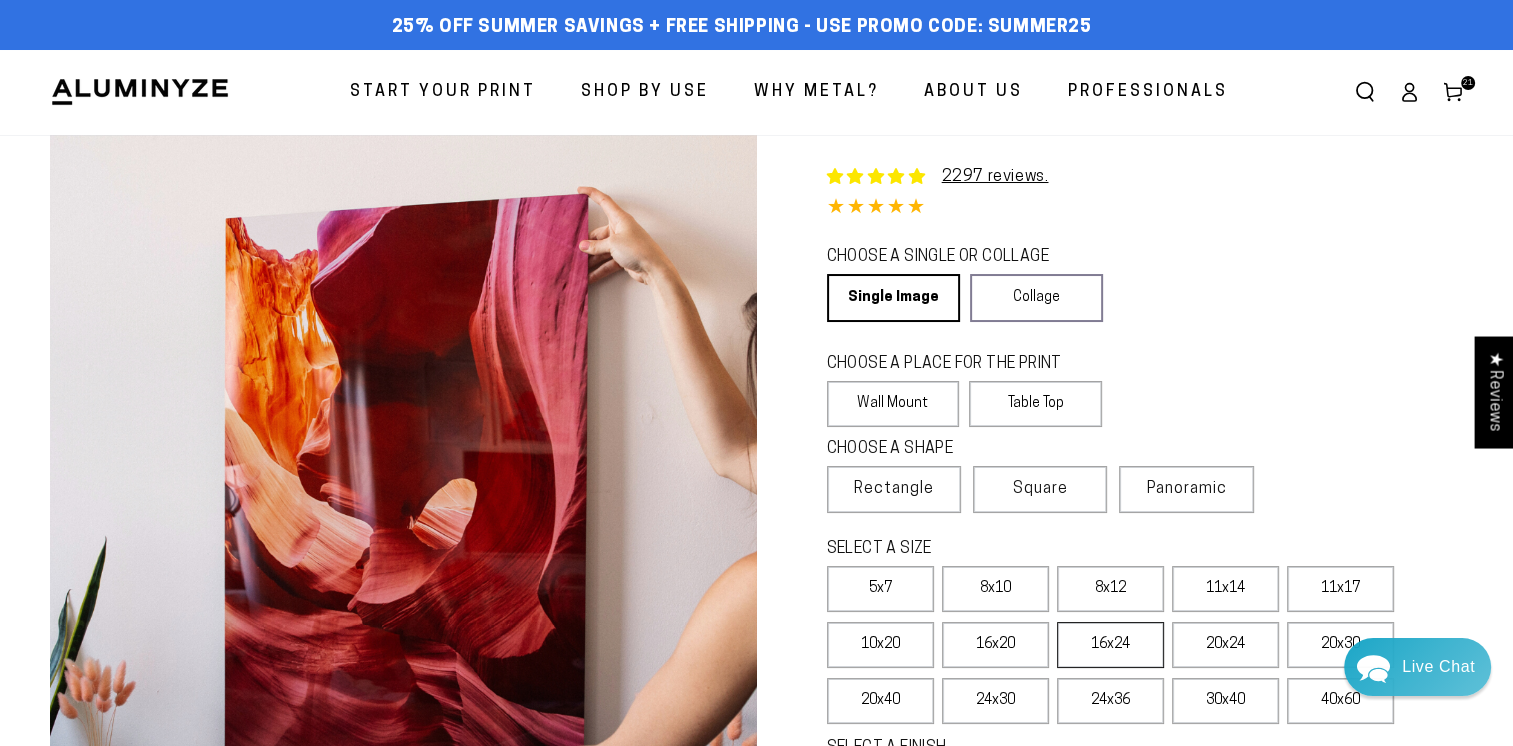 click on "16x24" at bounding box center (1110, 645) 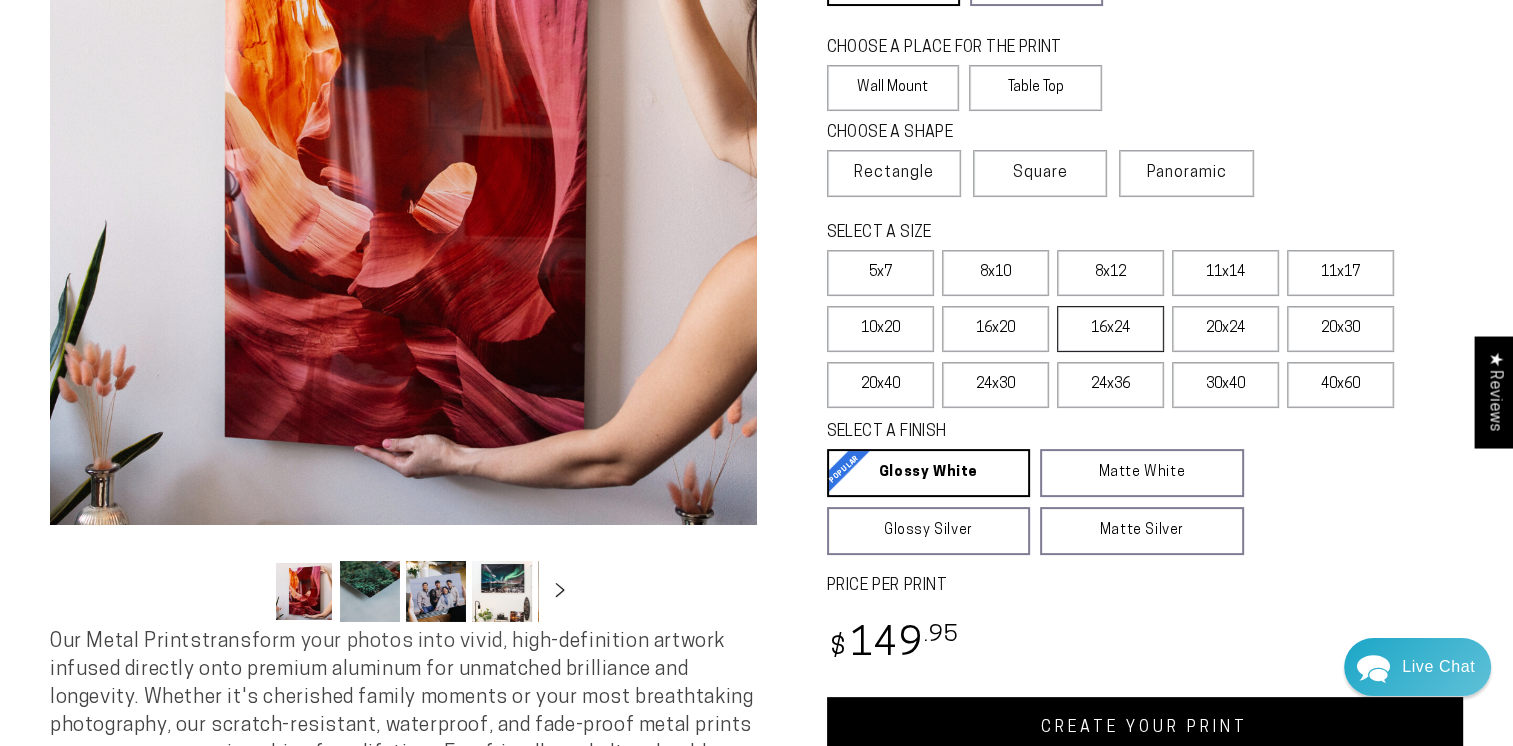 scroll, scrollTop: 318, scrollLeft: 0, axis: vertical 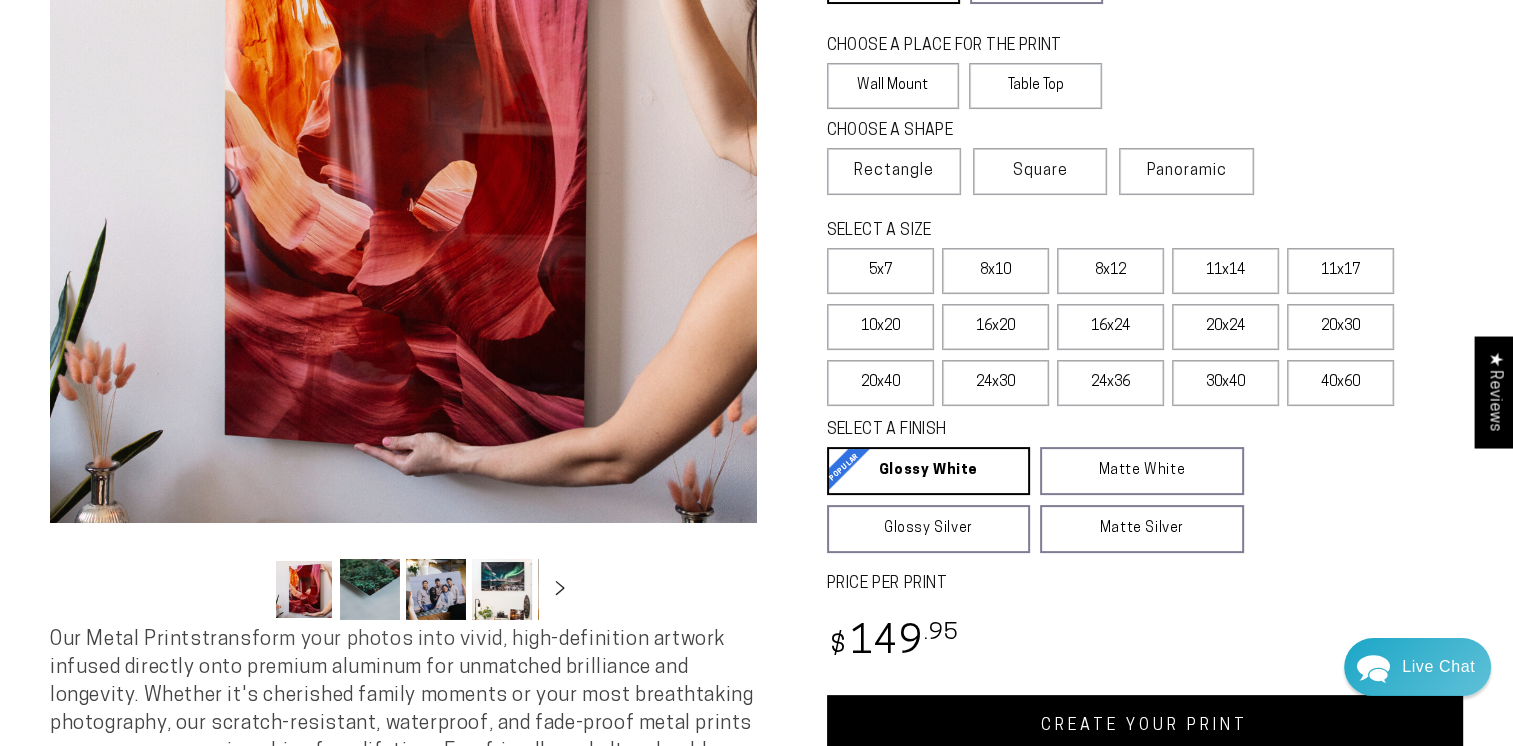 click on "CREATE YOUR PRINT" at bounding box center (1145, 726) 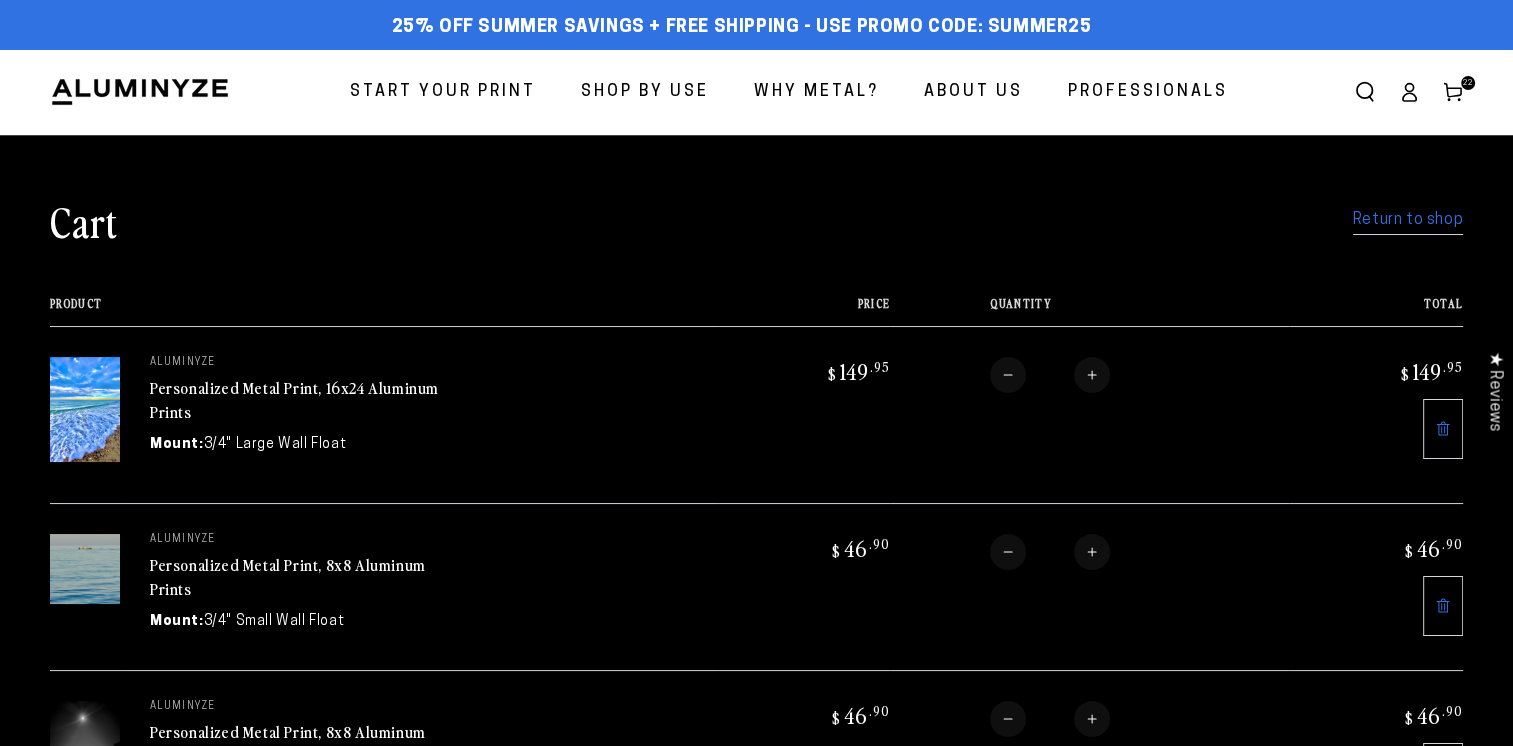 scroll, scrollTop: 0, scrollLeft: 0, axis: both 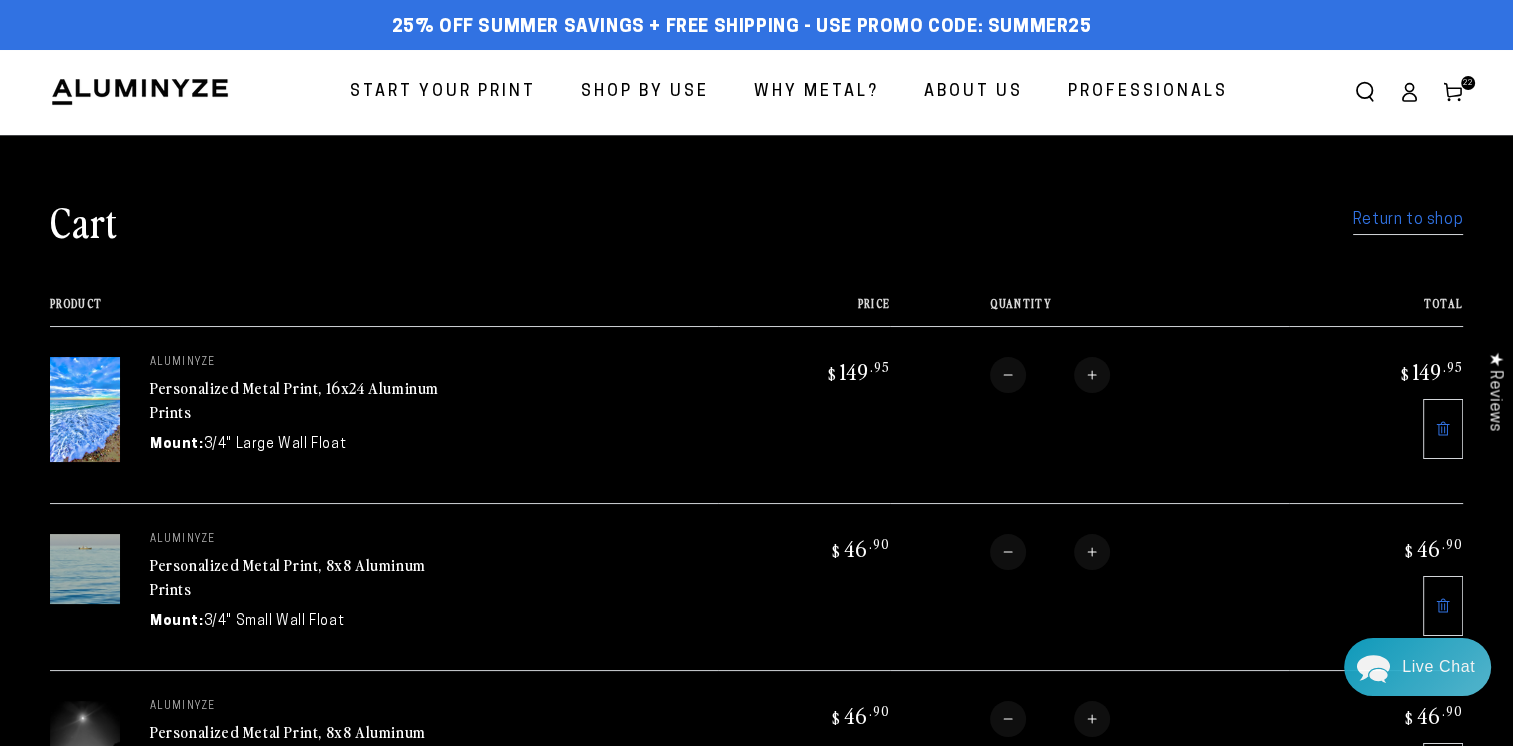 click on "Start Your Print" at bounding box center (443, 92) 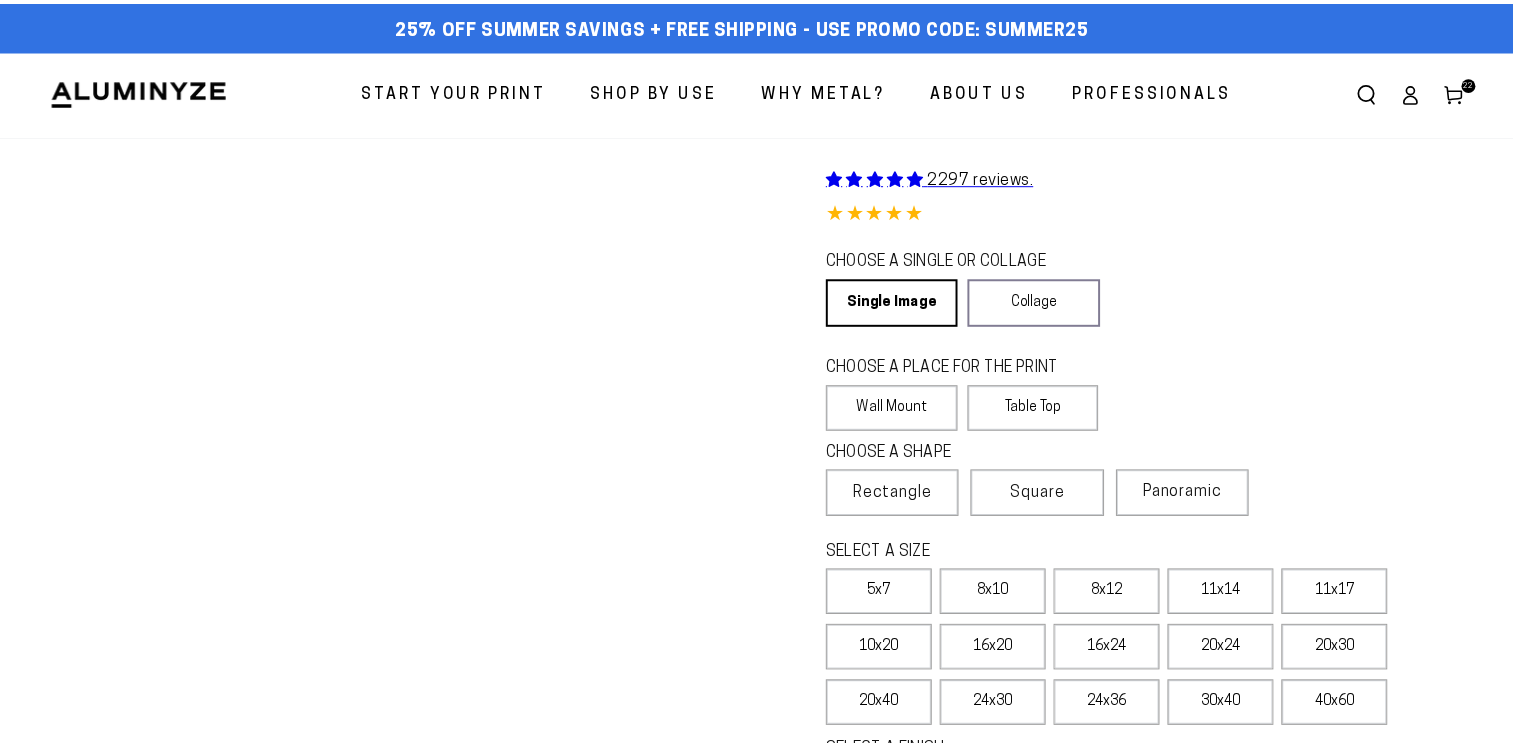 scroll, scrollTop: 0, scrollLeft: 0, axis: both 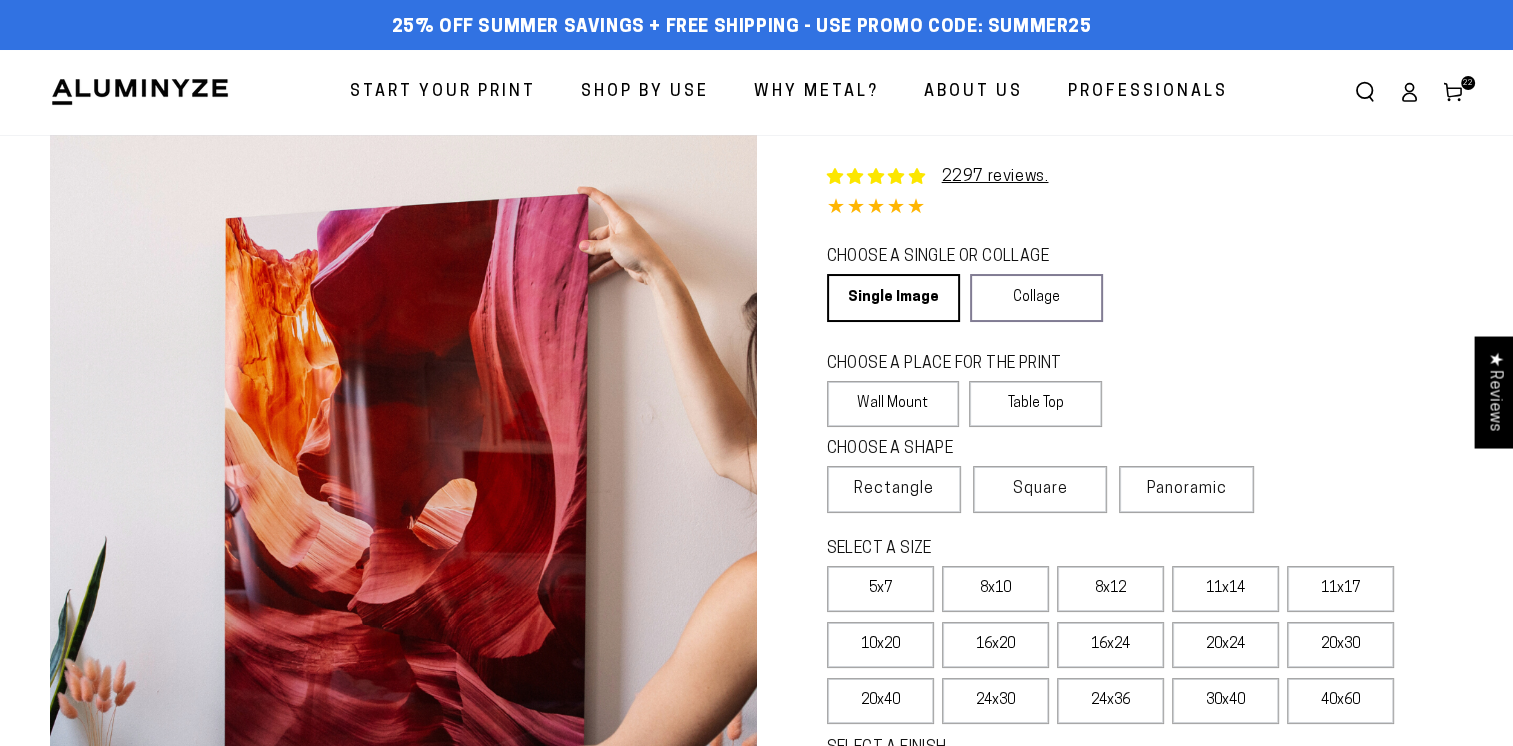 select on "**********" 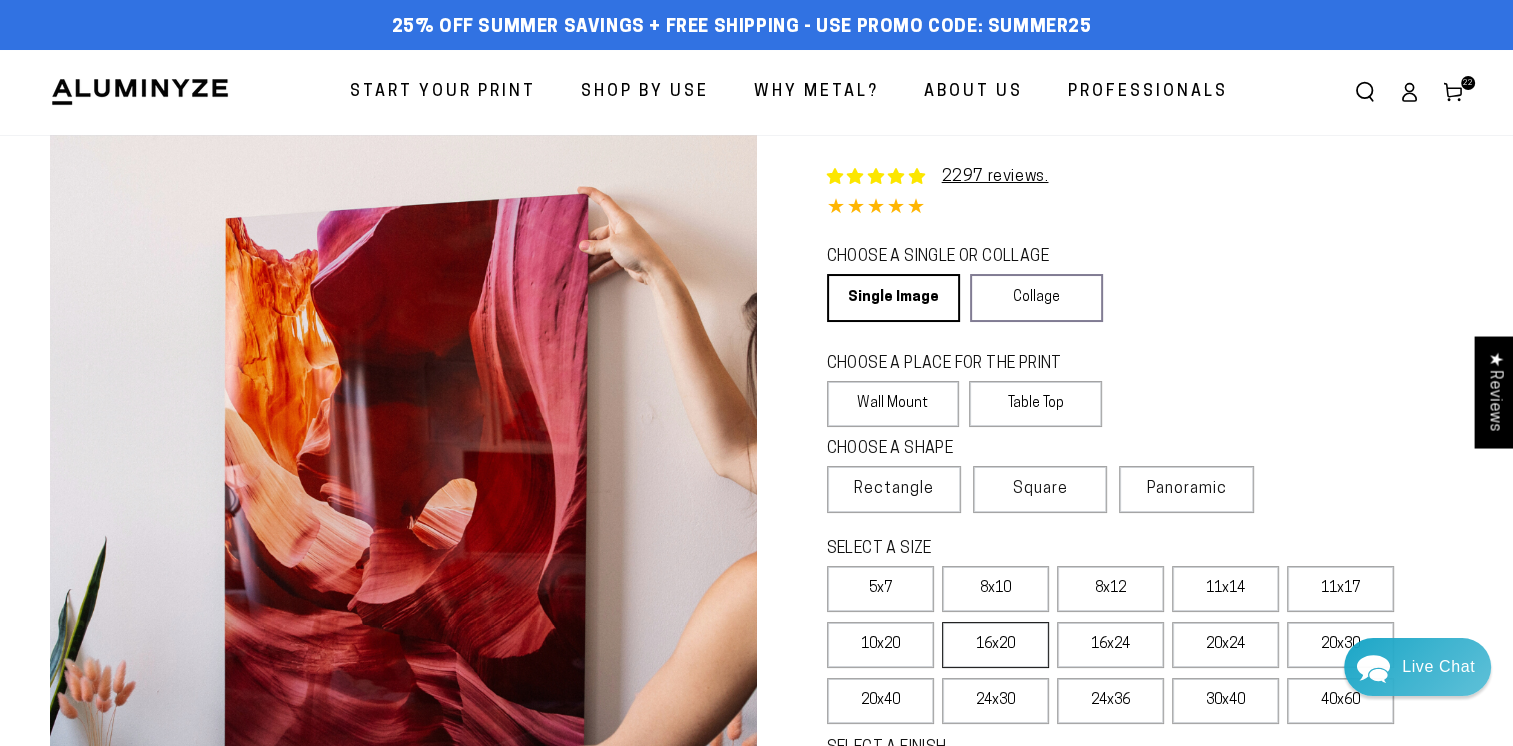 click on "16x20" at bounding box center (995, 645) 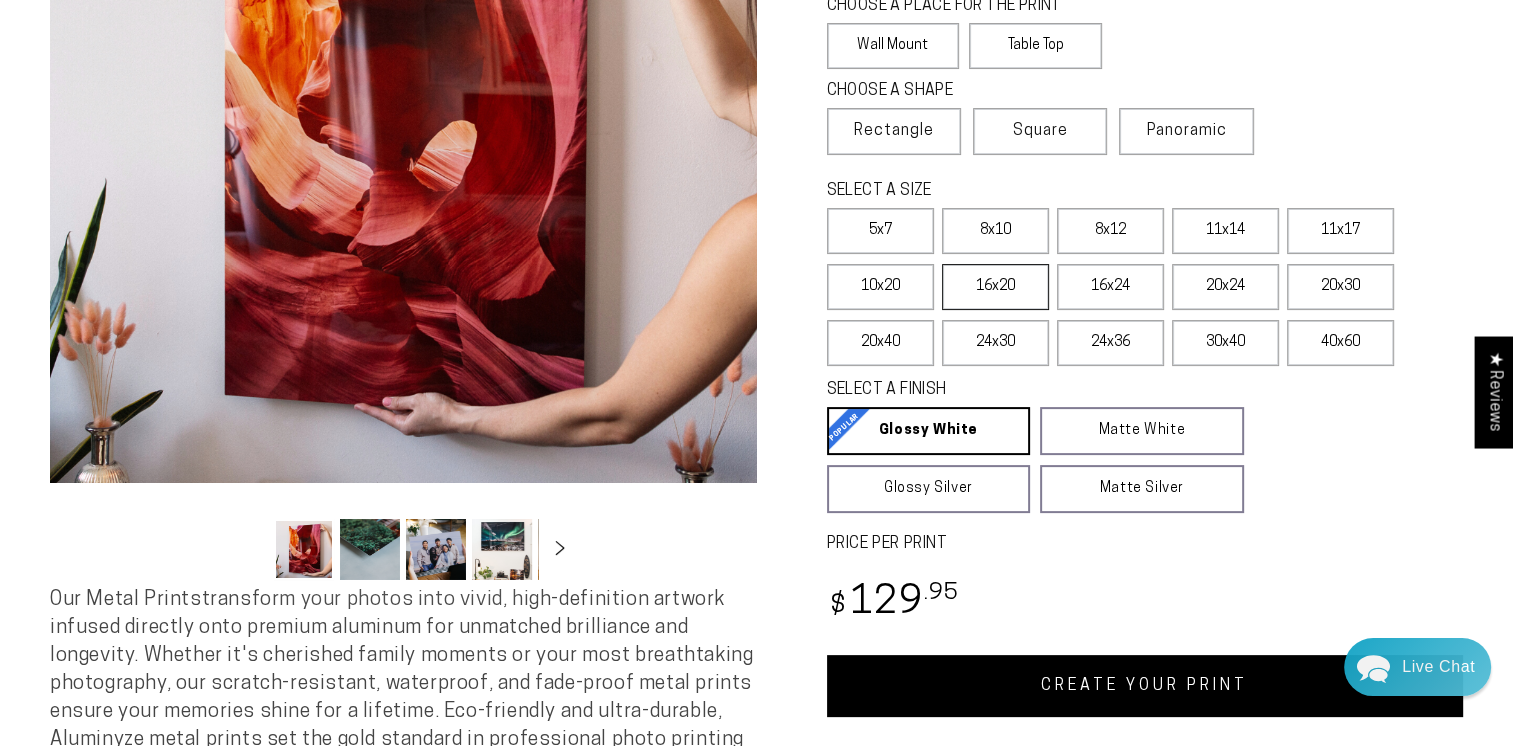 scroll, scrollTop: 363, scrollLeft: 0, axis: vertical 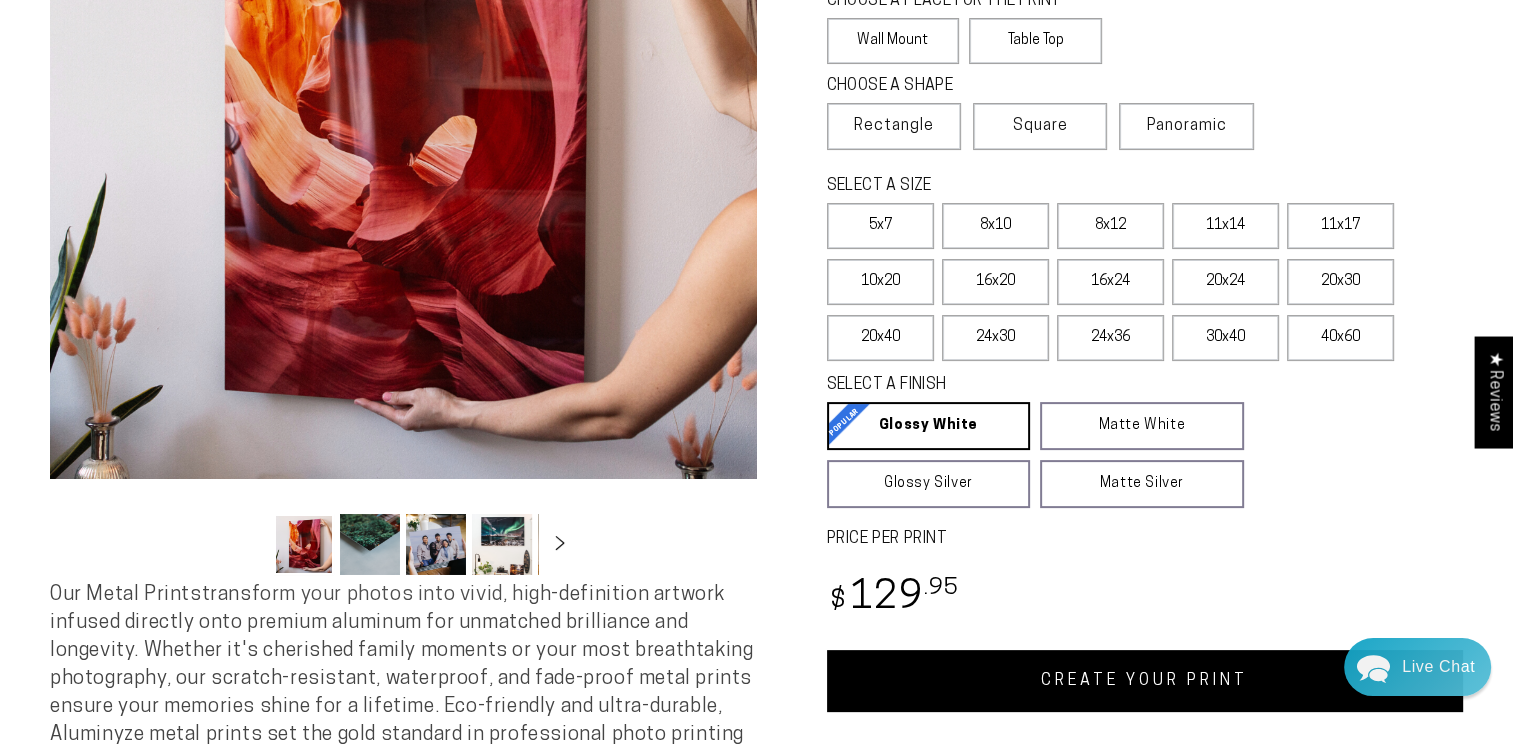 click on "CREATE YOUR PRINT" at bounding box center [1145, 681] 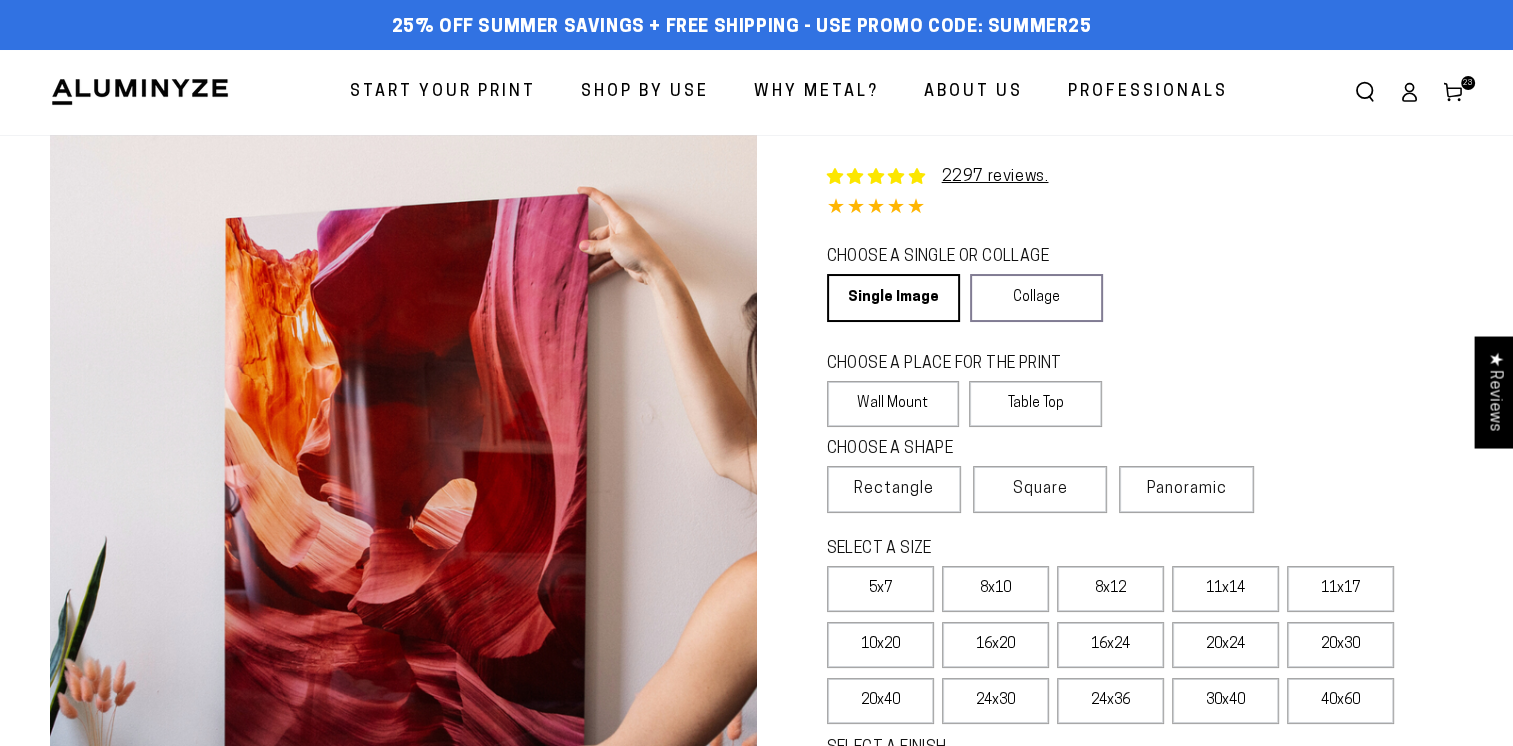 scroll, scrollTop: 0, scrollLeft: 0, axis: both 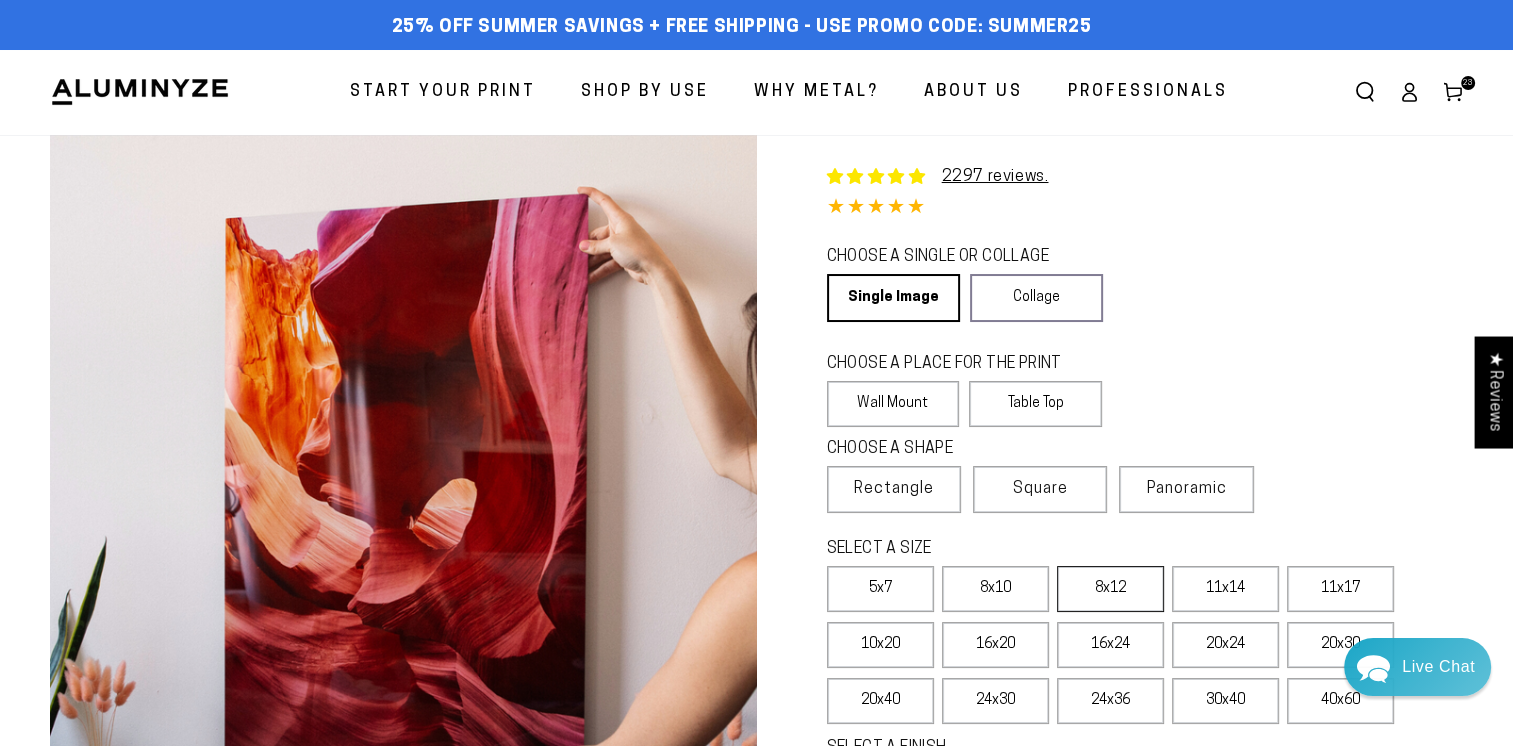 click on "8x12" at bounding box center (1110, 589) 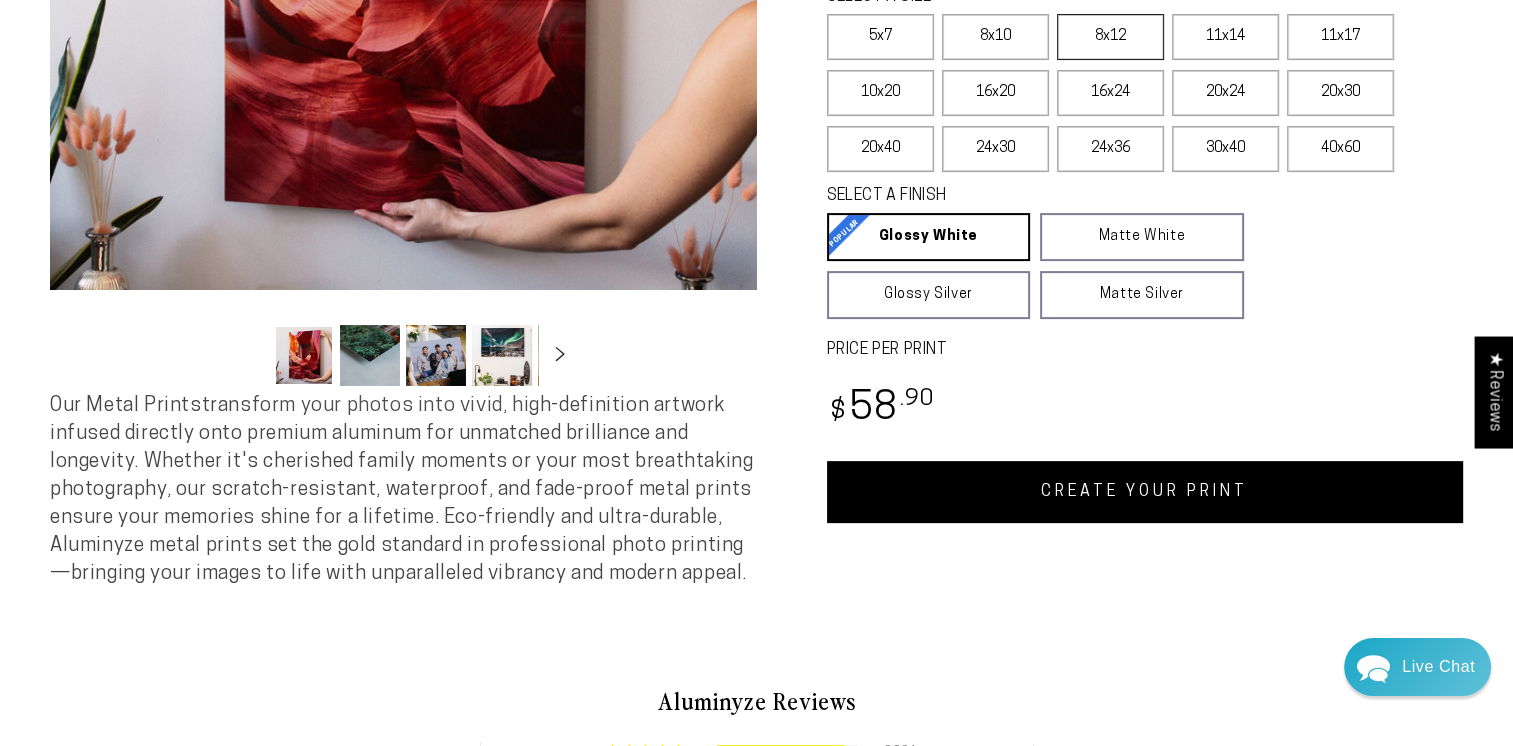 scroll, scrollTop: 570, scrollLeft: 0, axis: vertical 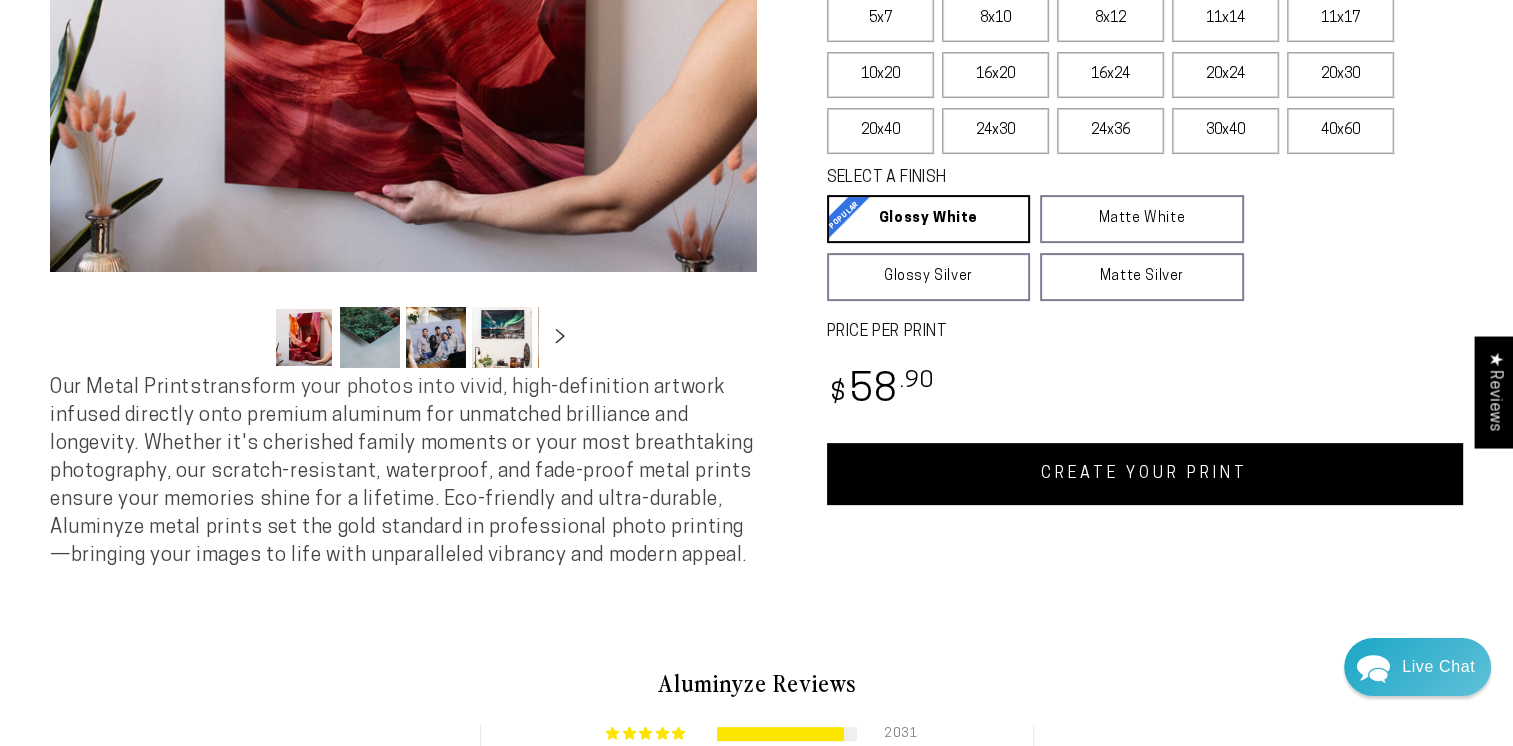 click on "CREATE YOUR PRINT" at bounding box center [1145, 474] 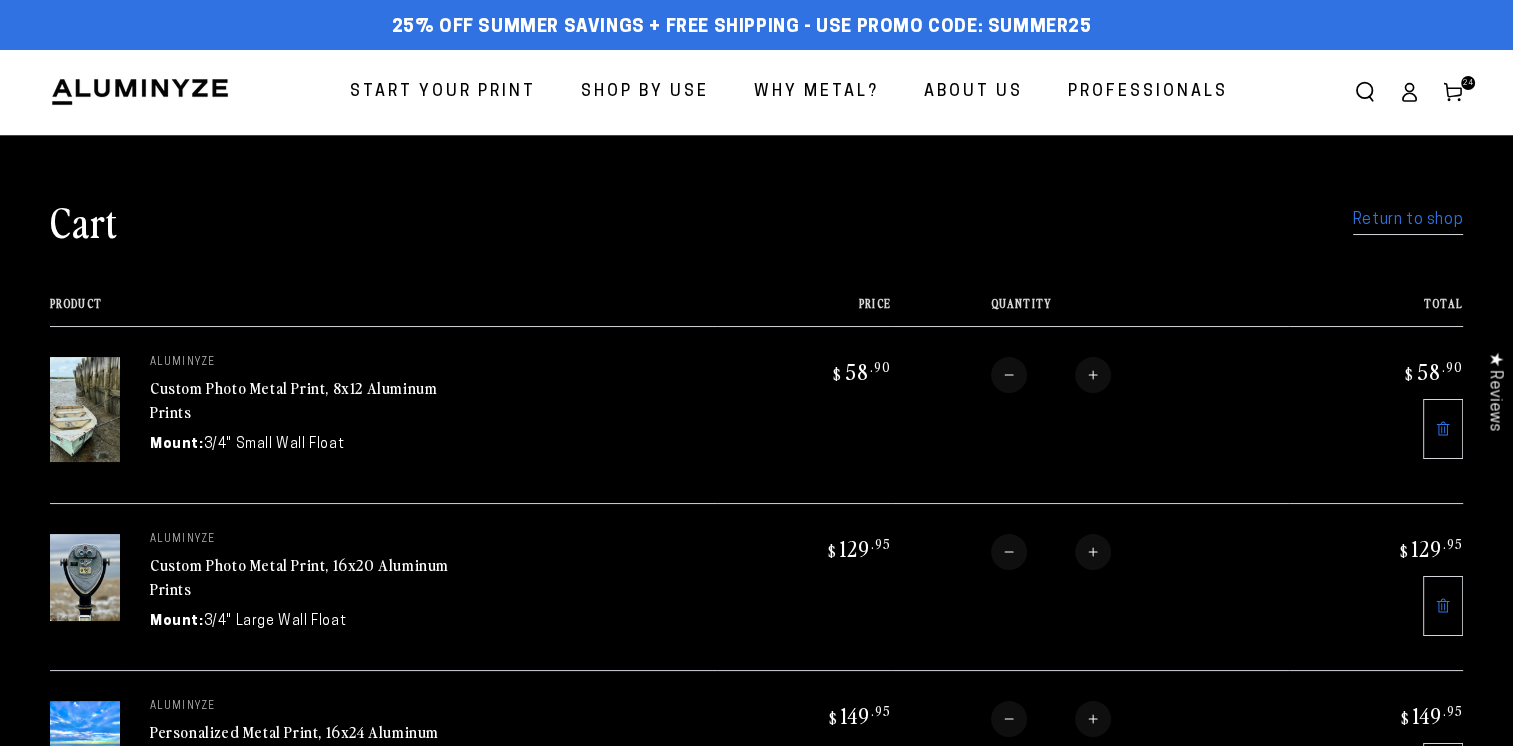 scroll, scrollTop: 0, scrollLeft: 0, axis: both 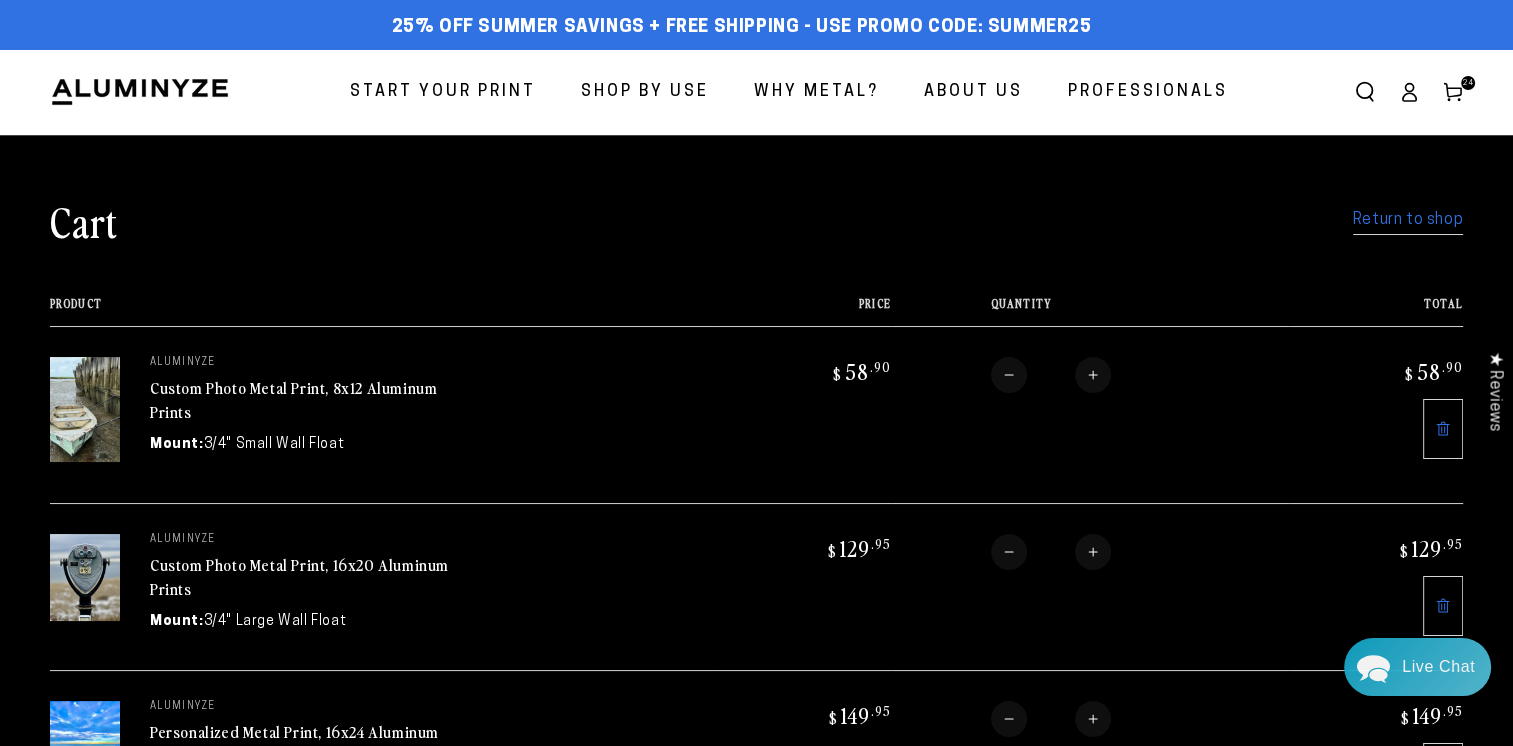 click on "Start Your Print" at bounding box center [443, 92] 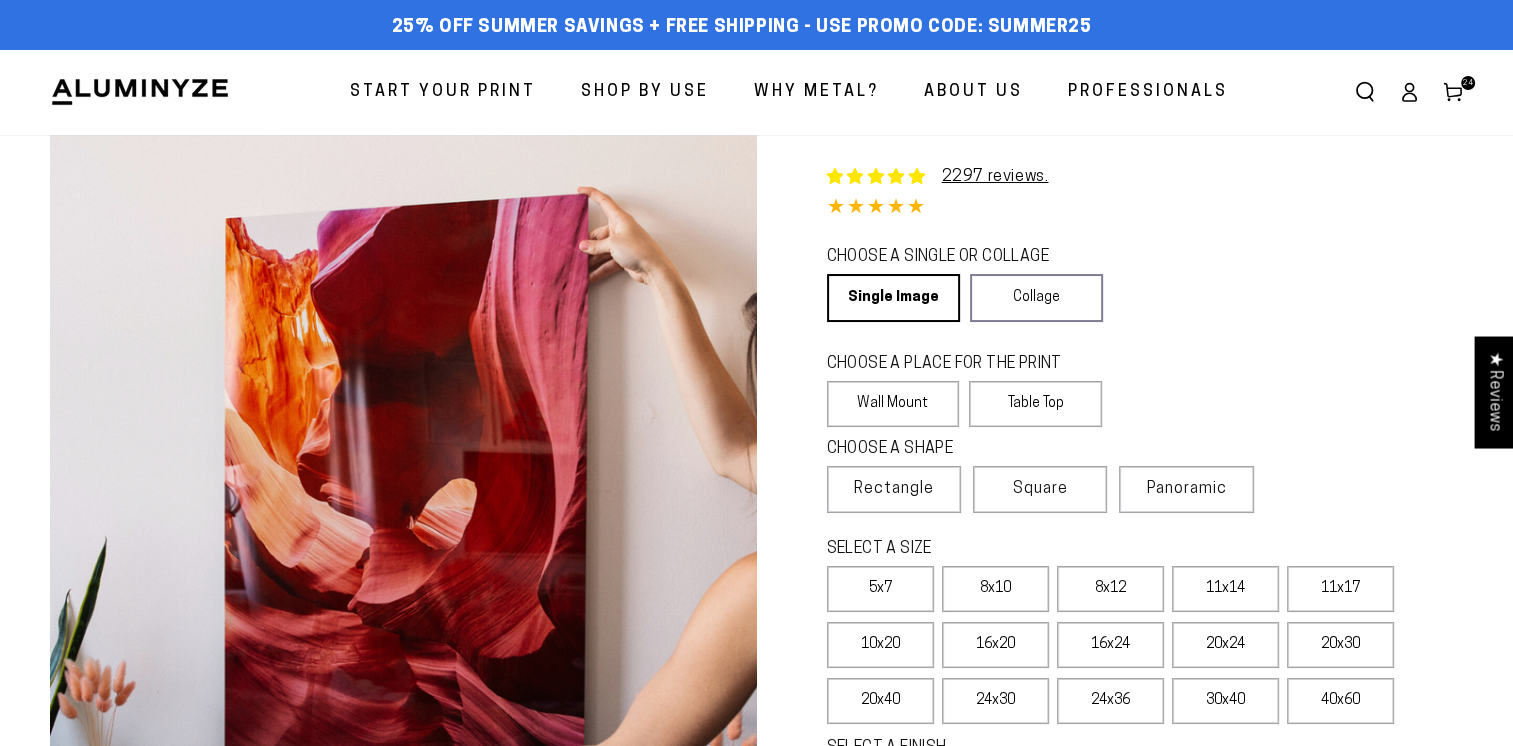 scroll, scrollTop: 0, scrollLeft: 0, axis: both 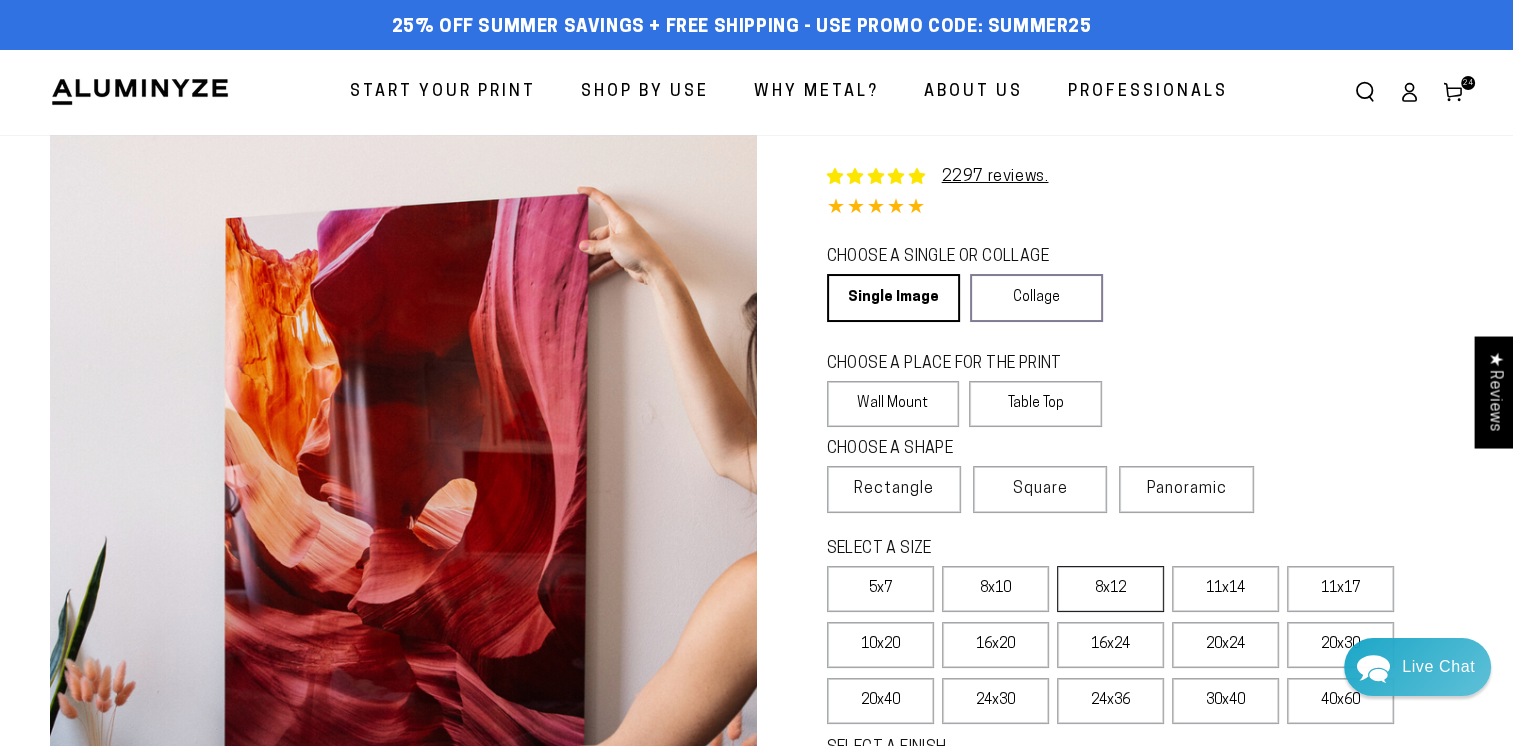 click on "8x12" at bounding box center [1110, 589] 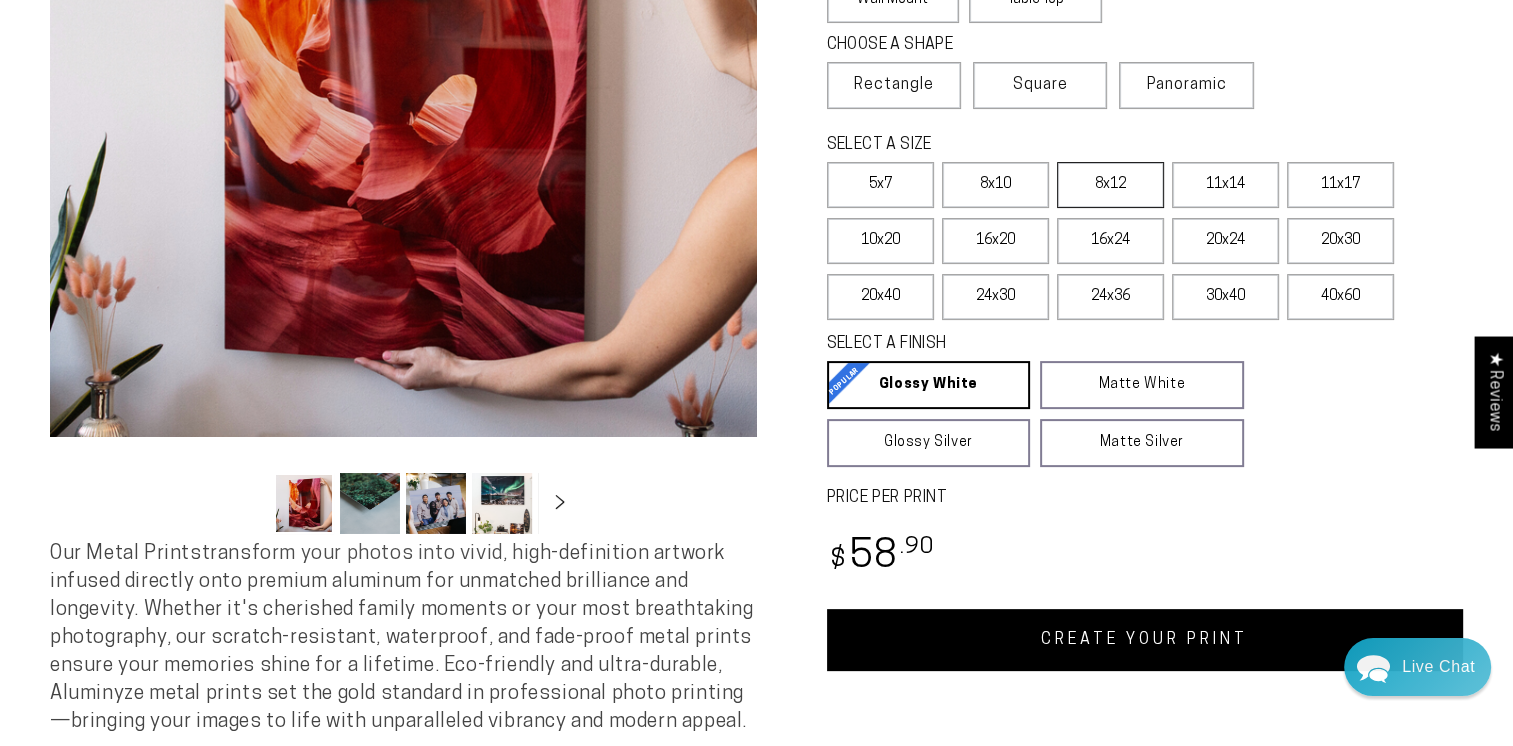 scroll, scrollTop: 440, scrollLeft: 0, axis: vertical 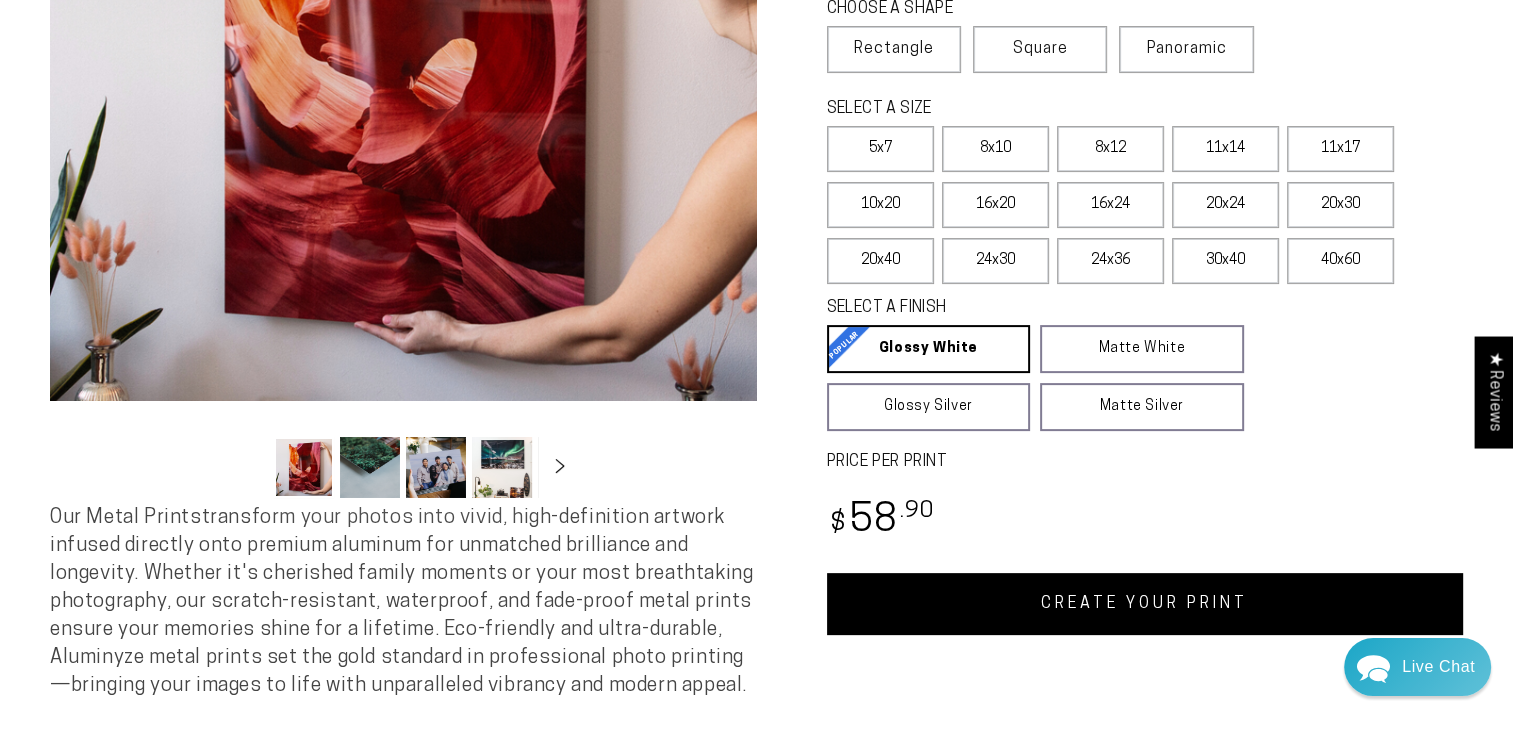 click on "CREATE YOUR PRINT" at bounding box center (1145, 604) 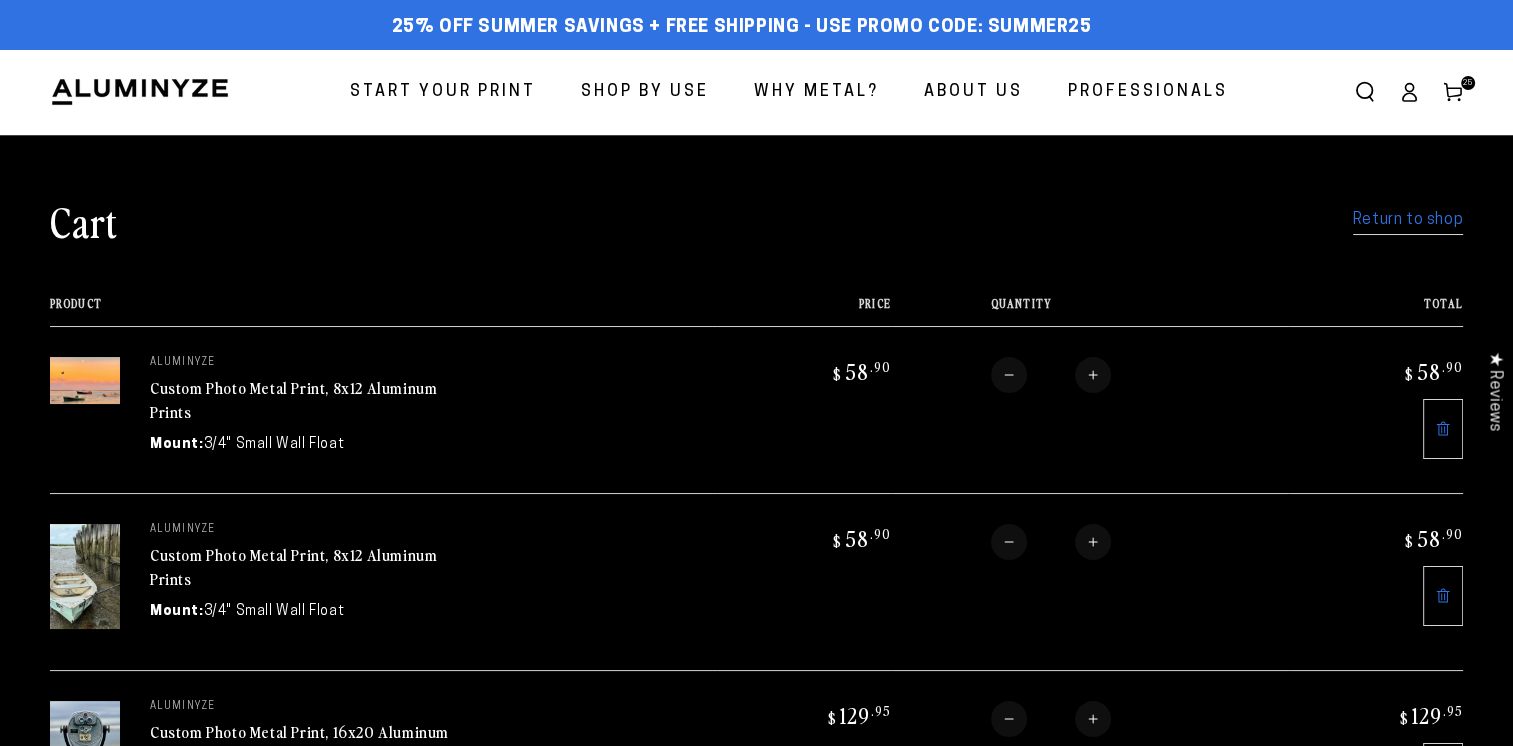 scroll, scrollTop: 0, scrollLeft: 0, axis: both 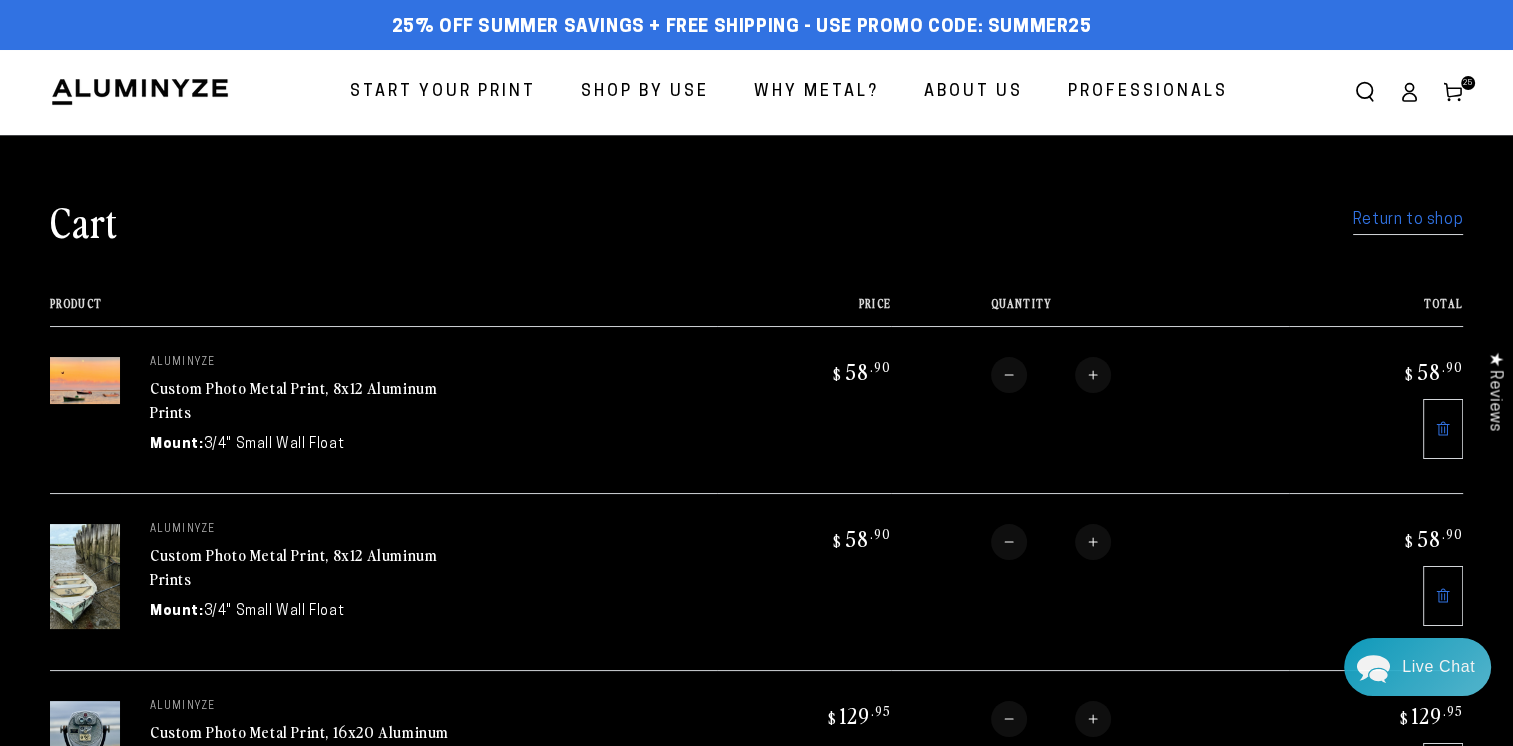 click on "Start Your Print" at bounding box center (443, 92) 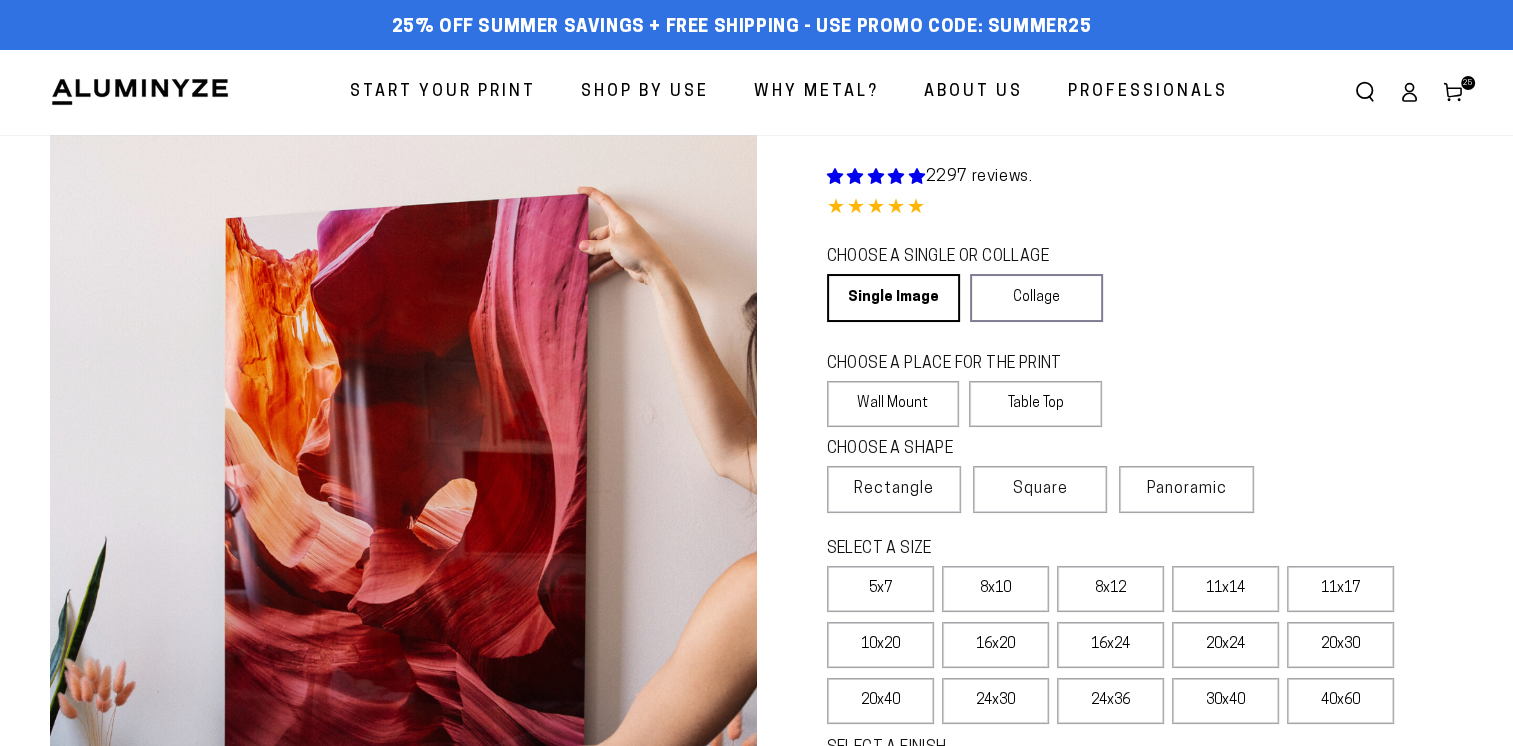 scroll, scrollTop: 0, scrollLeft: 0, axis: both 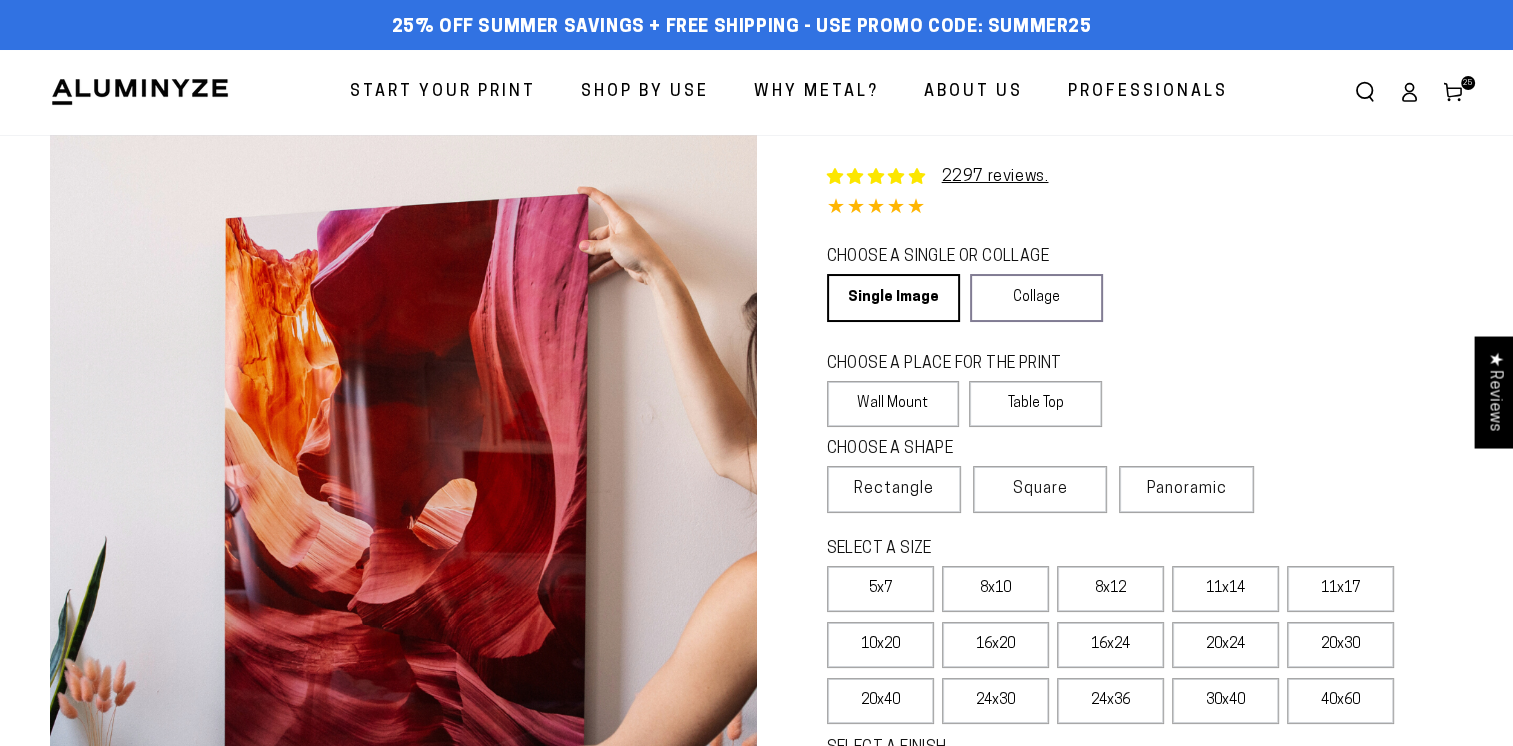 select on "**********" 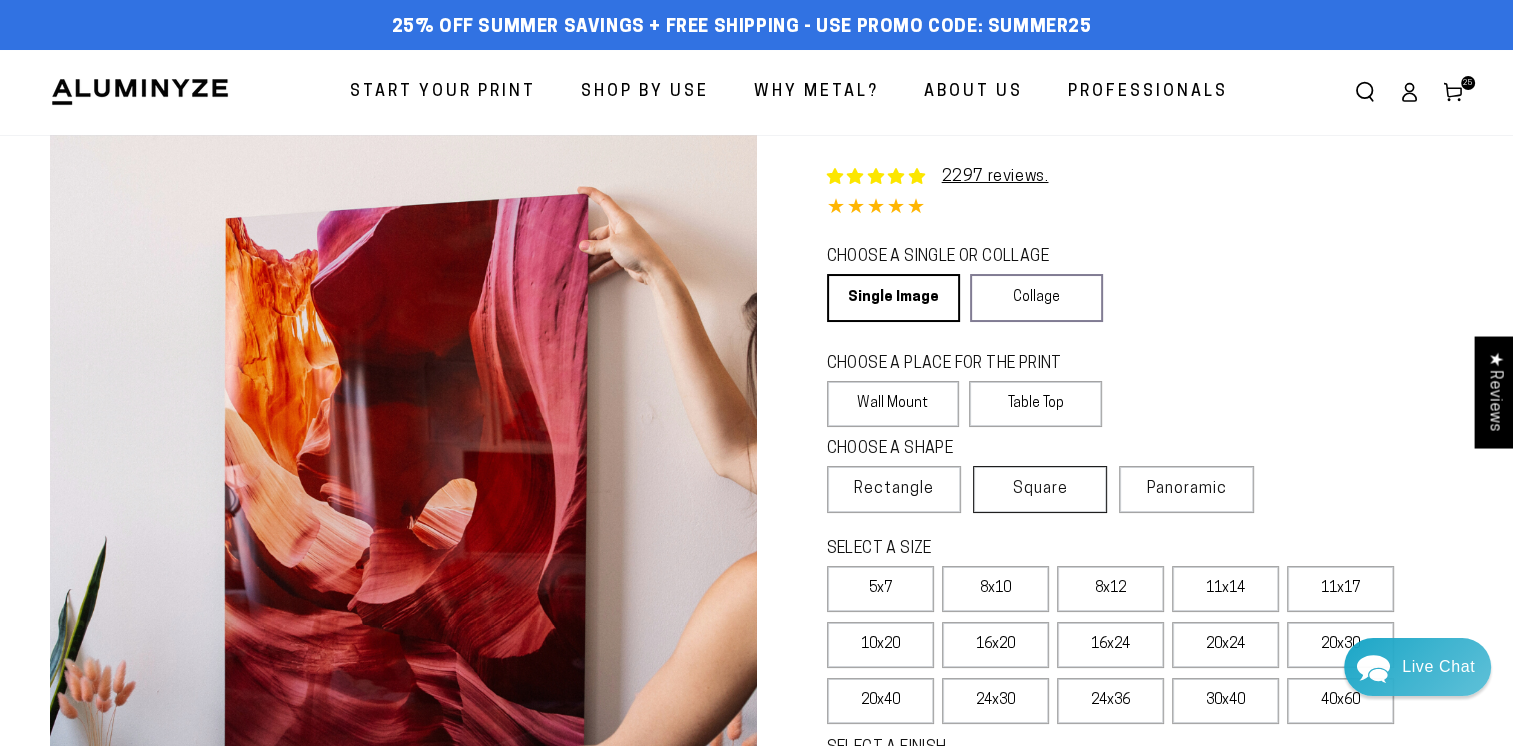 click on "Square" at bounding box center (1040, 489) 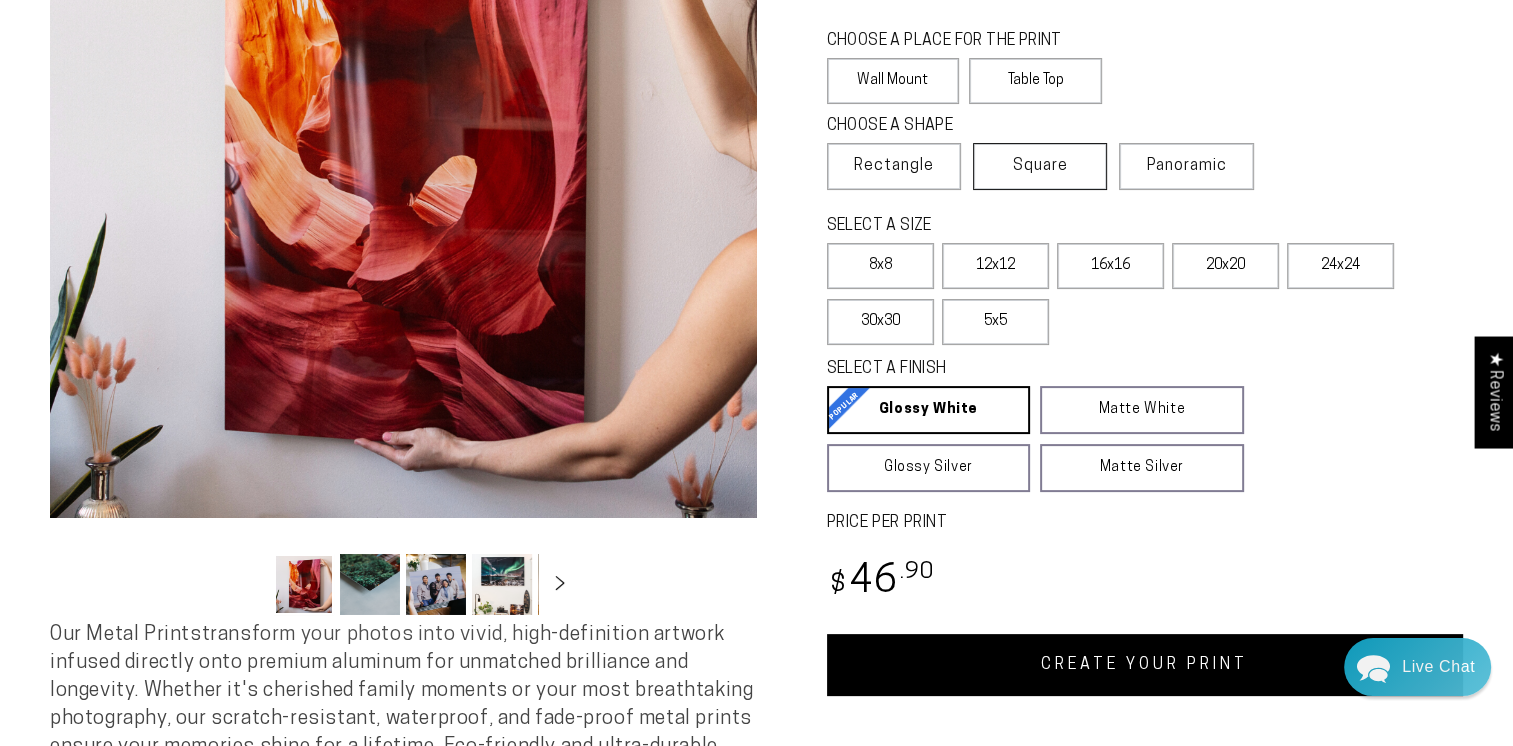 scroll, scrollTop: 340, scrollLeft: 0, axis: vertical 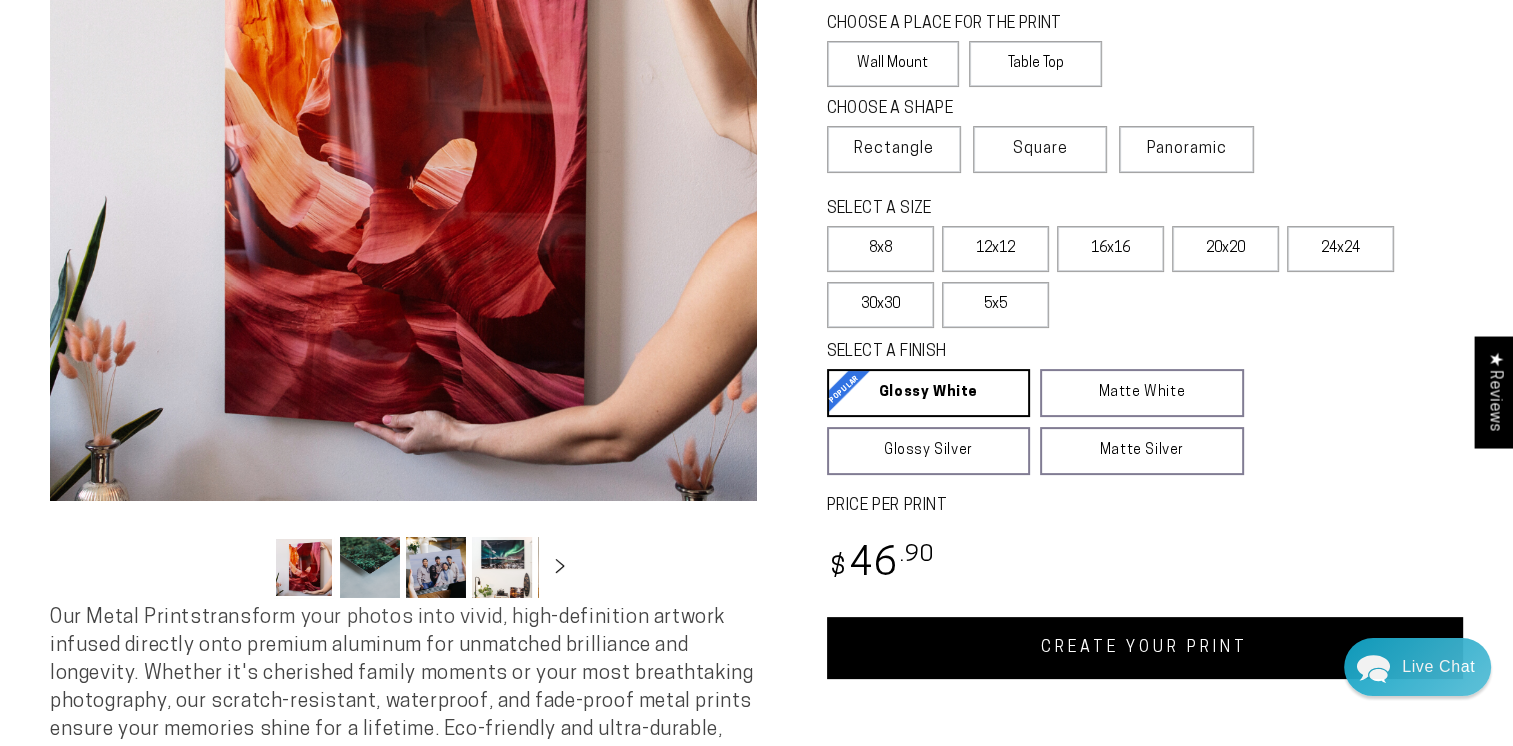 click on "CREATE YOUR PRINT" at bounding box center [1145, 648] 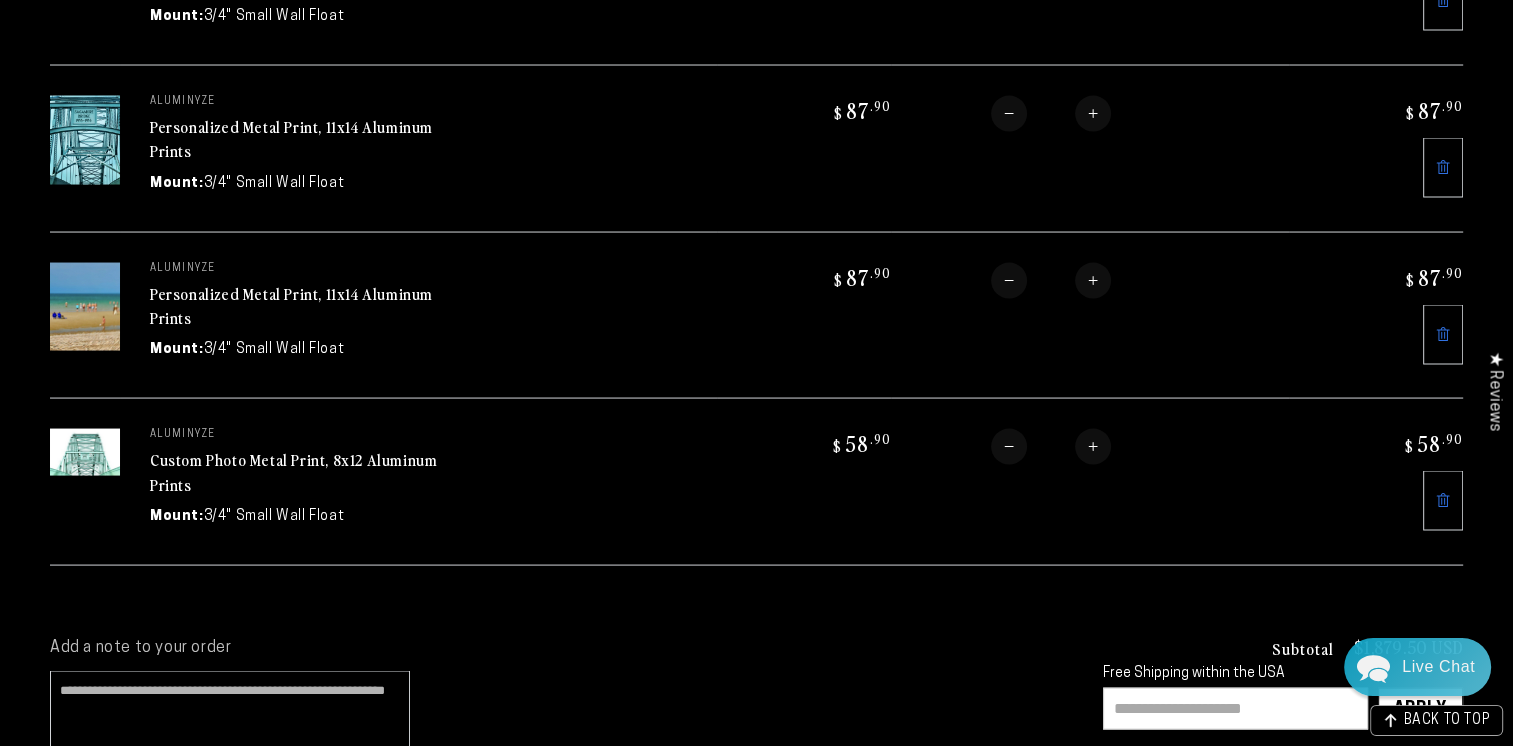 scroll, scrollTop: 4048, scrollLeft: 0, axis: vertical 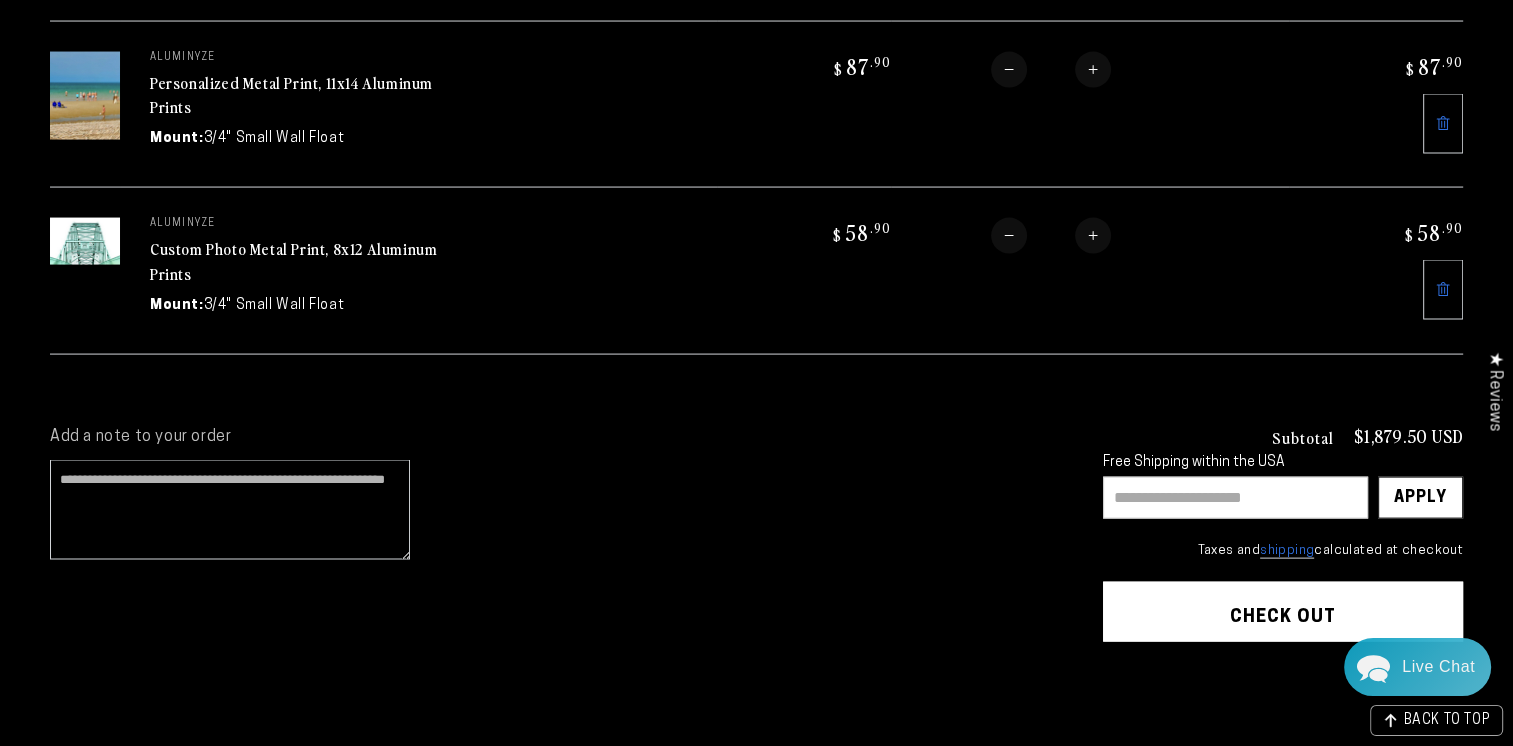 click at bounding box center (1235, 498) 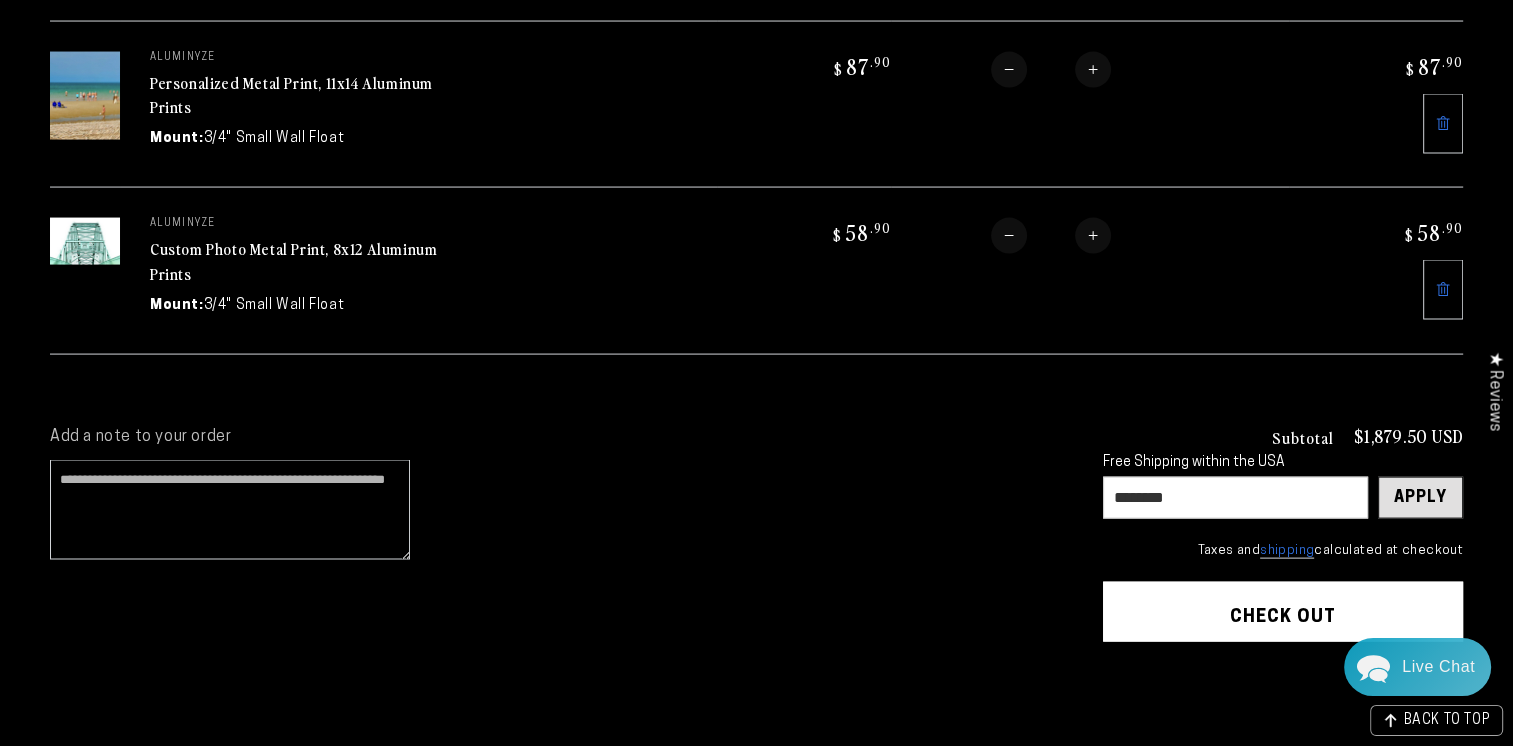 type on "********" 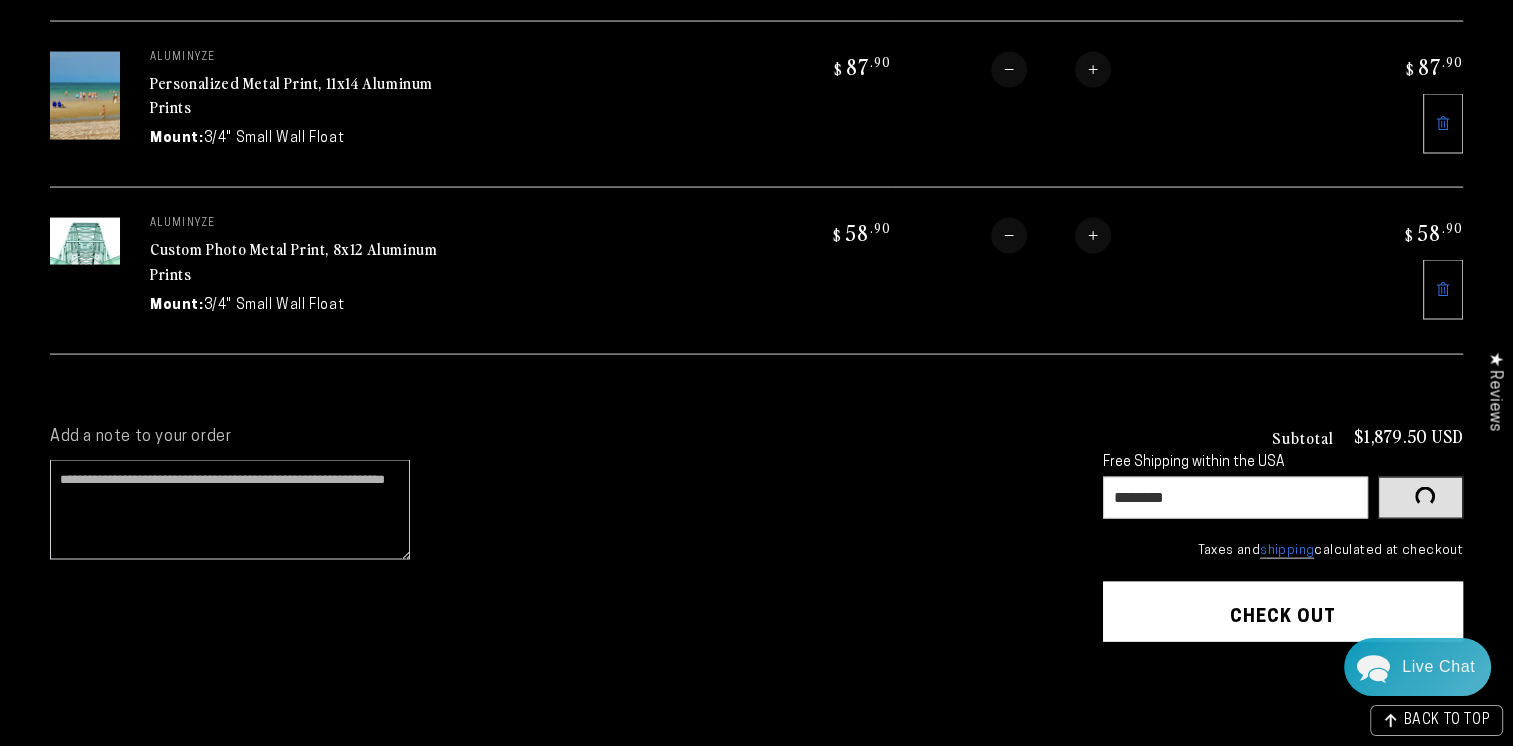 type 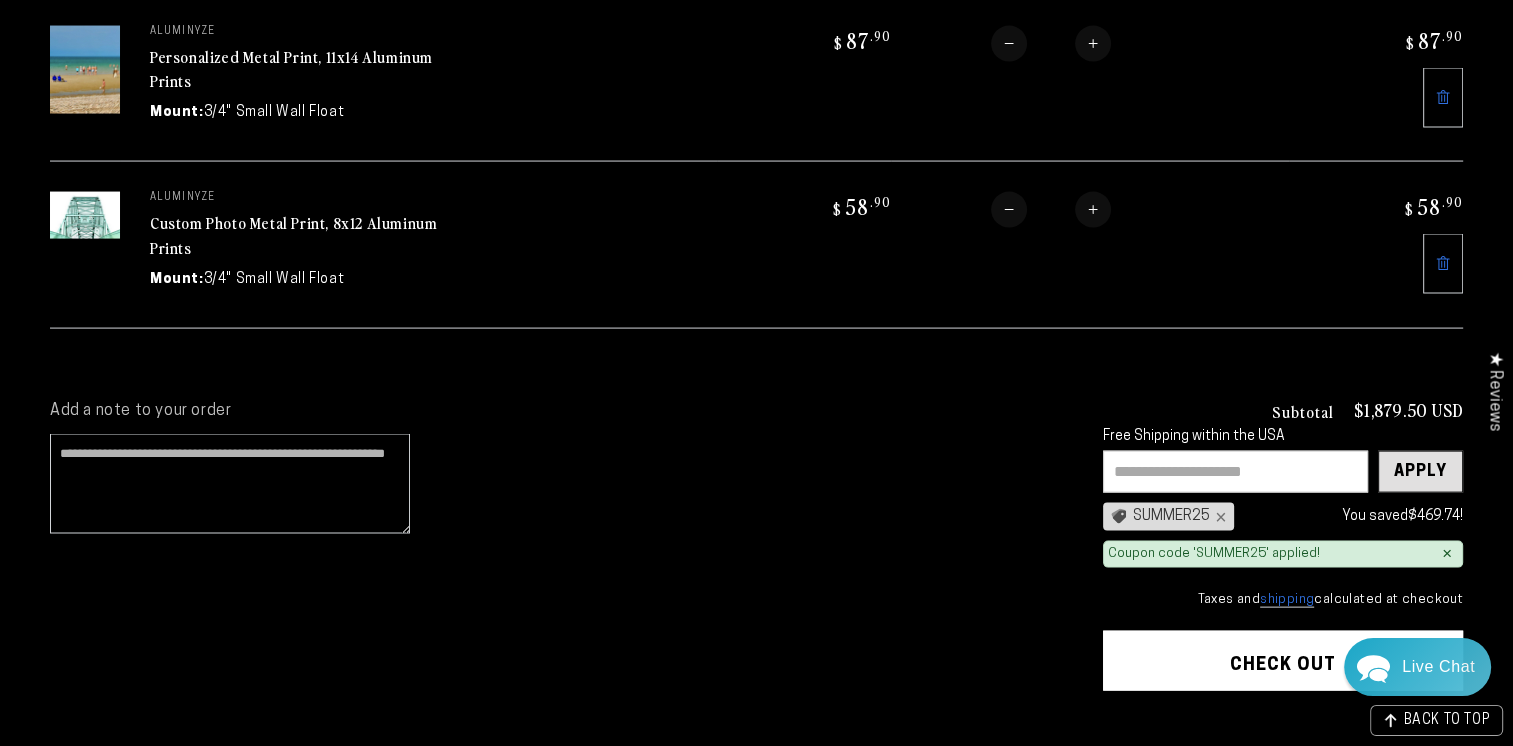 scroll, scrollTop: 4073, scrollLeft: 0, axis: vertical 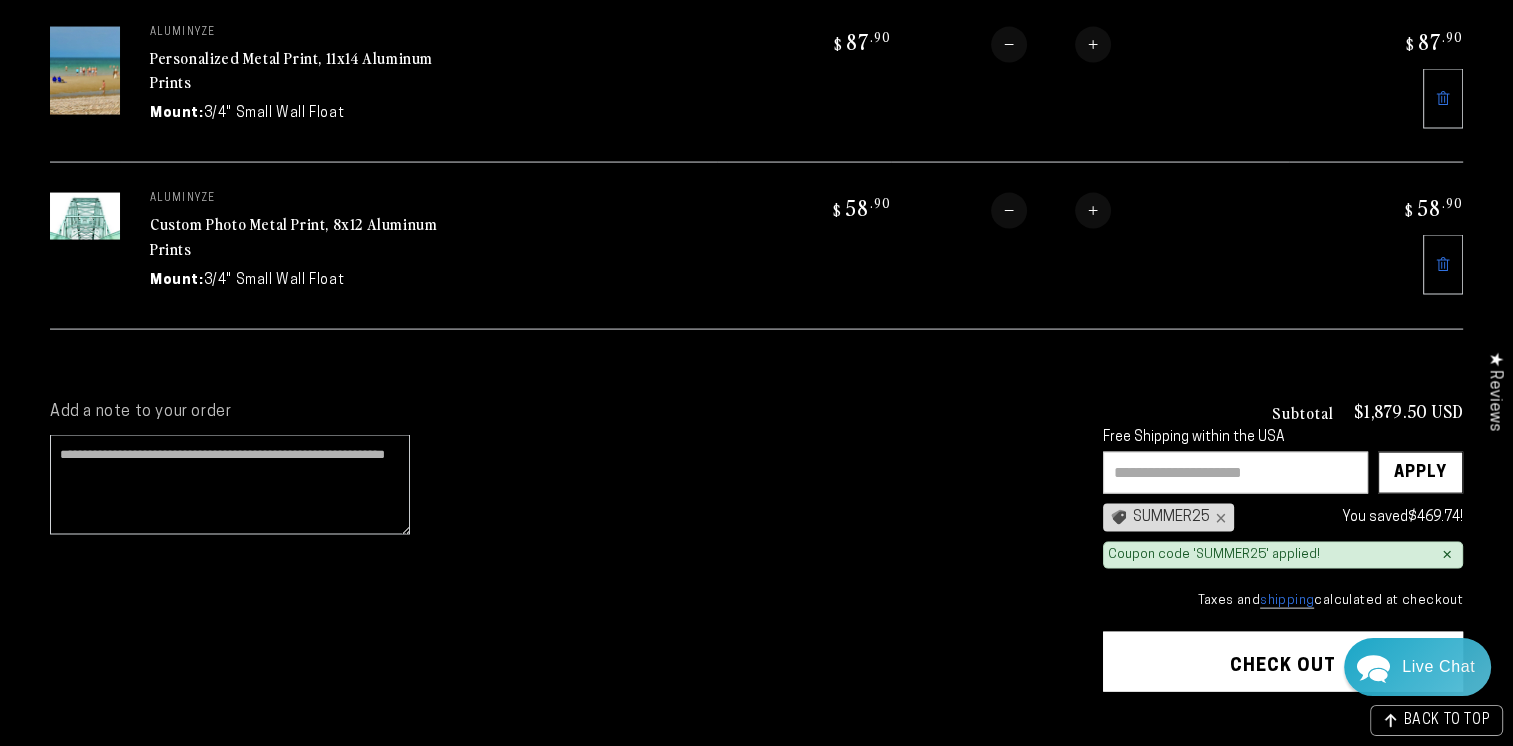 click on "Check out" at bounding box center (1283, 662) 